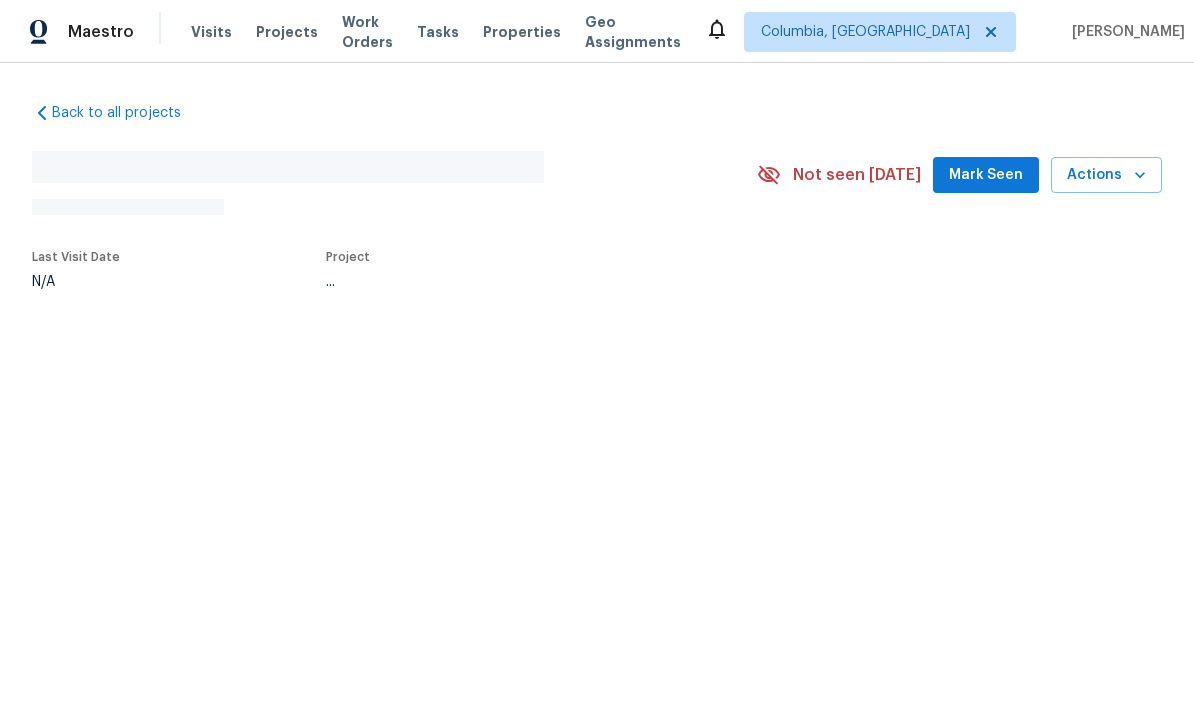 scroll, scrollTop: 0, scrollLeft: 0, axis: both 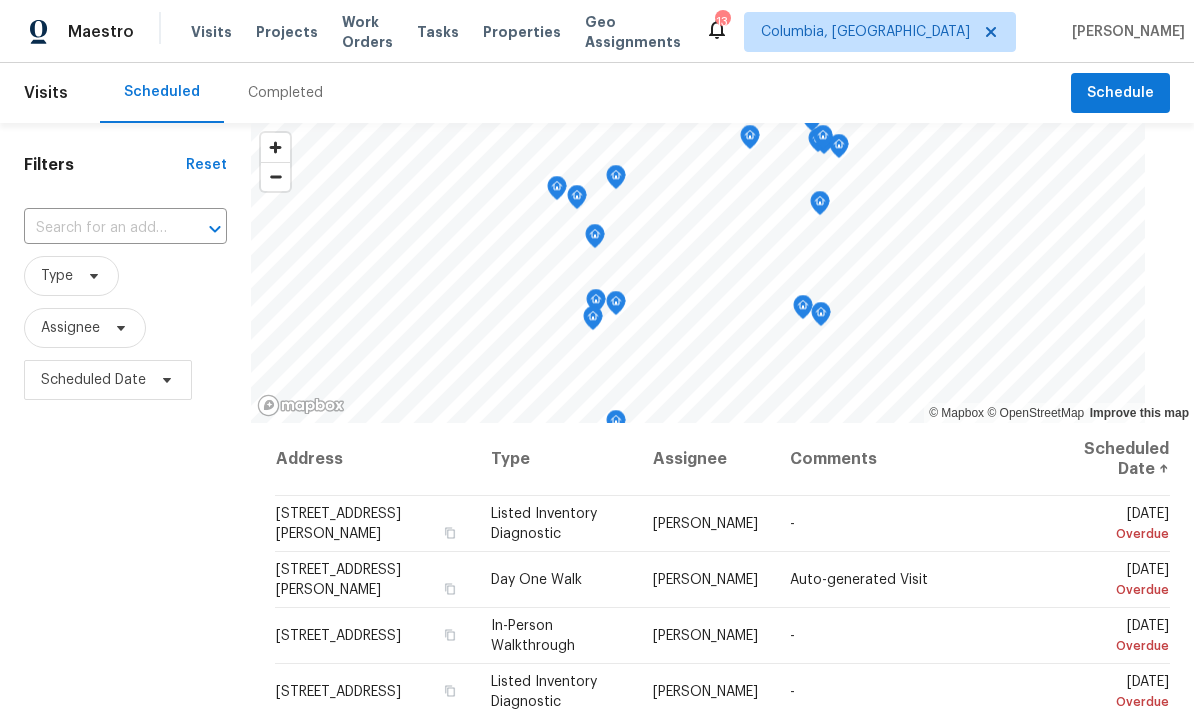 click on "Projects" at bounding box center (287, 32) 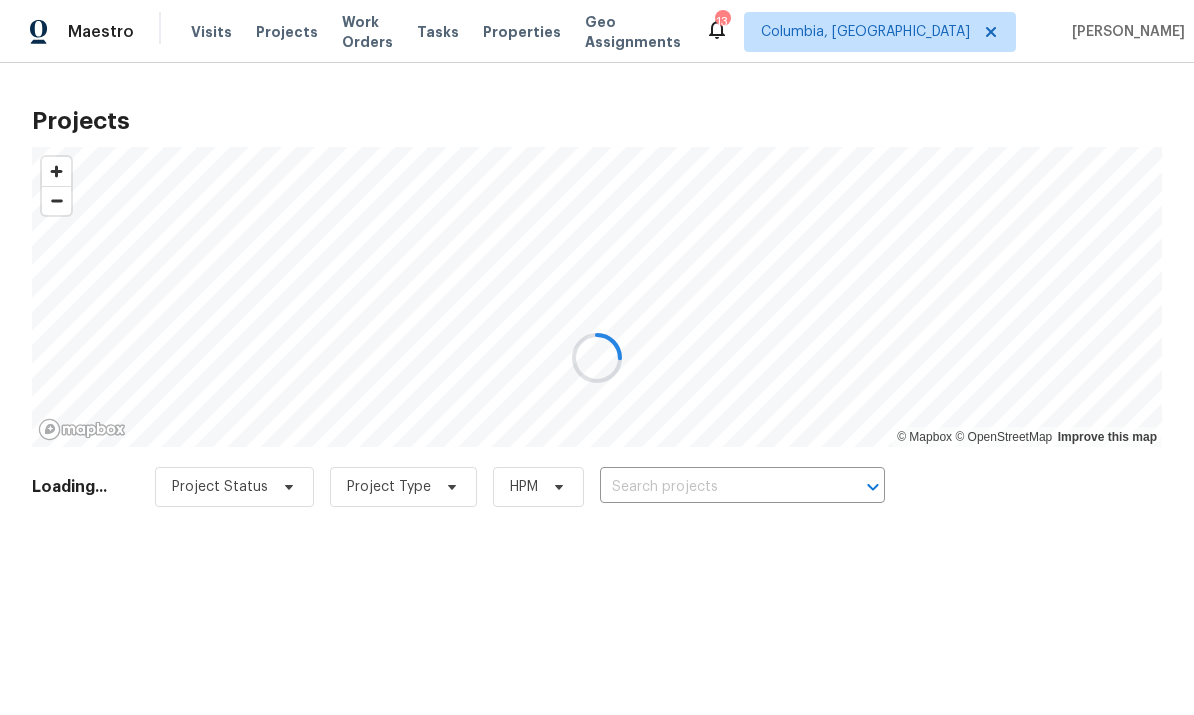 click at bounding box center [597, 357] 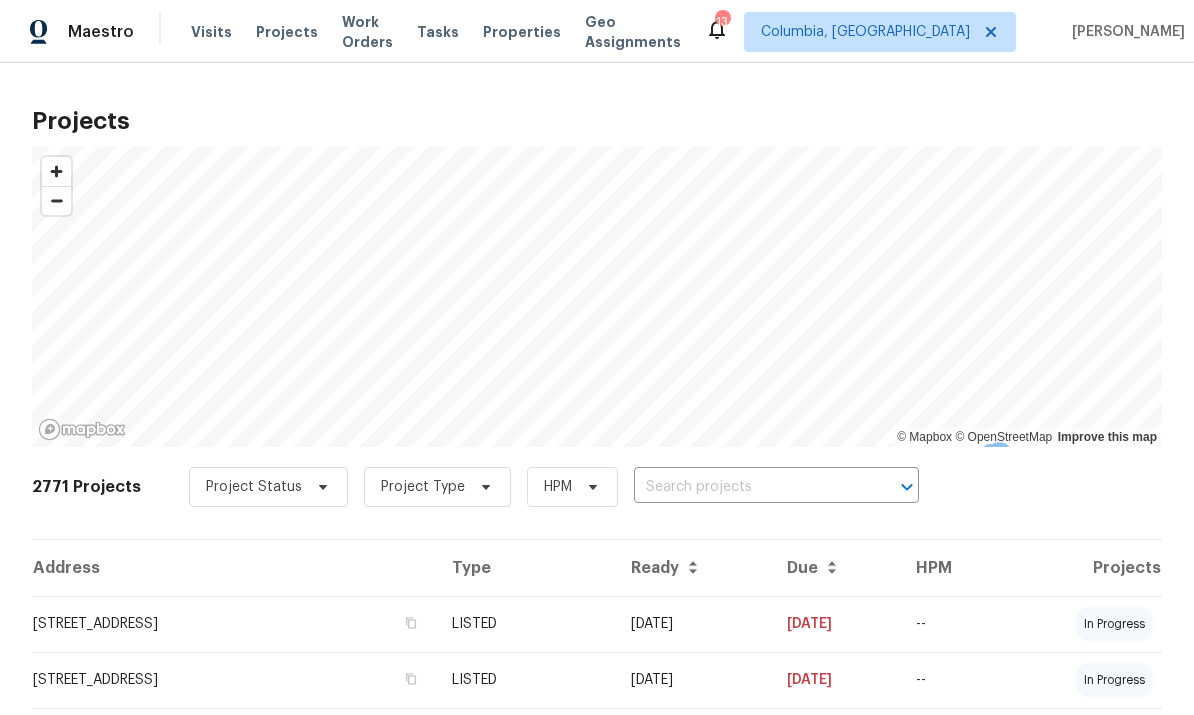 click on "Properties" at bounding box center (522, 32) 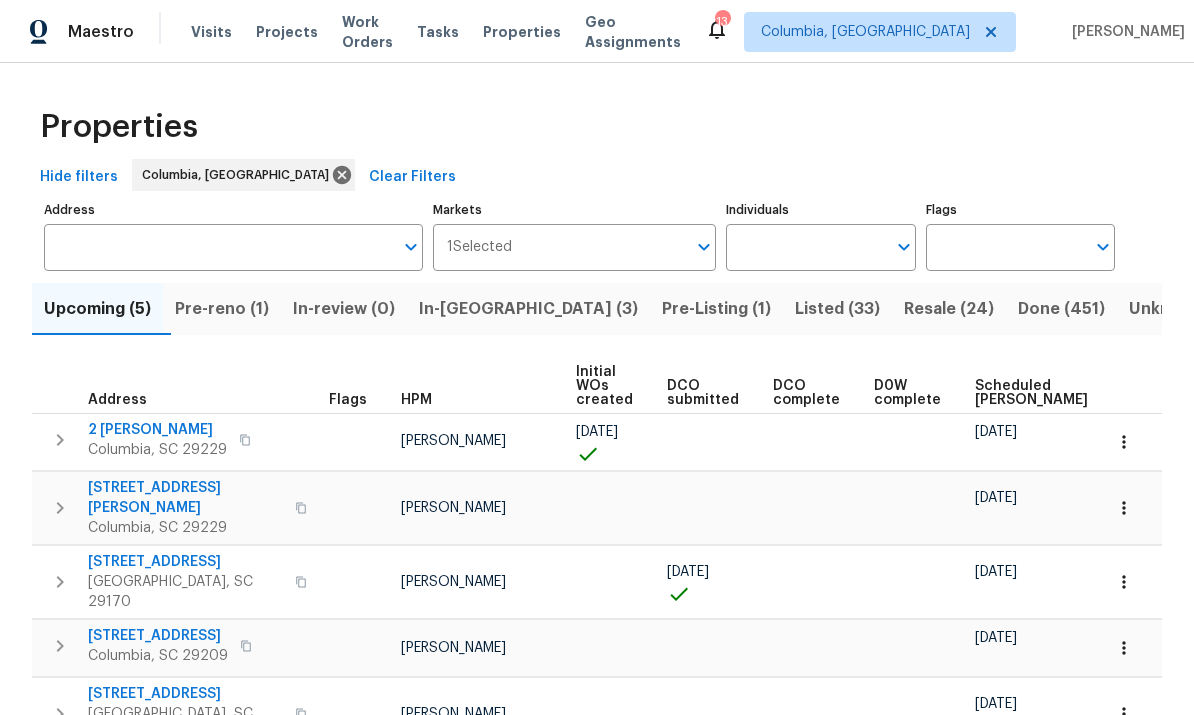 click on "Individuals" at bounding box center (805, 247) 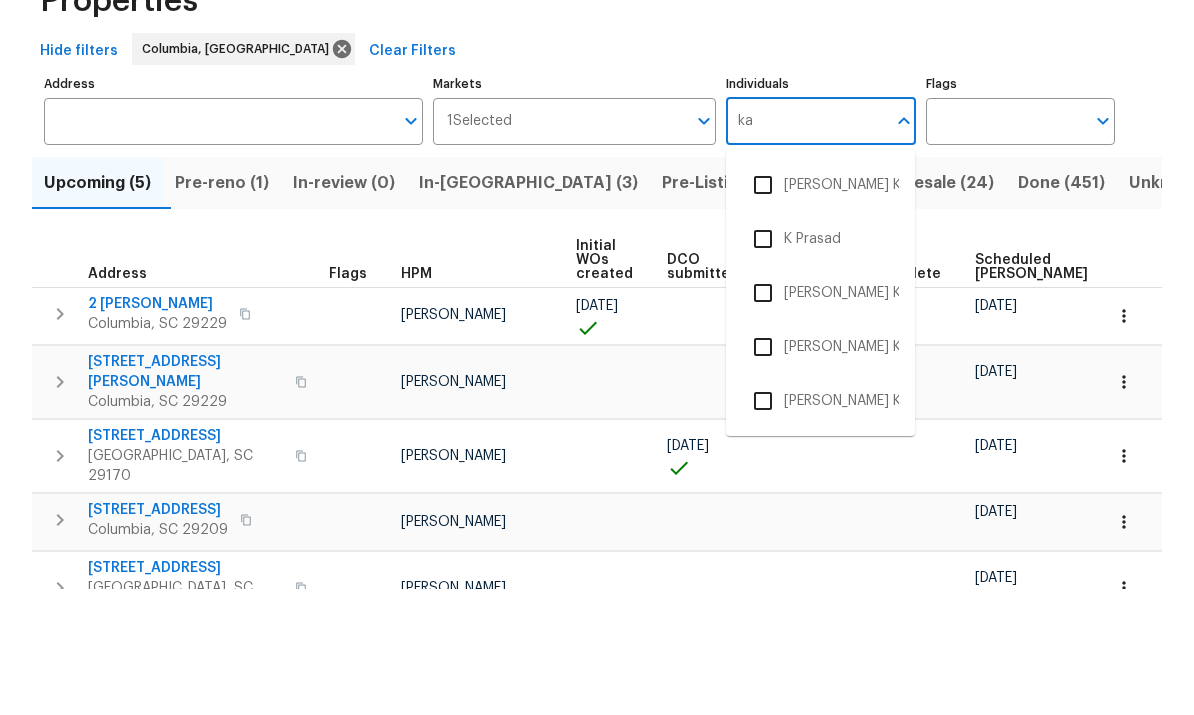 scroll, scrollTop: 13, scrollLeft: 0, axis: vertical 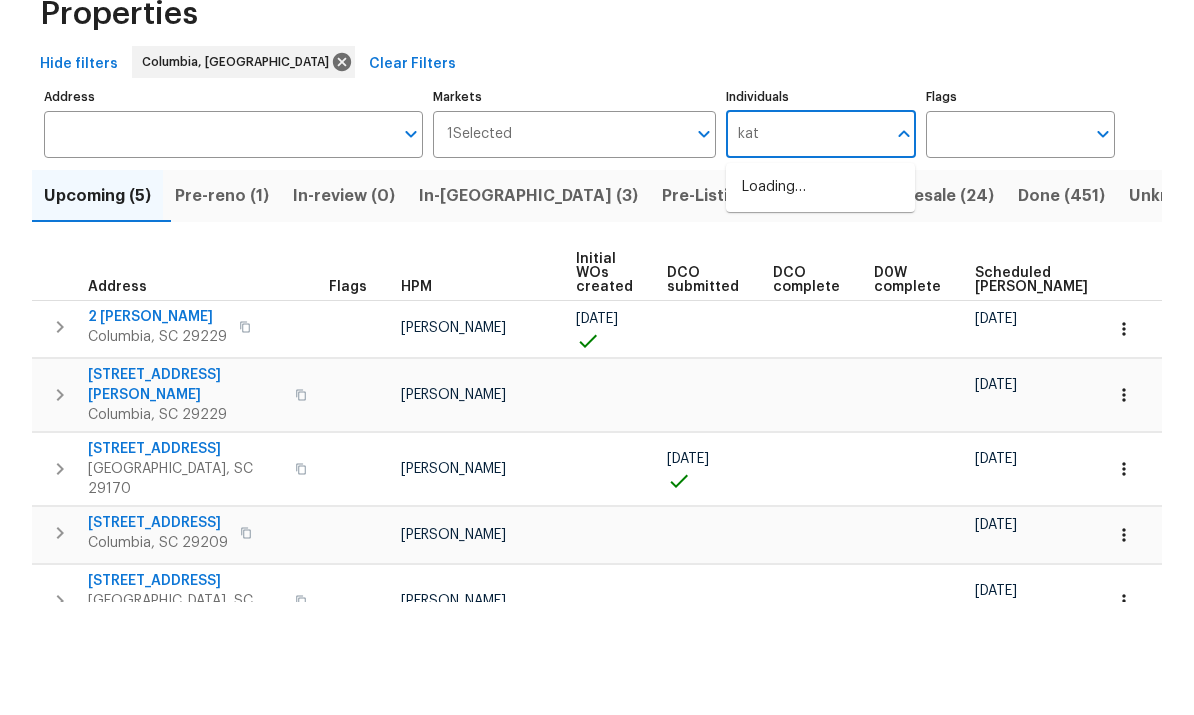 type on "kati" 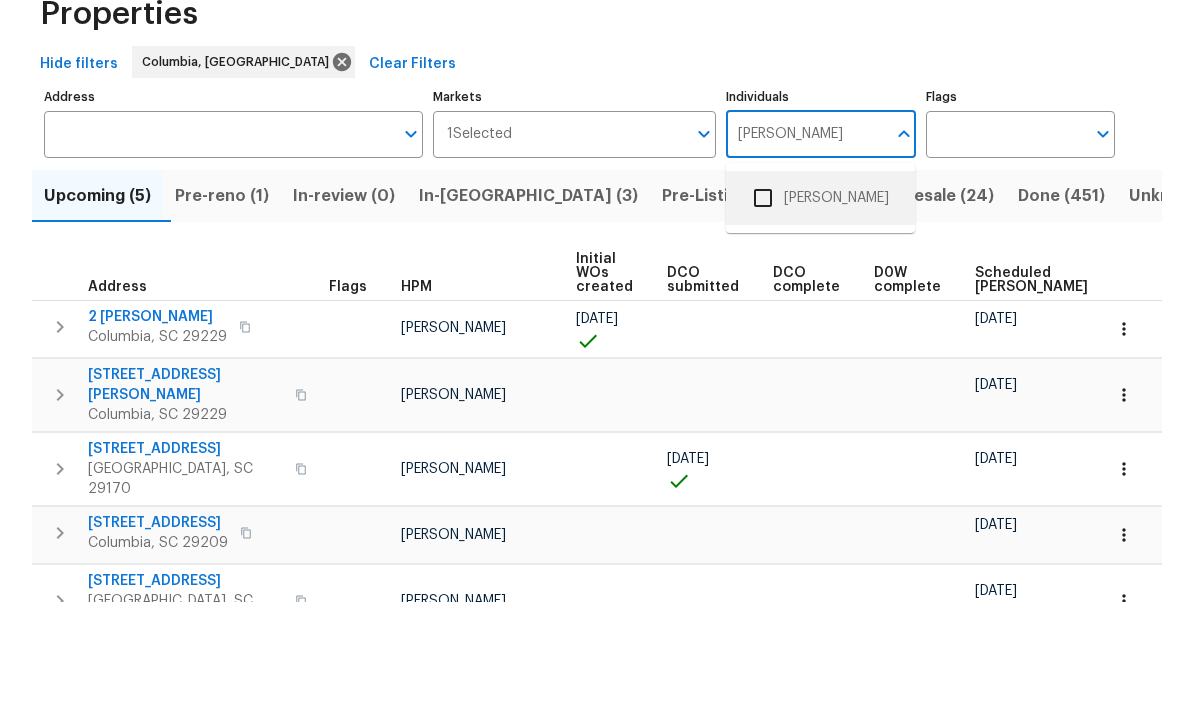 click on "[PERSON_NAME]" at bounding box center (820, 311) 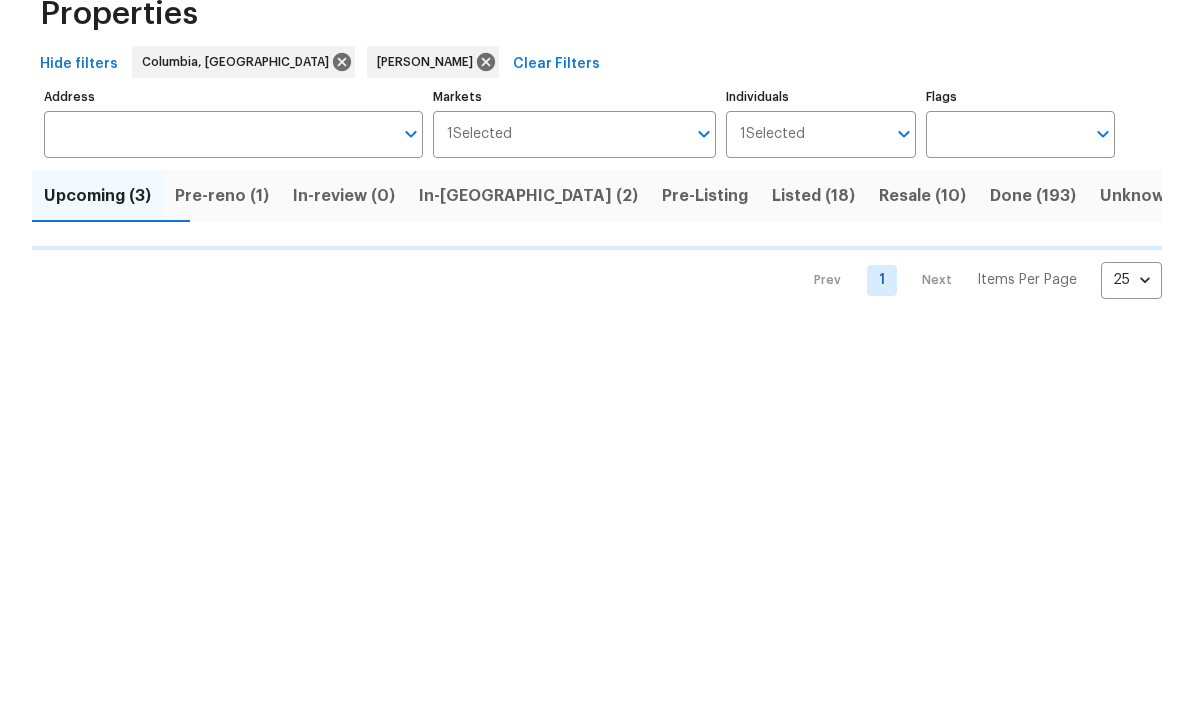 scroll, scrollTop: 0, scrollLeft: 0, axis: both 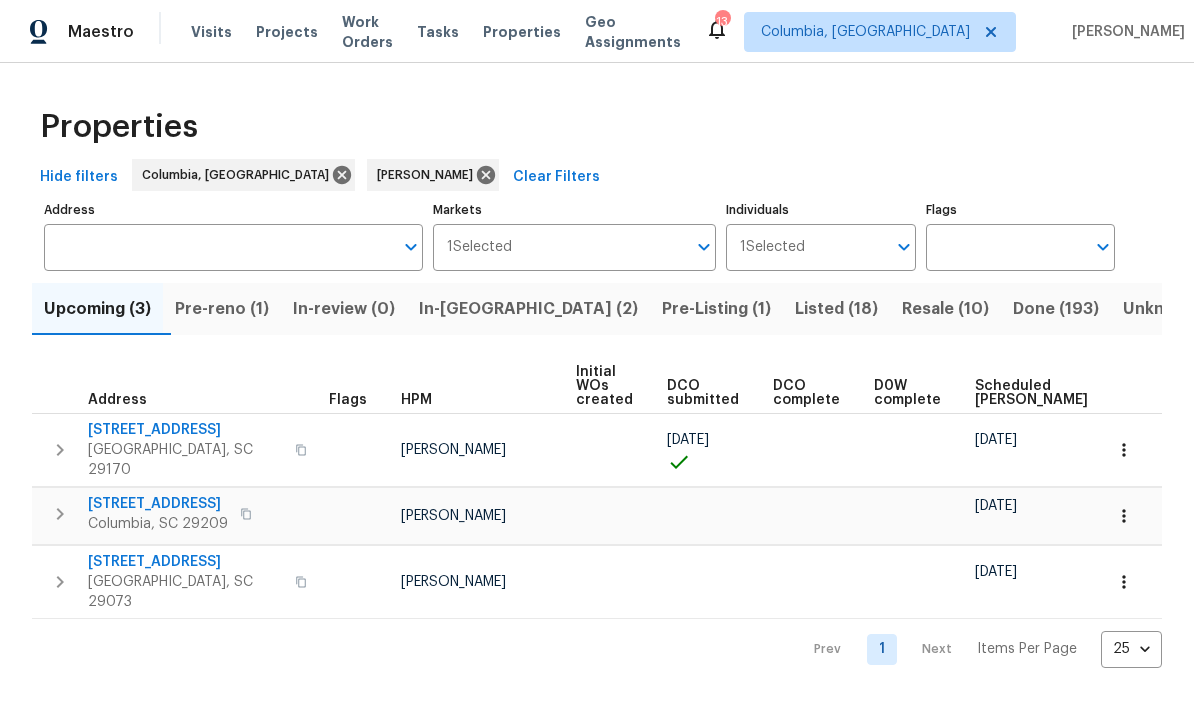 click on "Pre-reno (1)" at bounding box center (222, 309) 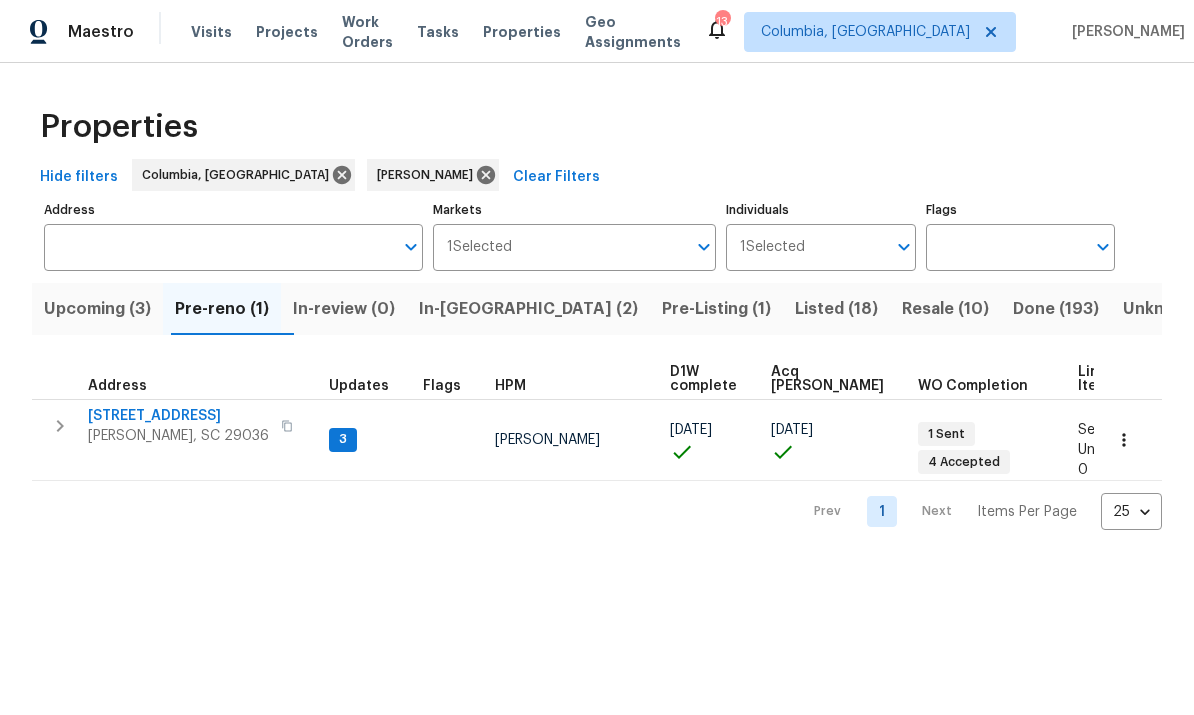 click on "In-reno (2)" at bounding box center [528, 309] 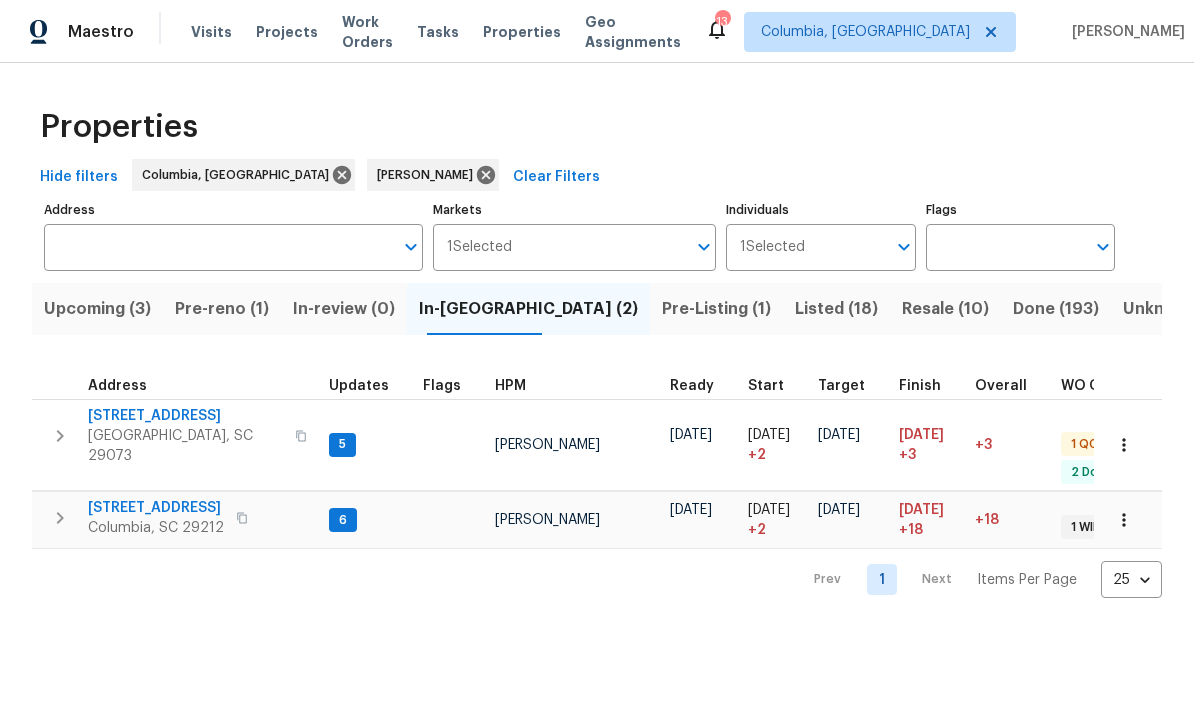 click on "Address" at bounding box center [126, 386] 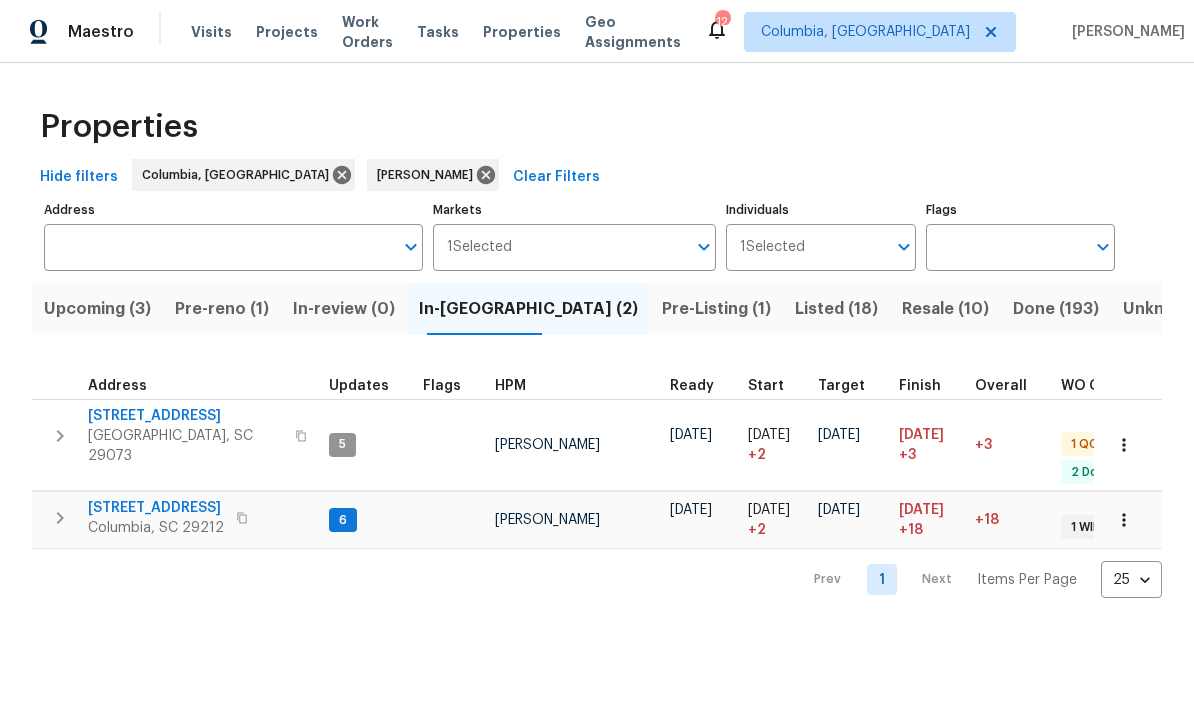 click on "Pre-reno (1)" at bounding box center (222, 309) 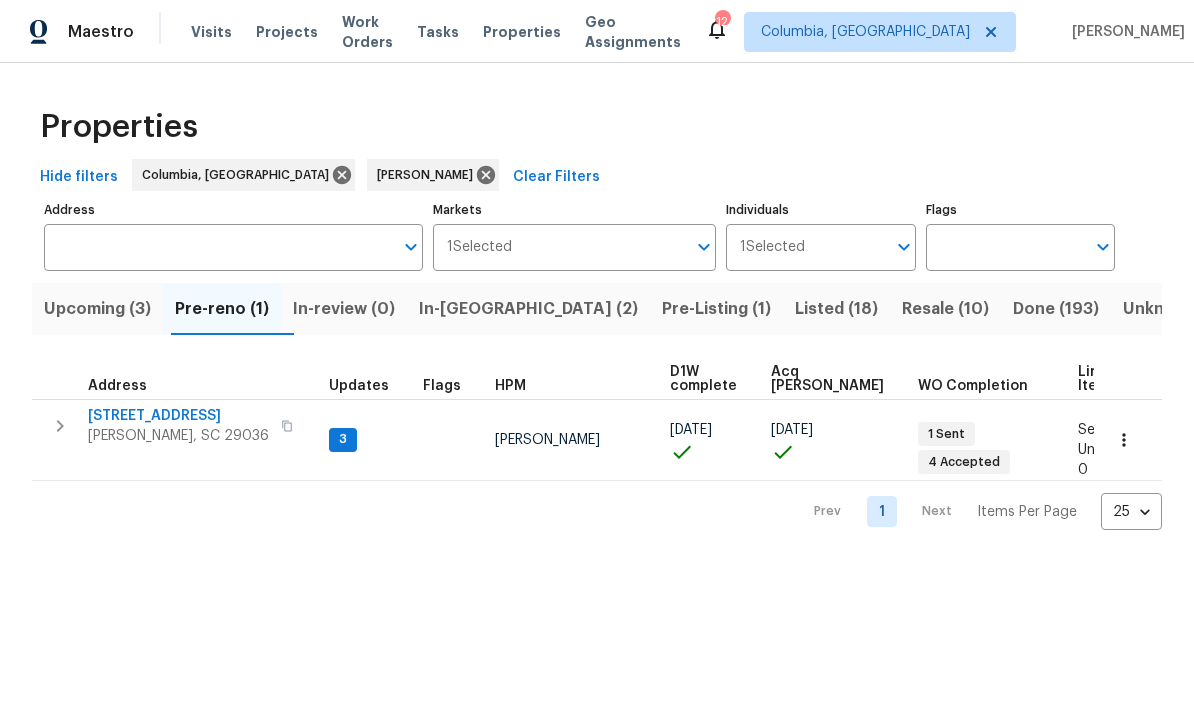 click on "[STREET_ADDRESS]" at bounding box center [178, 416] 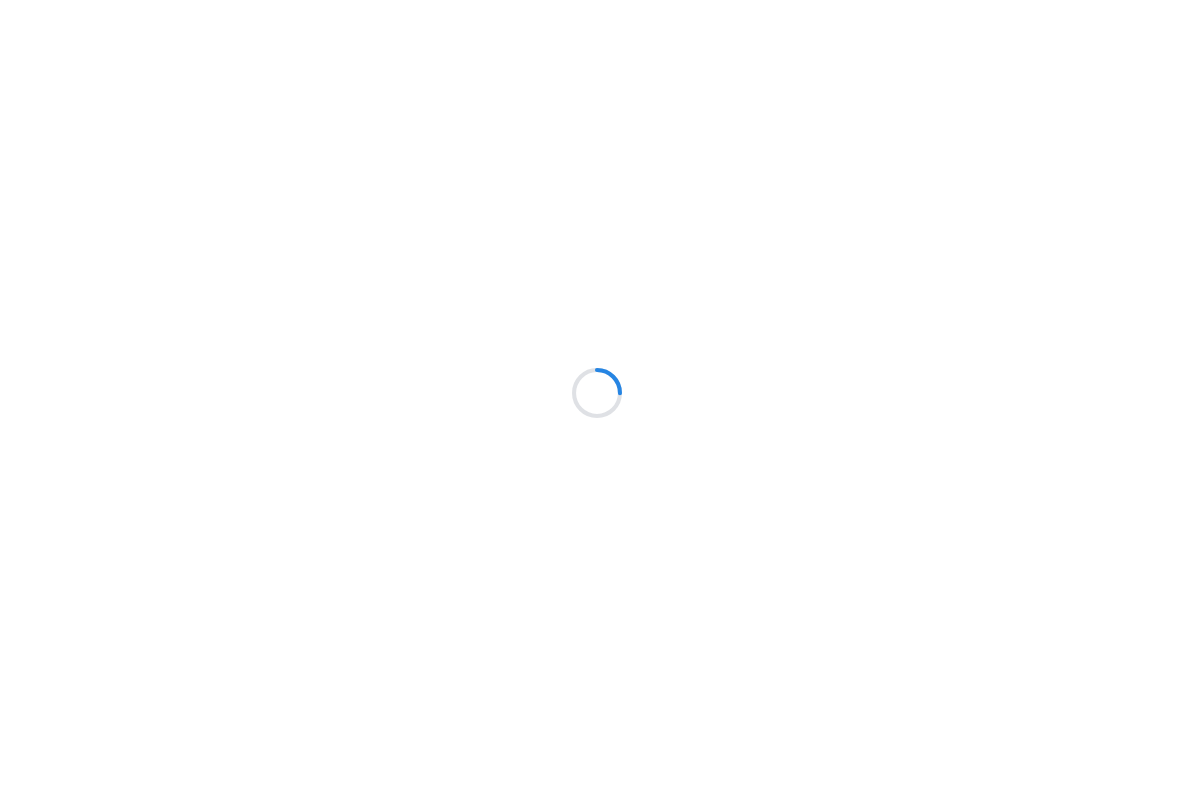 scroll, scrollTop: 0, scrollLeft: 0, axis: both 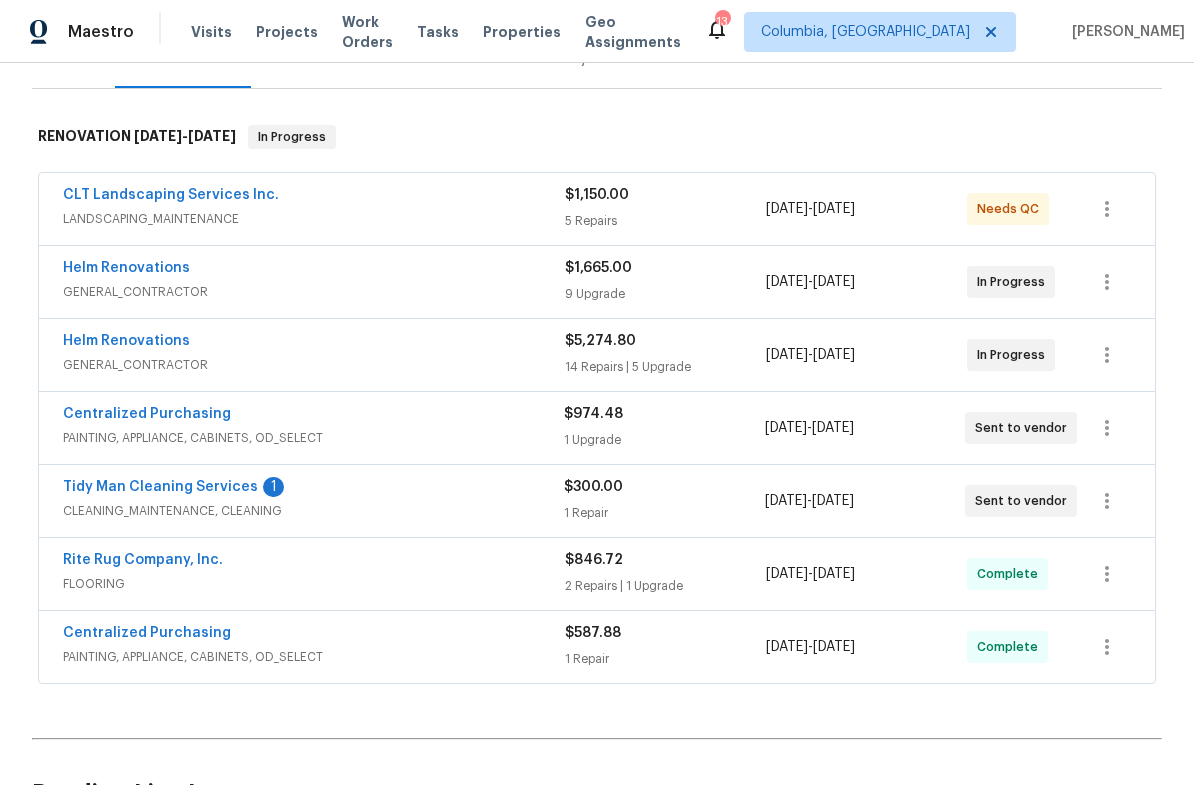 click on "Tidy Man Cleaning Services" at bounding box center [160, 487] 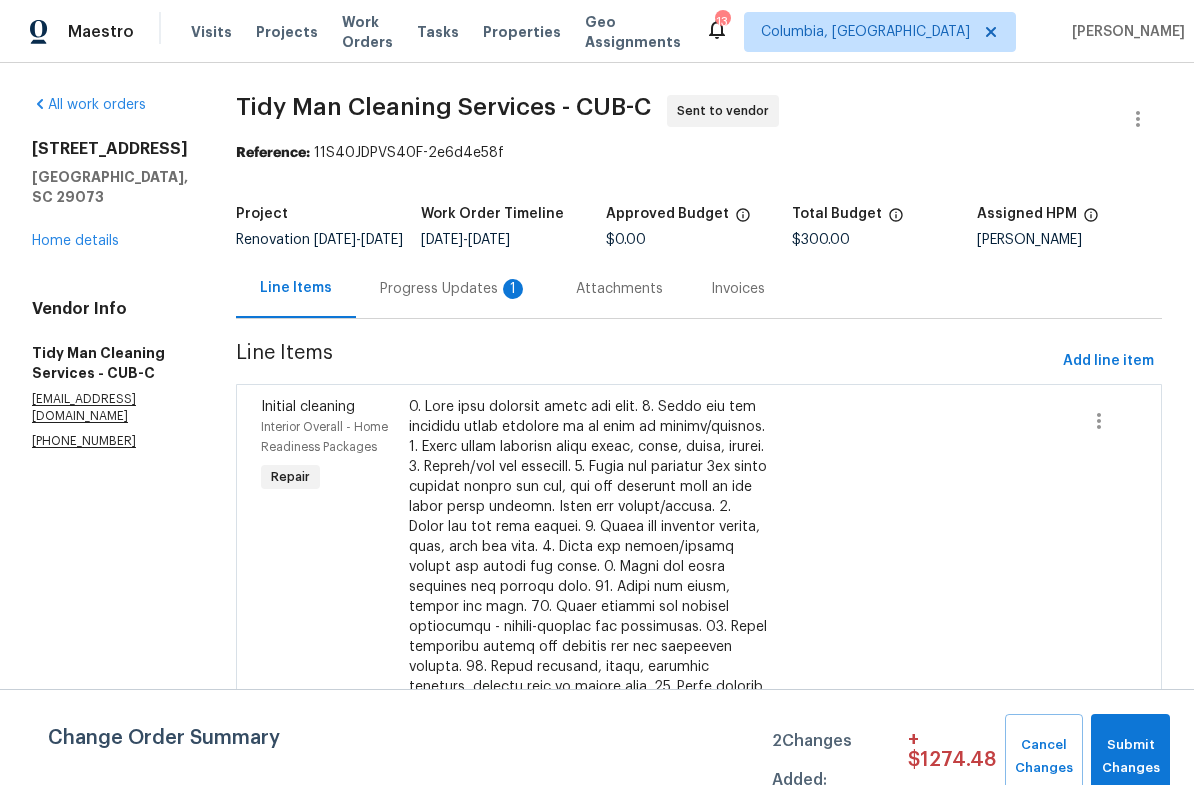 click on "Progress Updates 1" at bounding box center [454, 289] 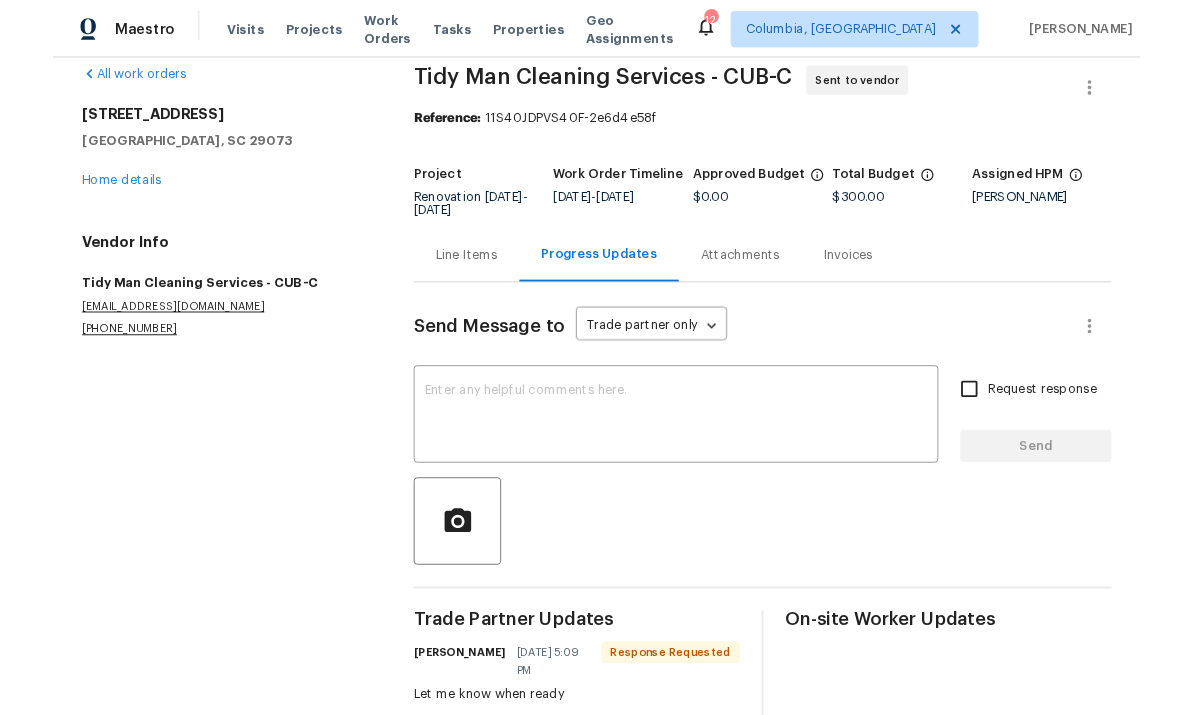 scroll, scrollTop: 22, scrollLeft: 0, axis: vertical 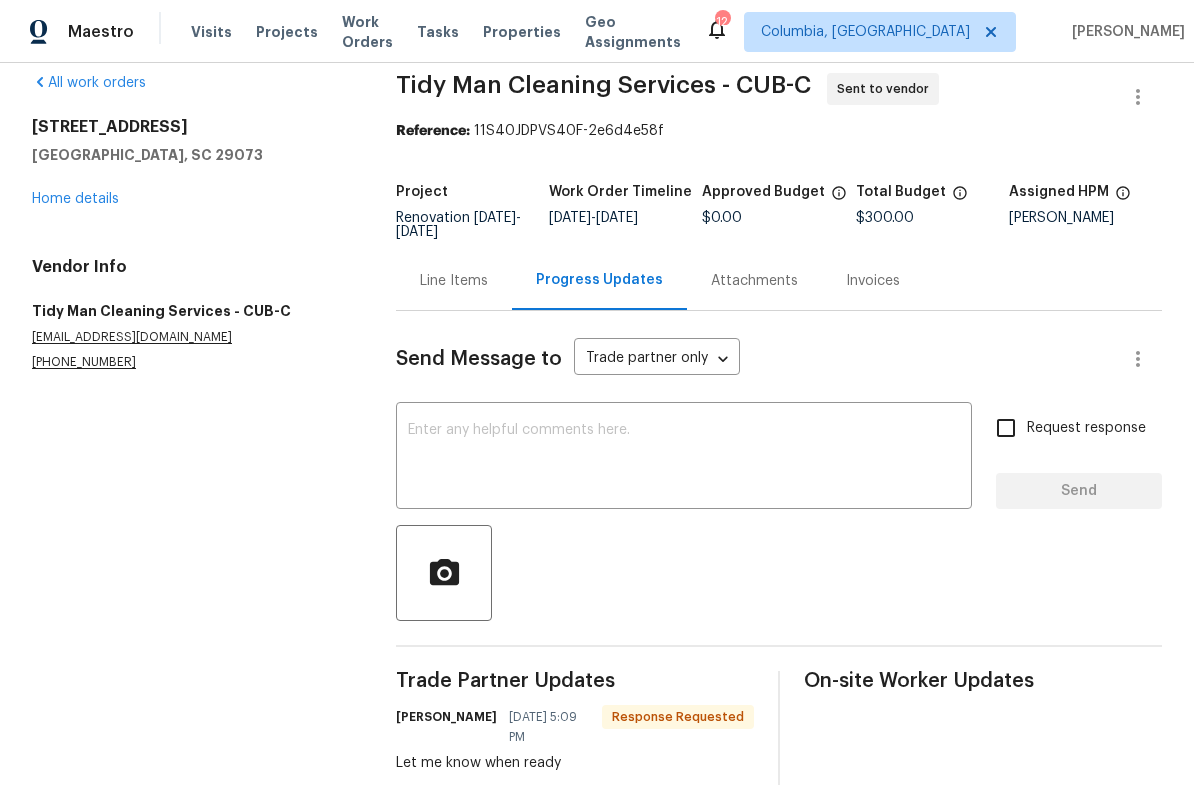 click at bounding box center (684, 458) 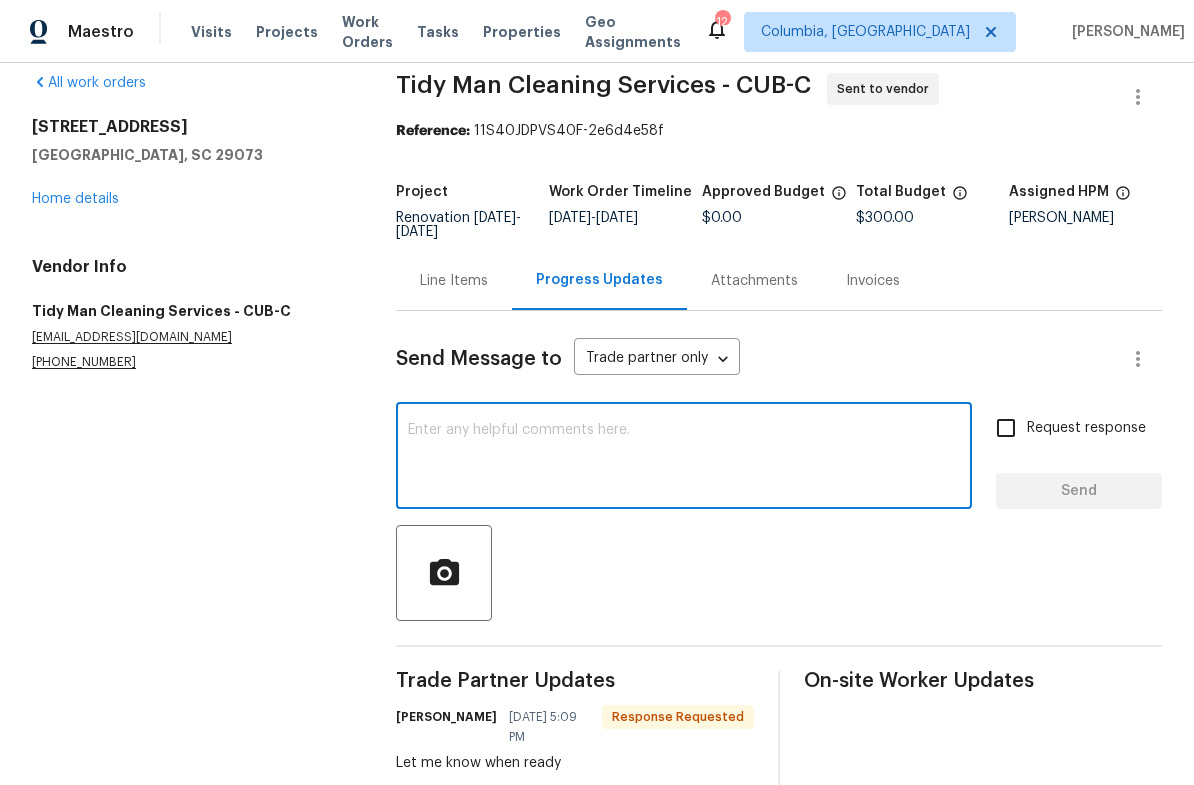 click at bounding box center (684, 458) 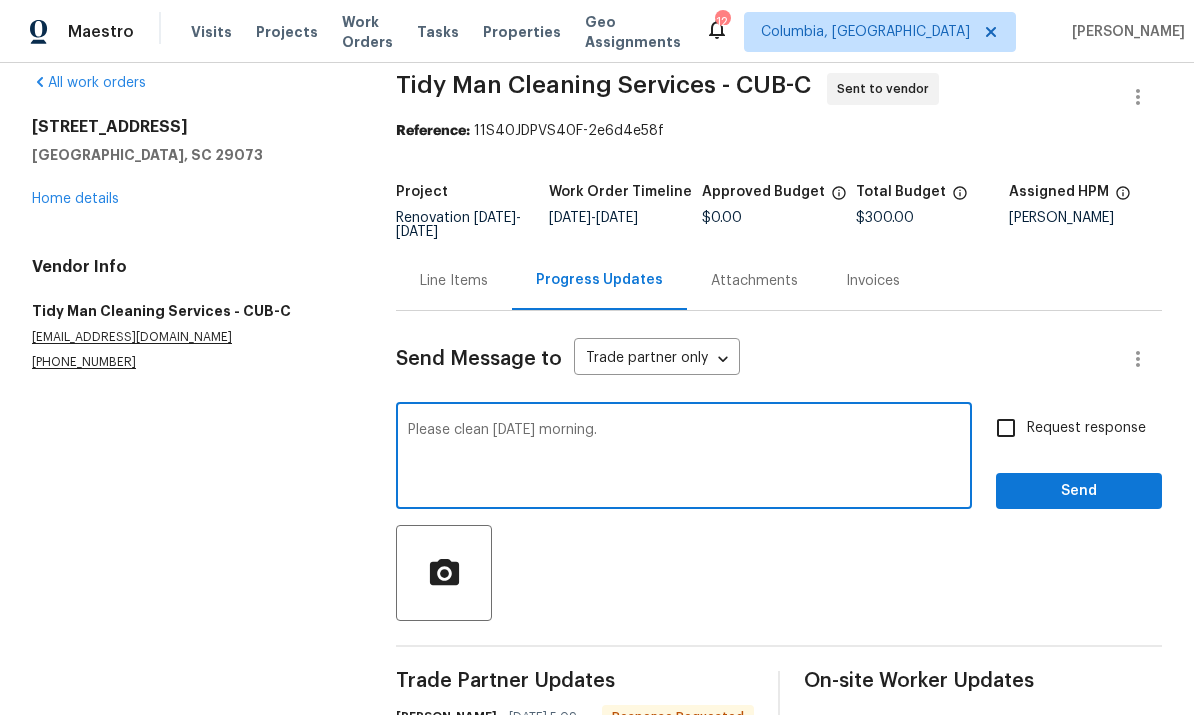 type on "Please clean Thursday morning." 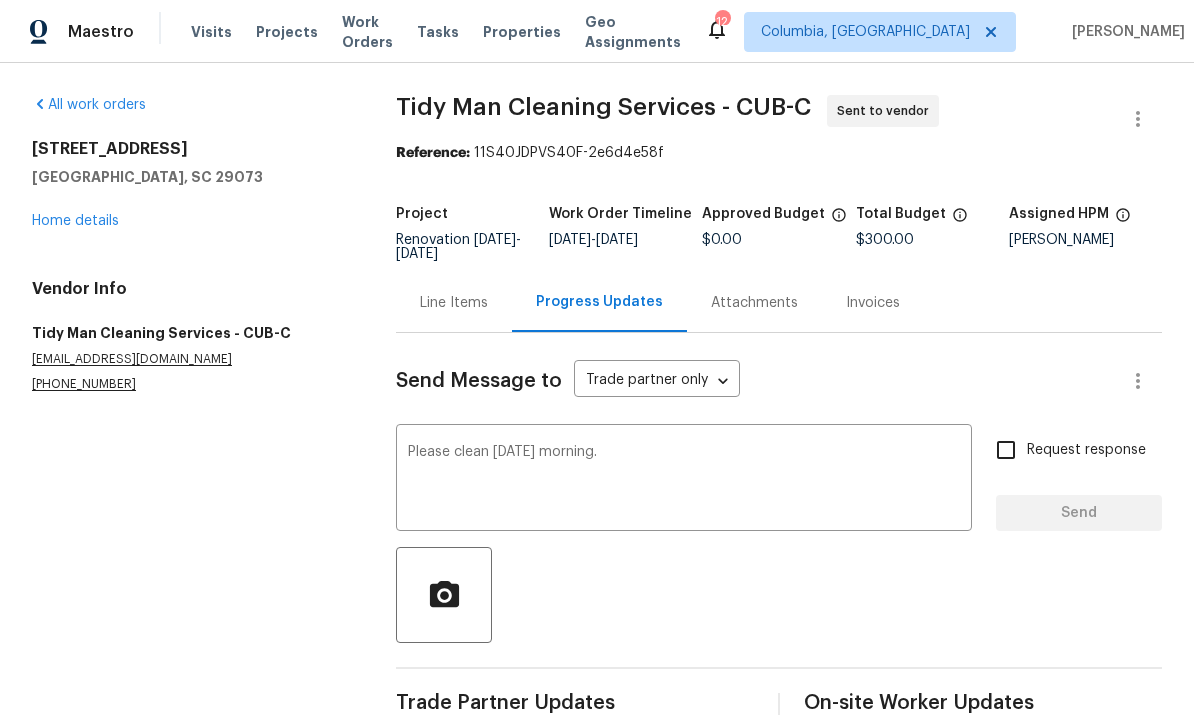 type 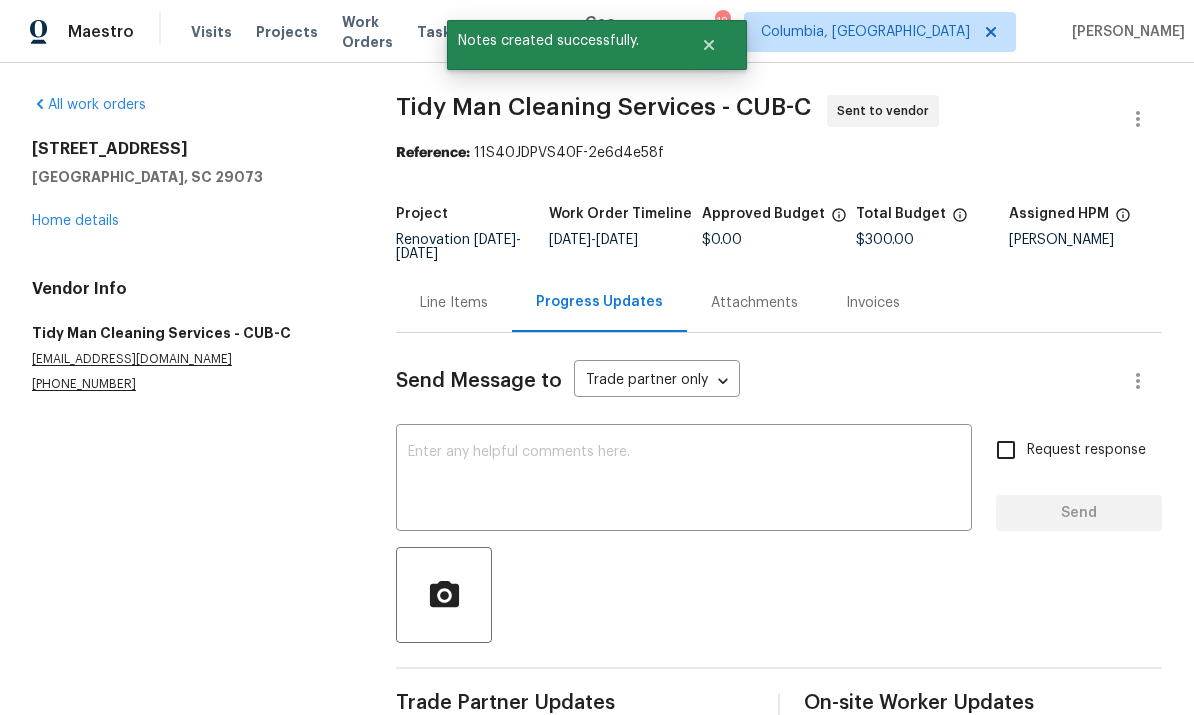 click on "Home details" at bounding box center (75, 221) 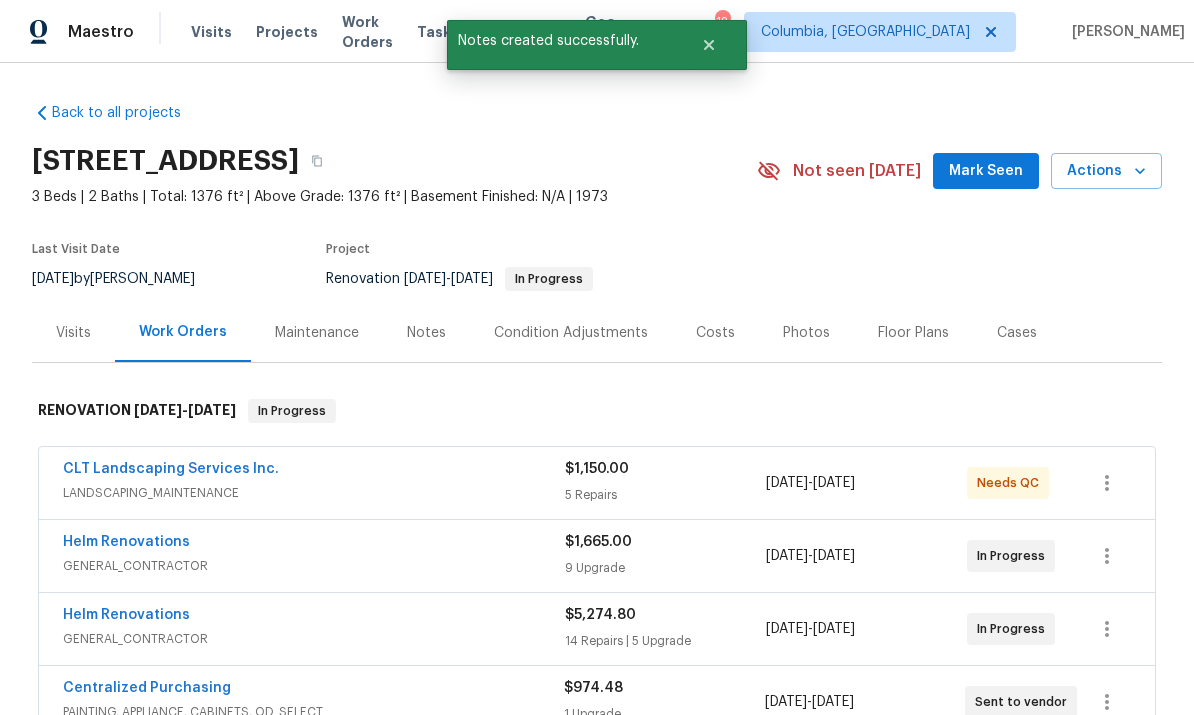 click on "Notes" at bounding box center (426, 333) 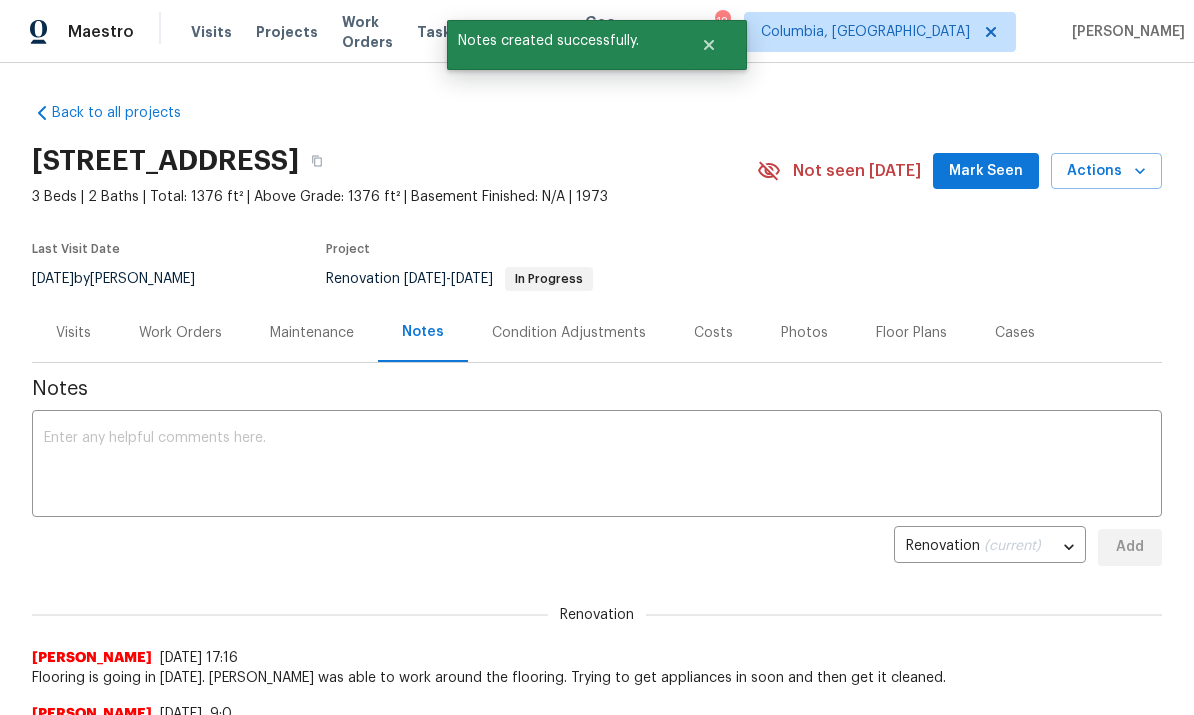 click at bounding box center (597, 466) 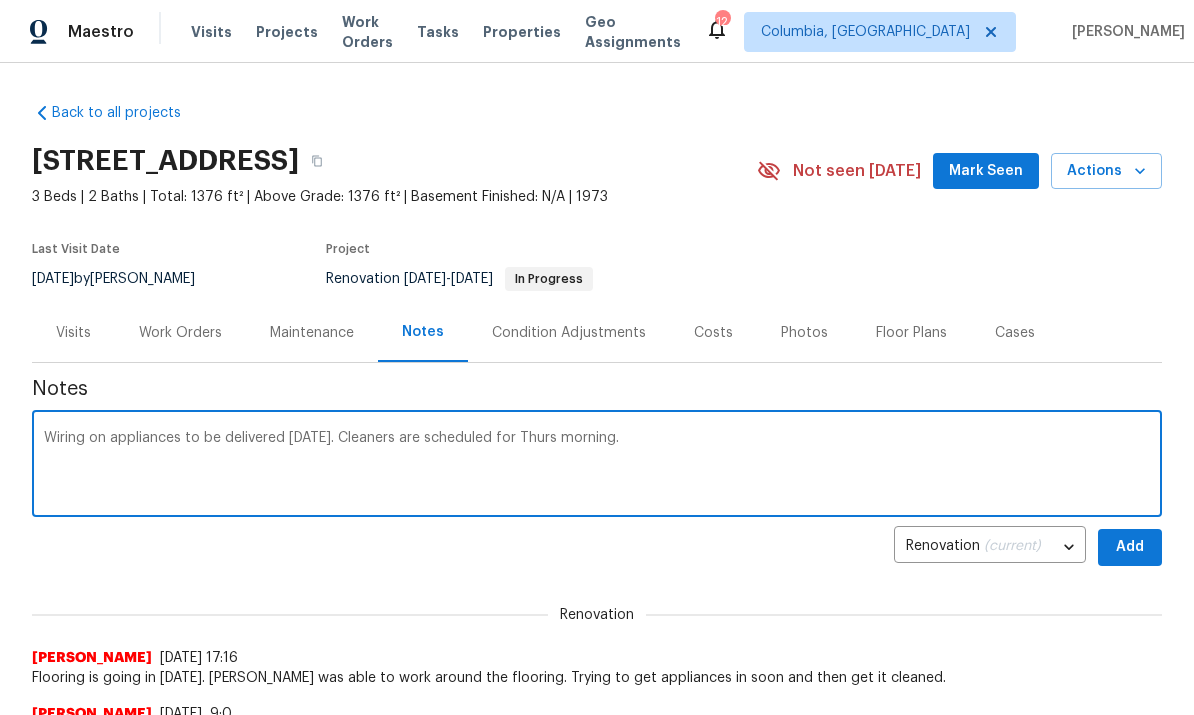 type on "Wiring on appliances to be delivered on Wednesday. Cleaners are scheduled for Thurs morning." 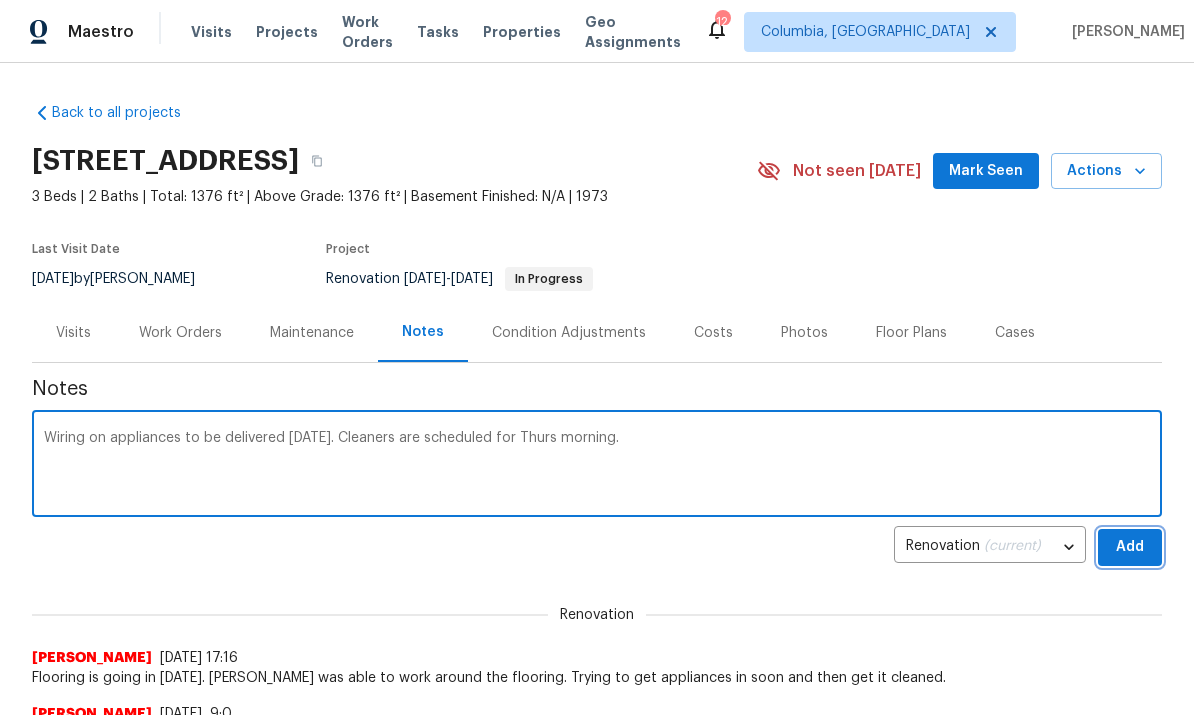 click on "Add" at bounding box center (1130, 547) 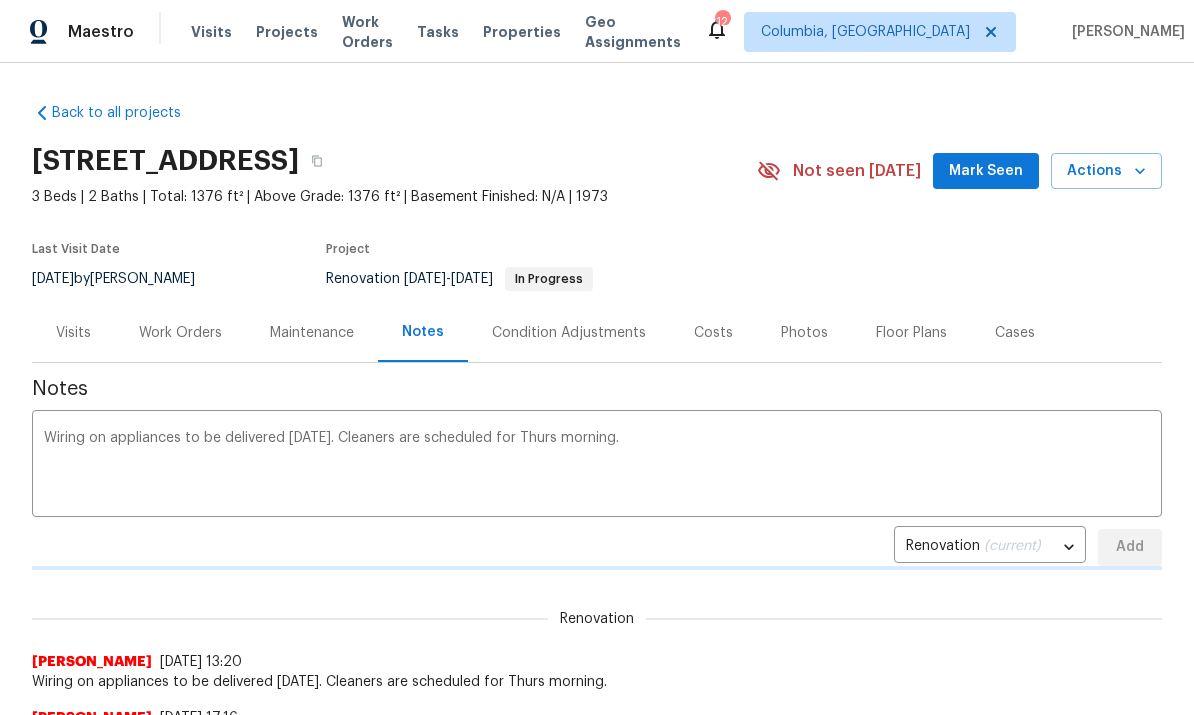 type 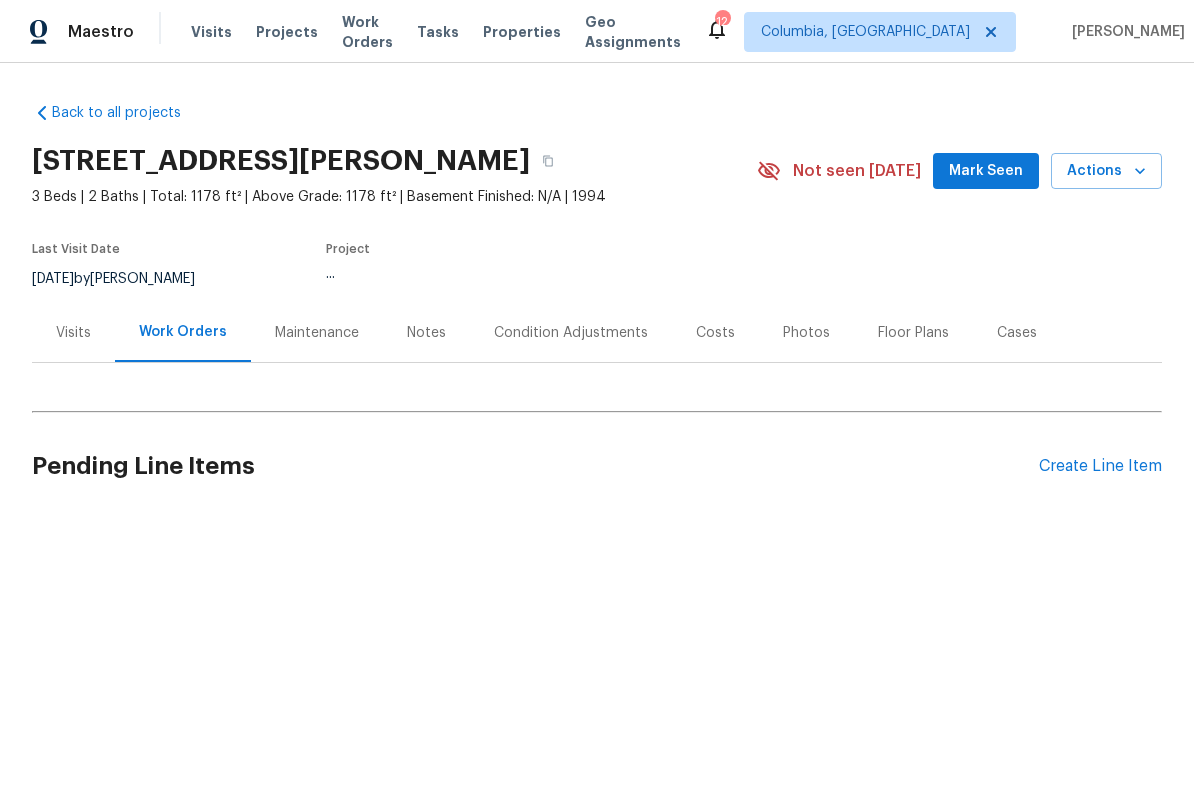 scroll, scrollTop: 0, scrollLeft: 0, axis: both 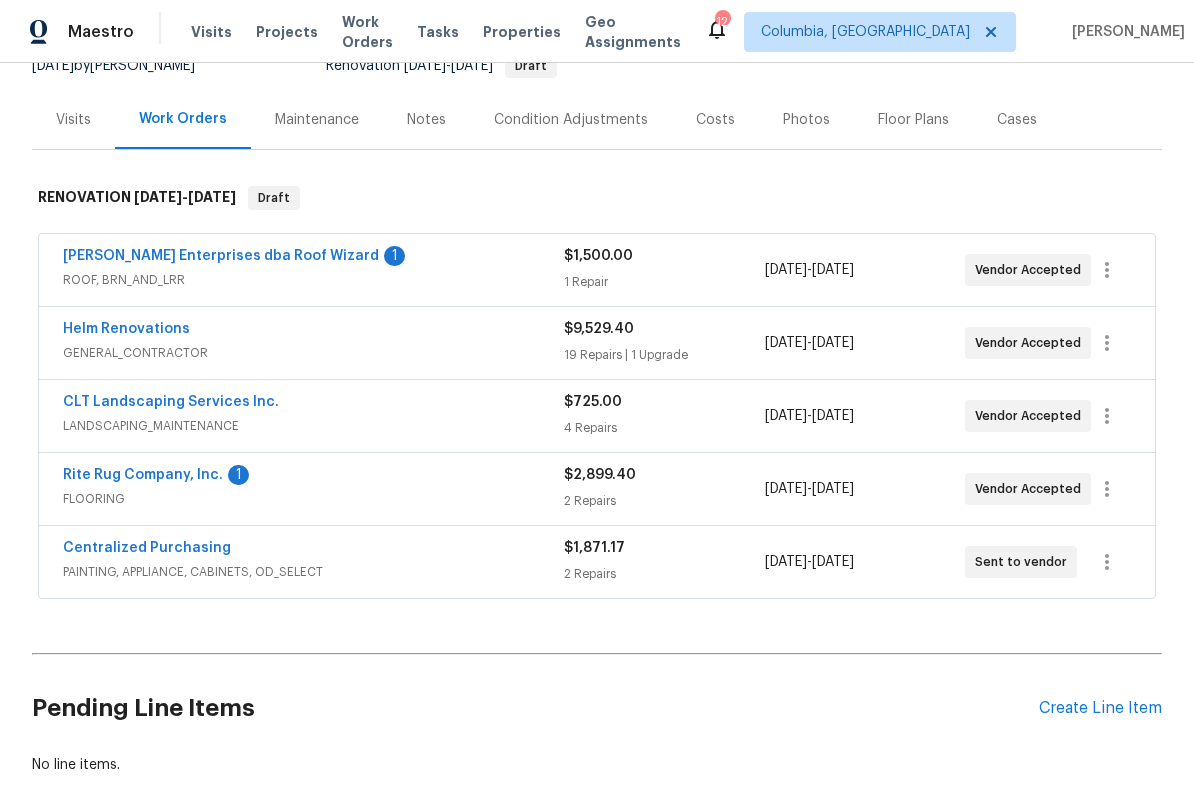 click on "[PERSON_NAME] Enterprises dba Roof Wizard" at bounding box center [221, 256] 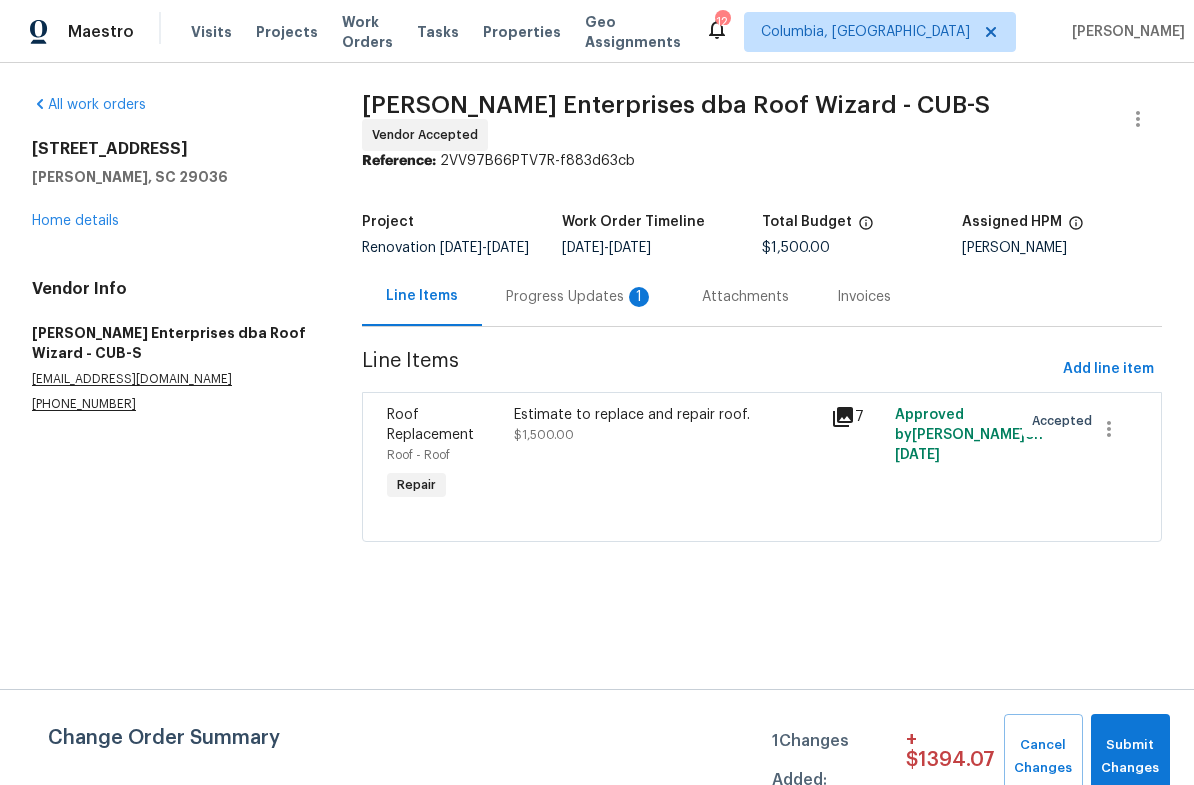 click on "Progress Updates 1" at bounding box center (580, 297) 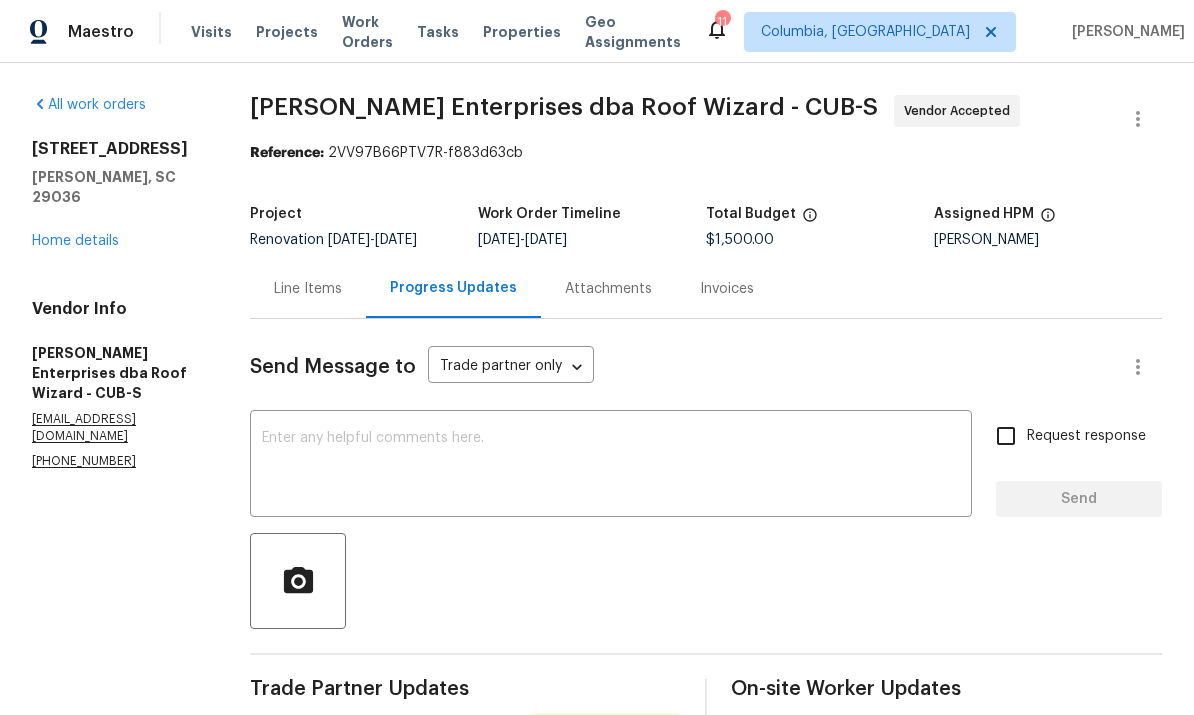 scroll, scrollTop: 0, scrollLeft: 0, axis: both 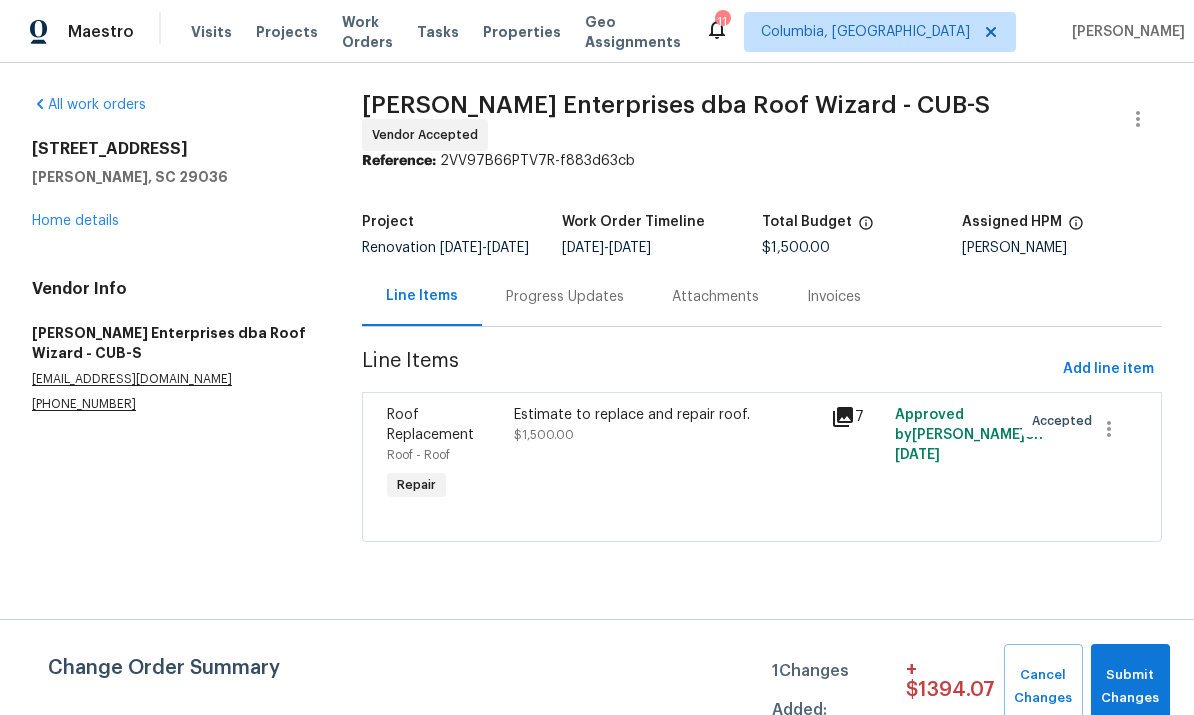 click on "Estimate to replace and repair roof. $1,500.00" at bounding box center [667, 425] 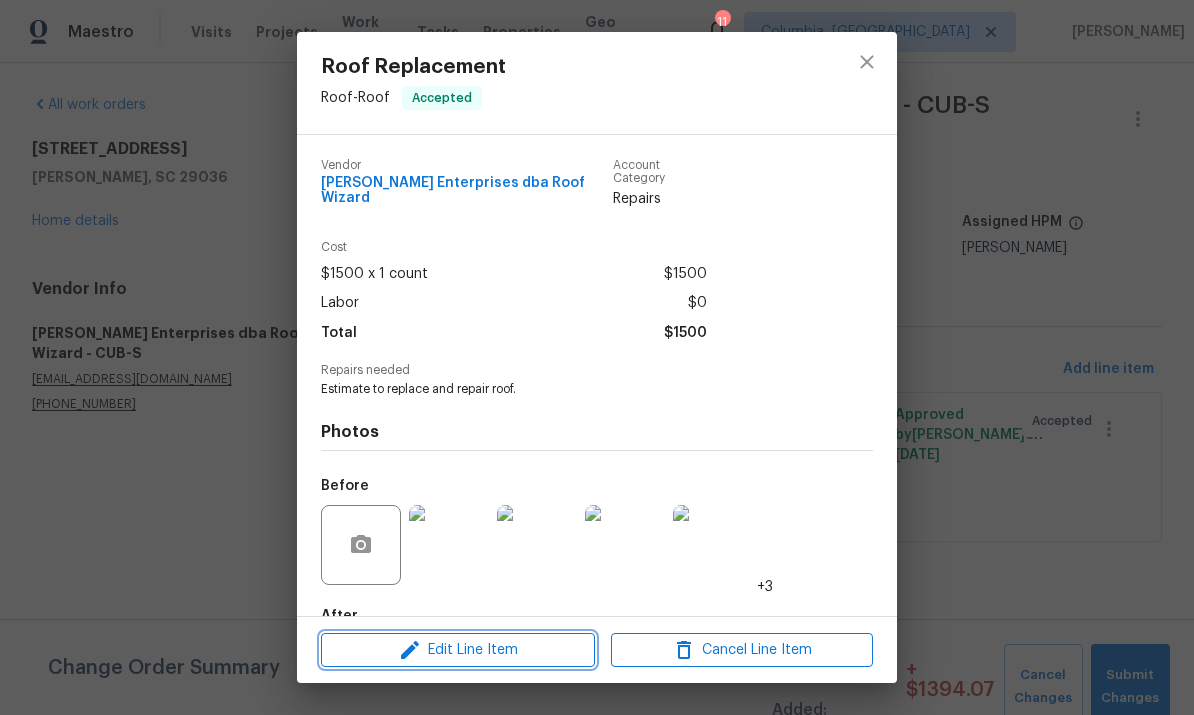 click on "Edit Line Item" at bounding box center (458, 650) 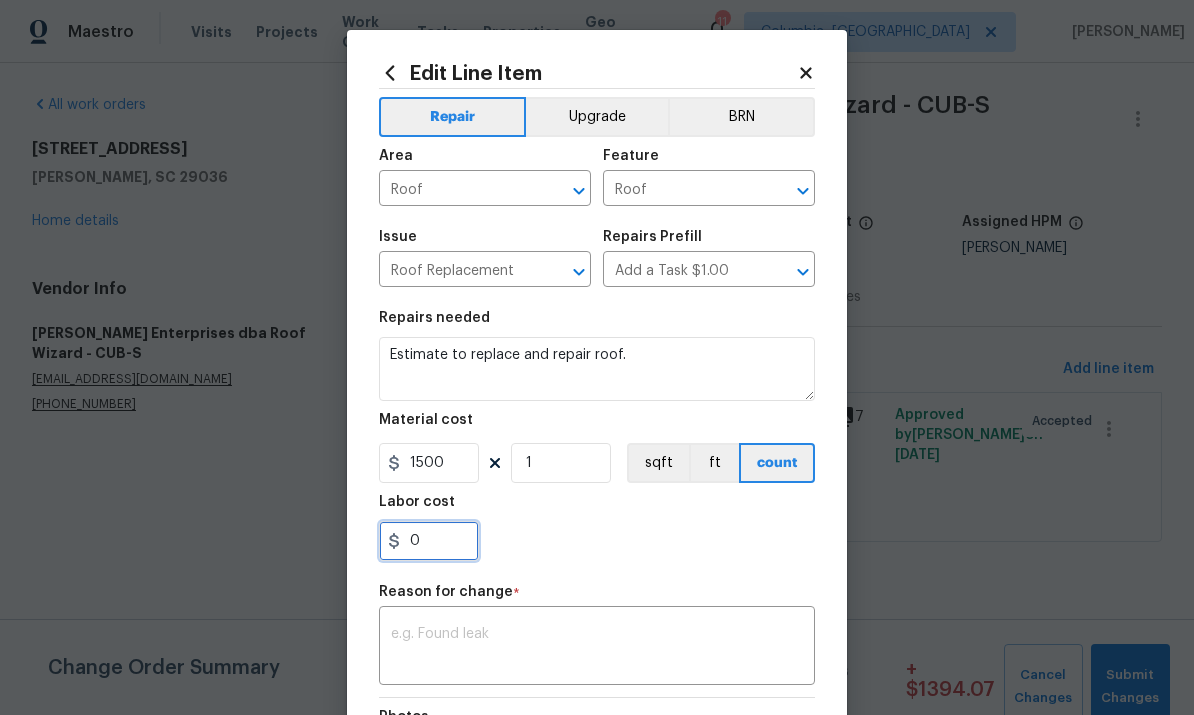click on "0" at bounding box center (429, 541) 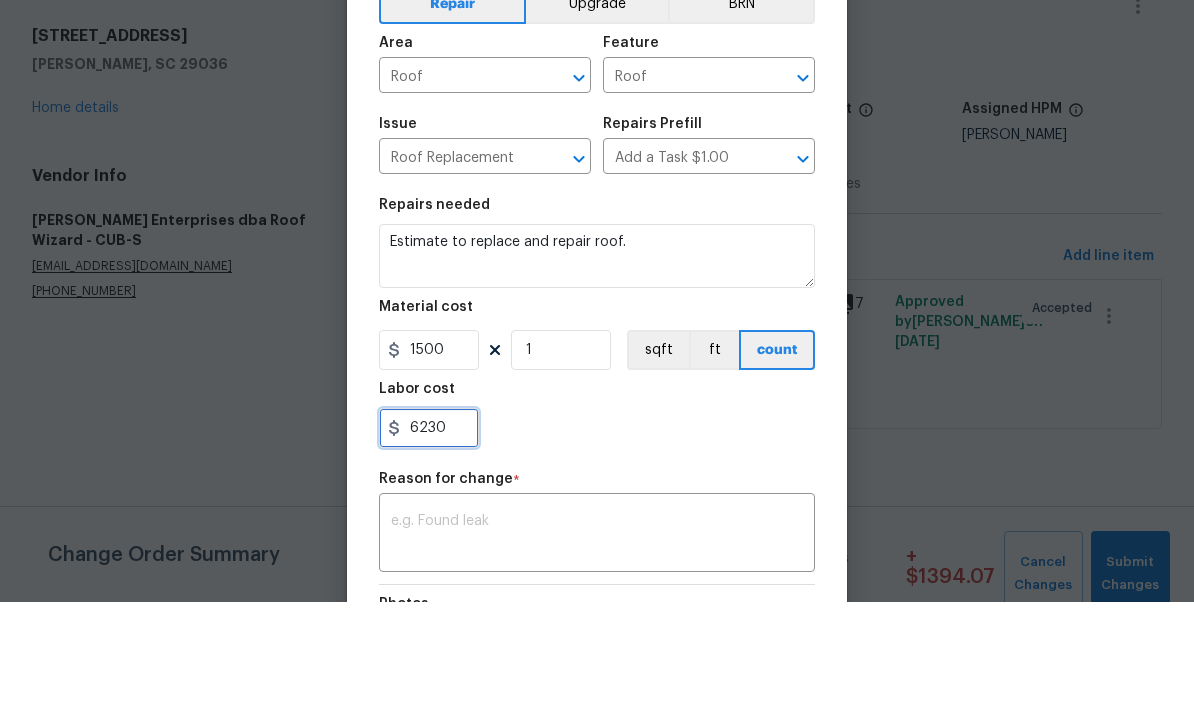 type on "6230" 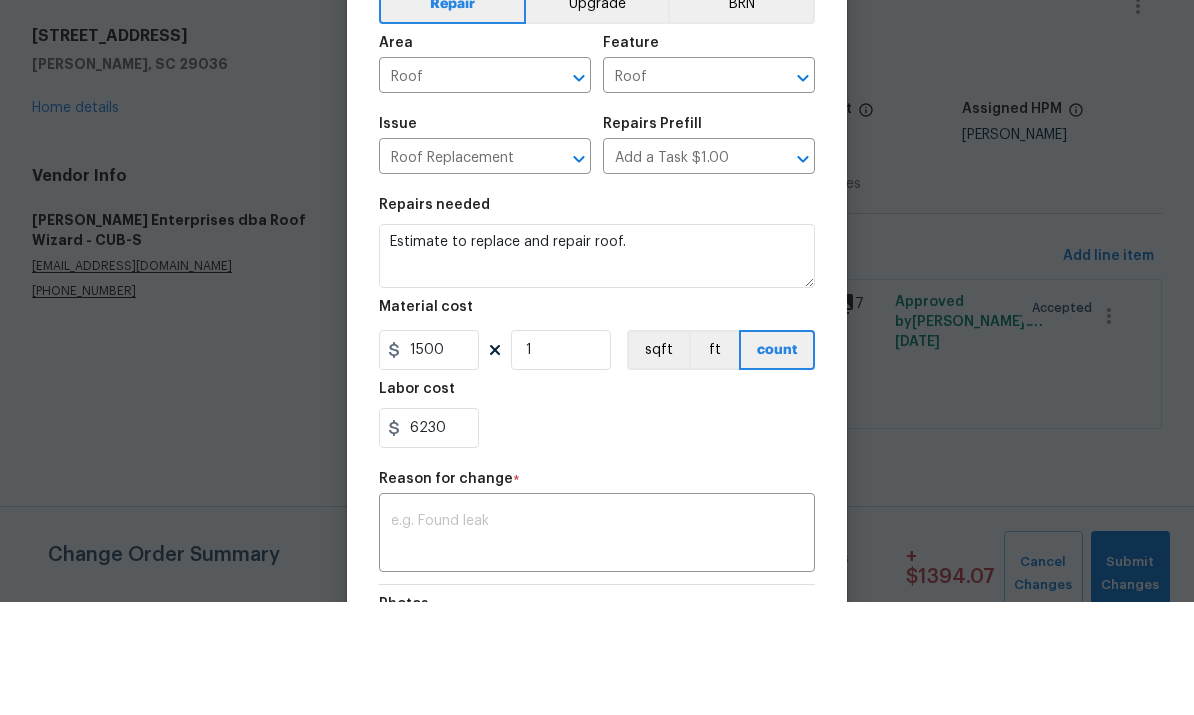 click on "x ​" at bounding box center (597, 648) 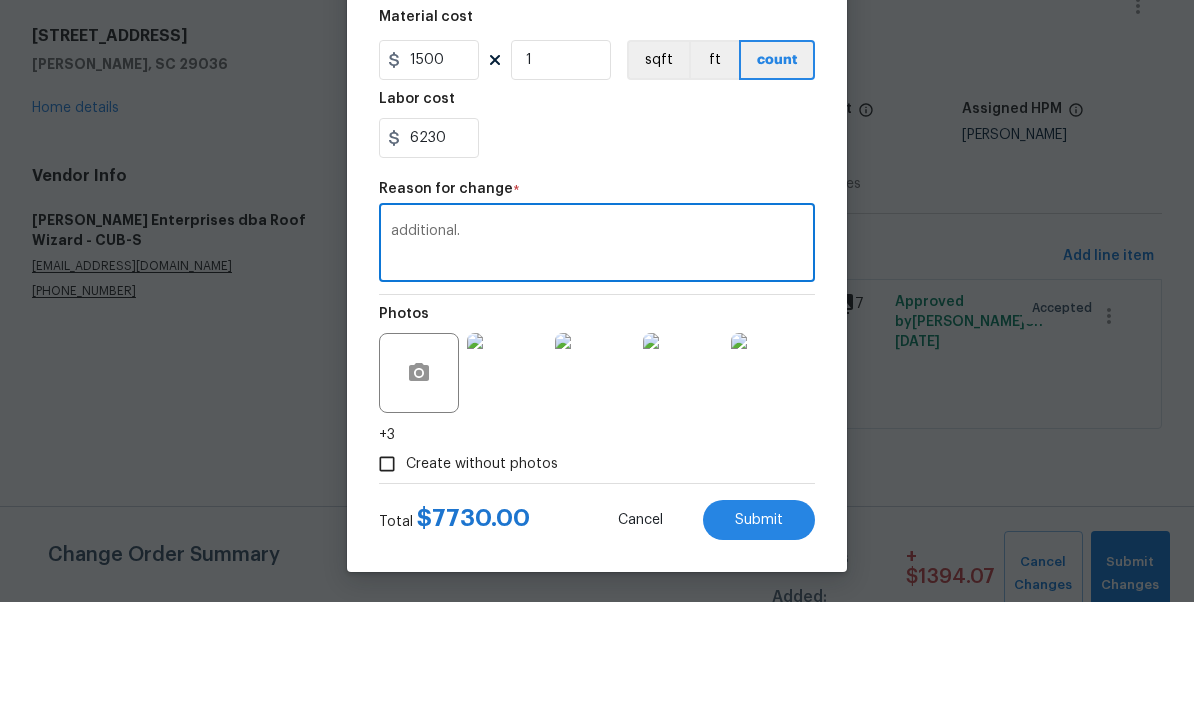 scroll, scrollTop: 294, scrollLeft: 0, axis: vertical 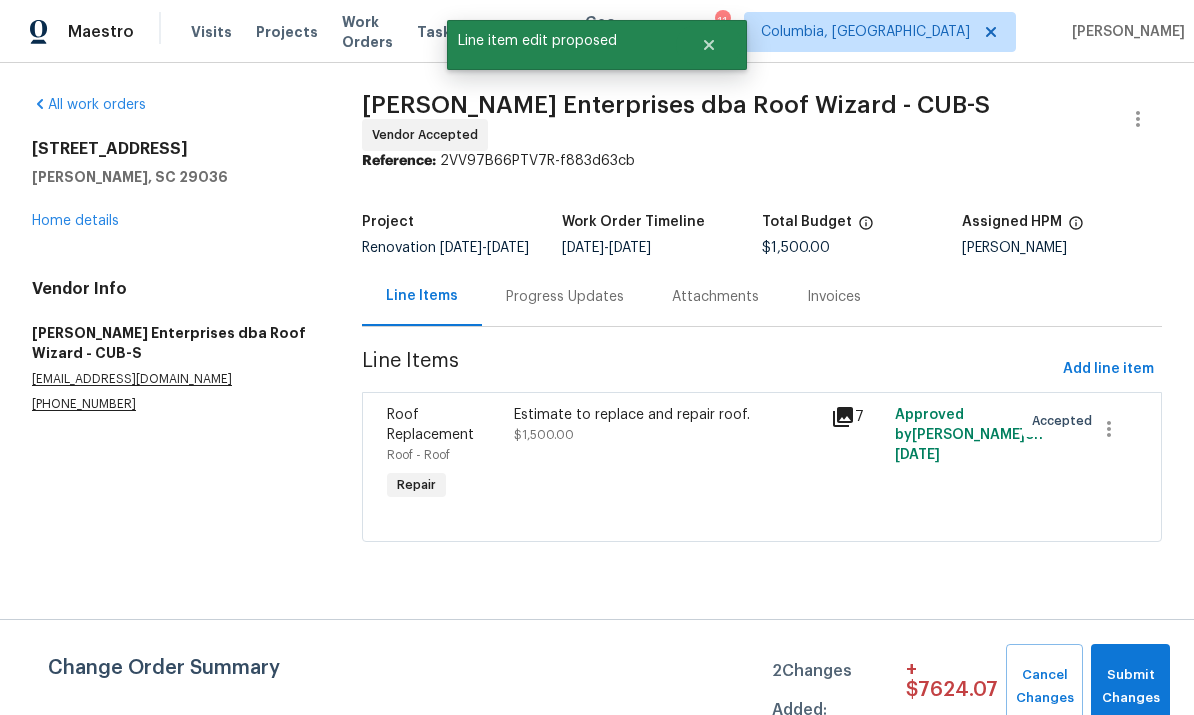 click on "Submit Changes" at bounding box center [1130, 687] 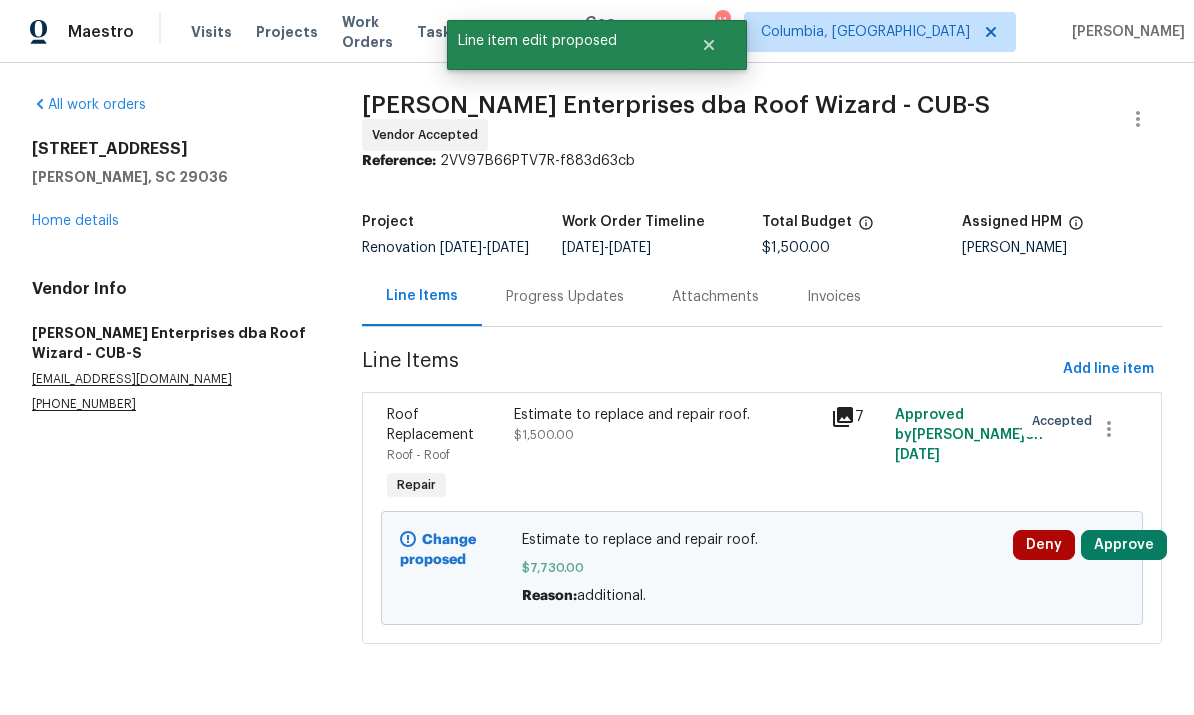 click on "Home details" at bounding box center (75, 221) 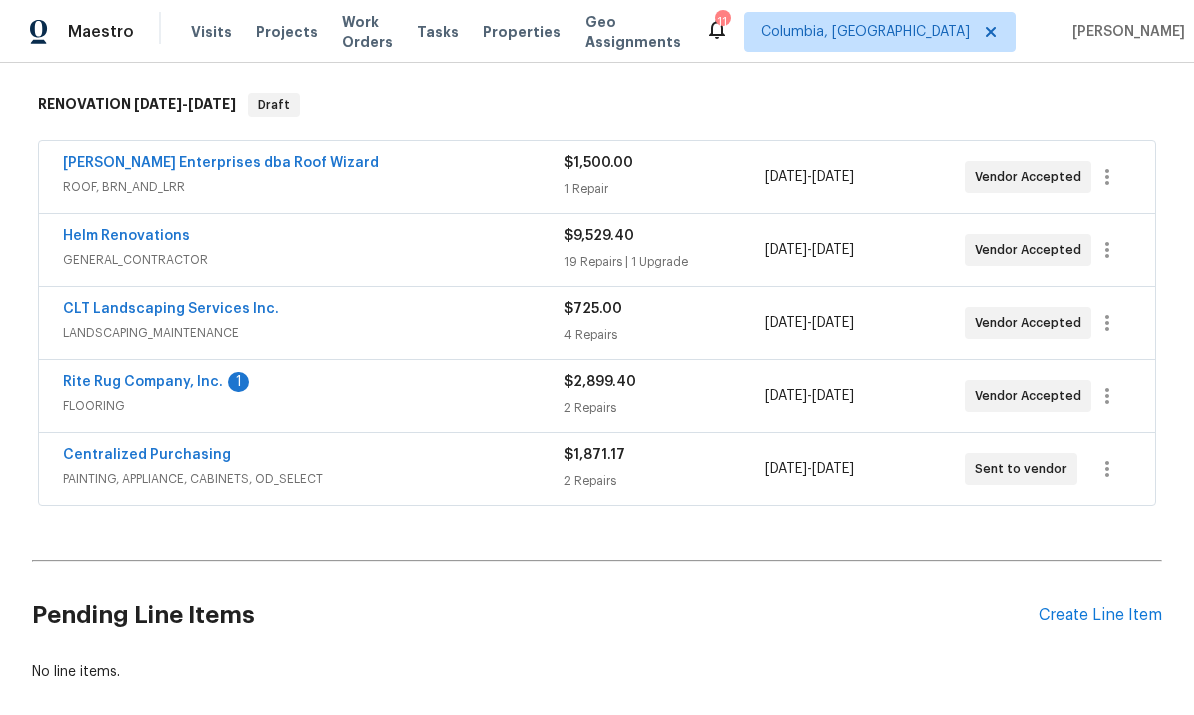 scroll, scrollTop: 285, scrollLeft: 0, axis: vertical 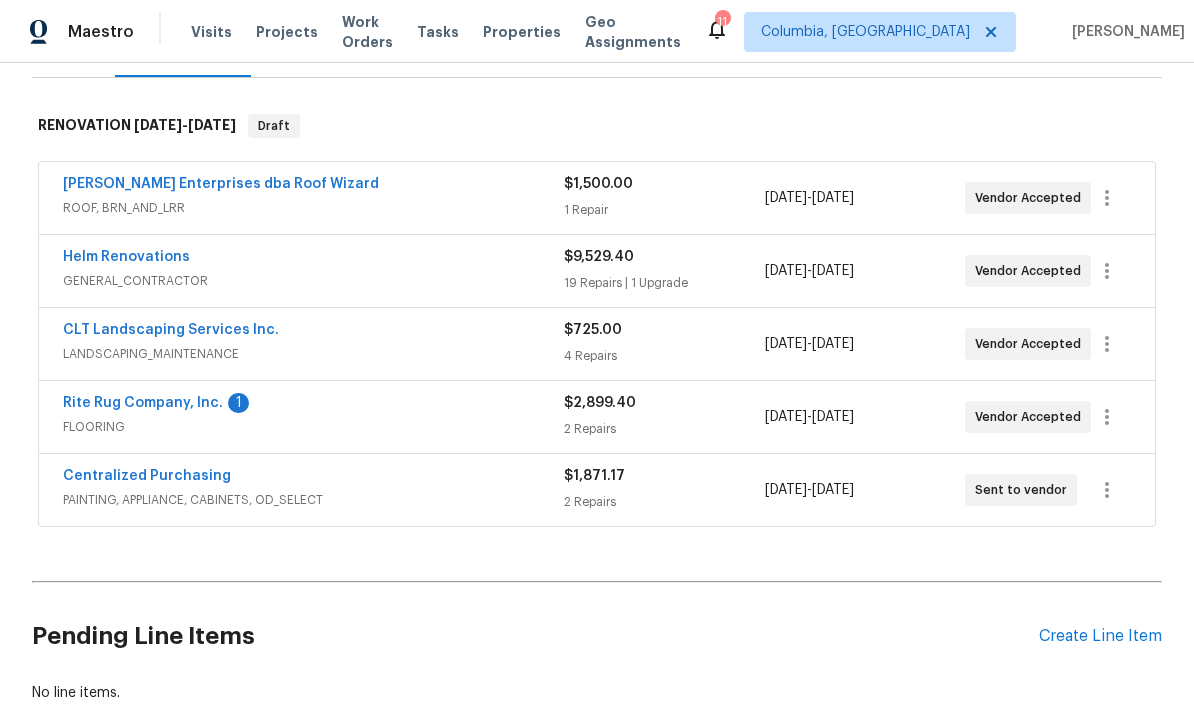 click on "Helm Renovations" at bounding box center [126, 257] 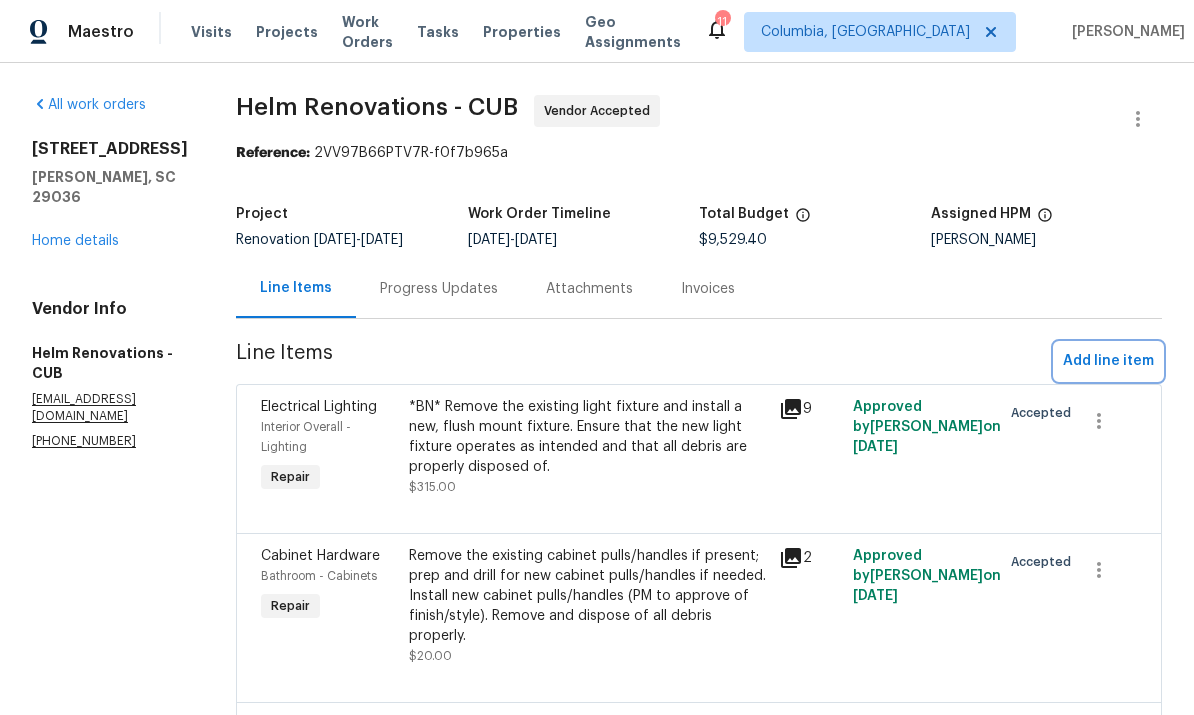 click on "Add line item" at bounding box center [1108, 361] 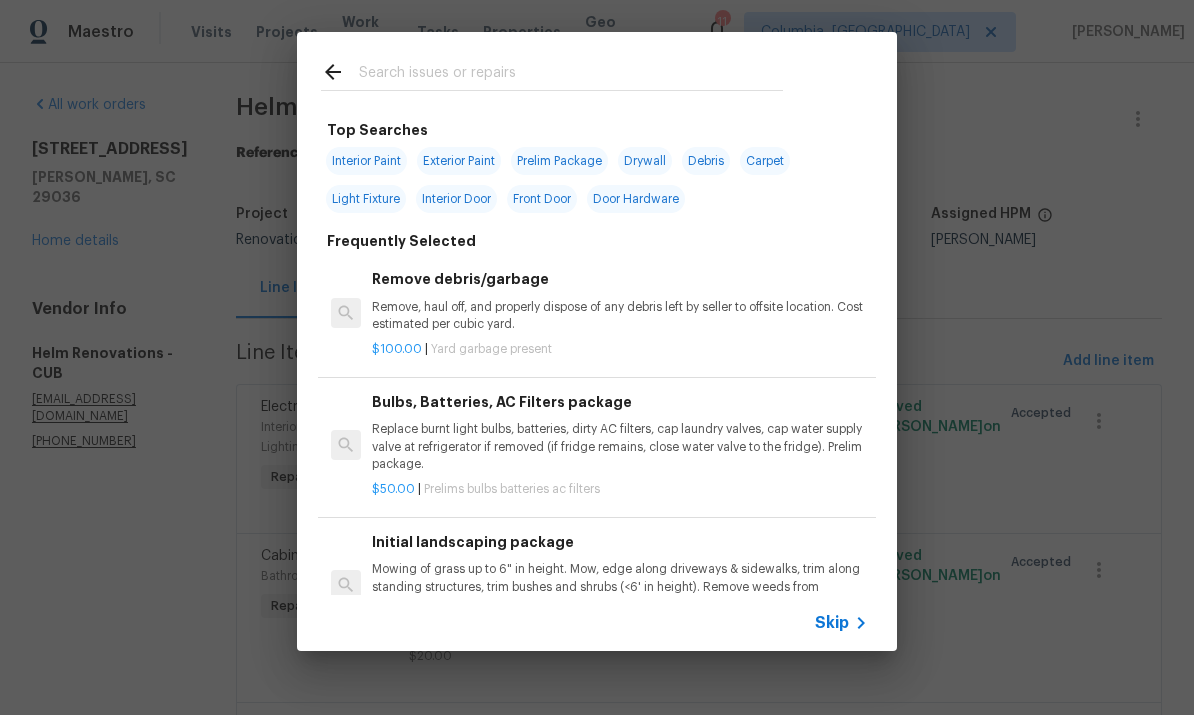 click at bounding box center [571, 75] 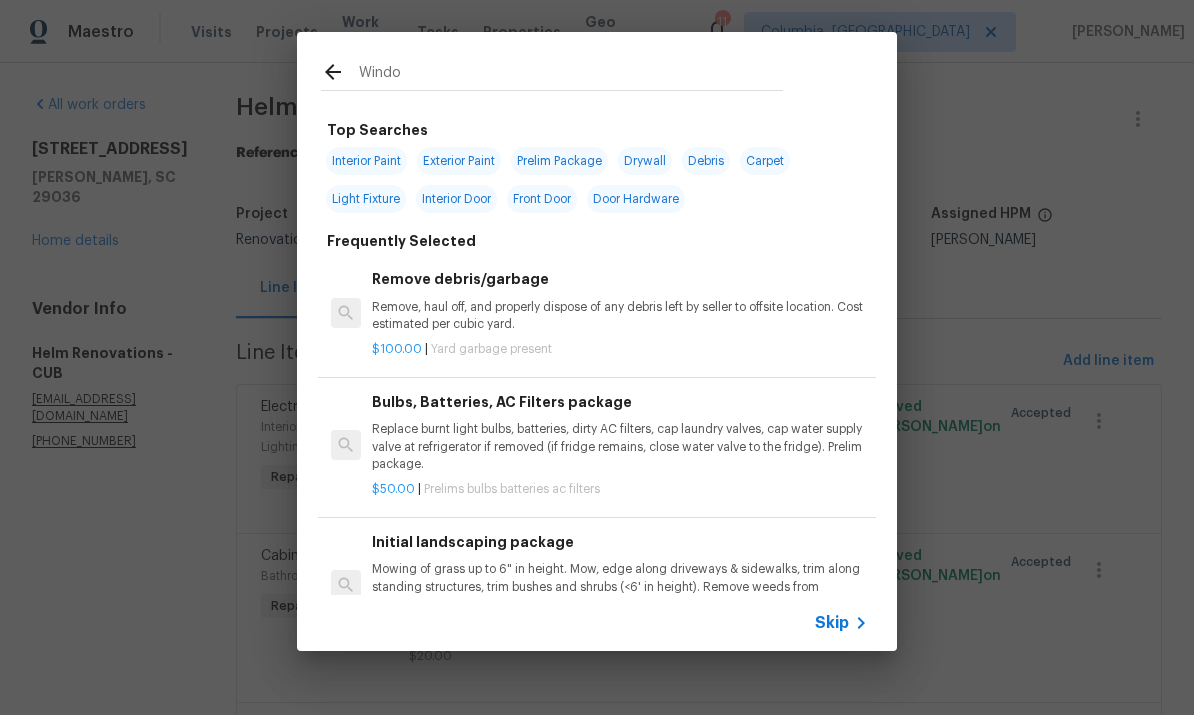 type on "Window" 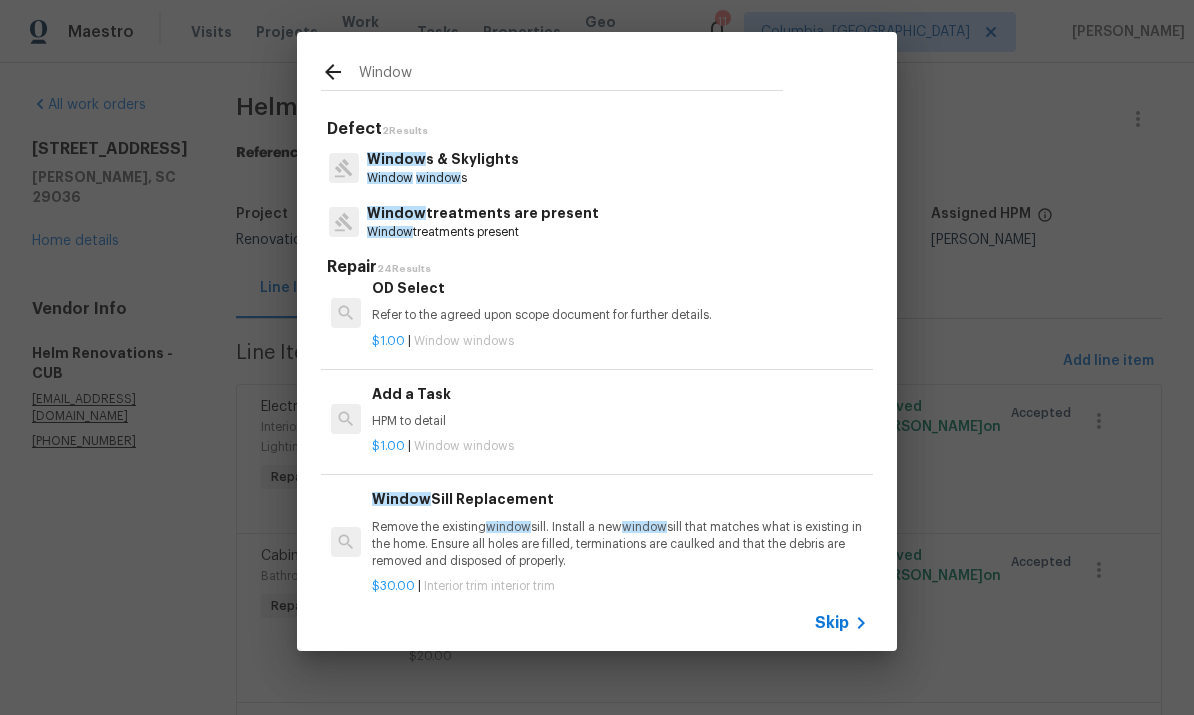 scroll, scrollTop: 1769, scrollLeft: 0, axis: vertical 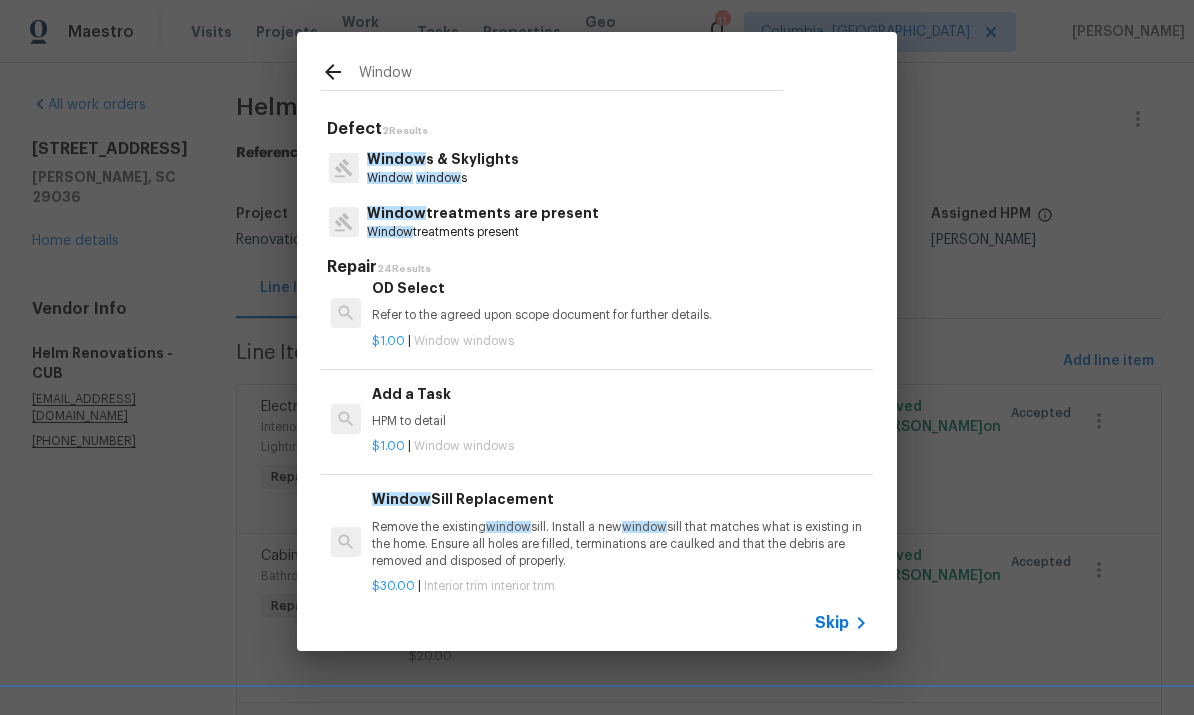 click on "HPM to detail" at bounding box center (620, 421) 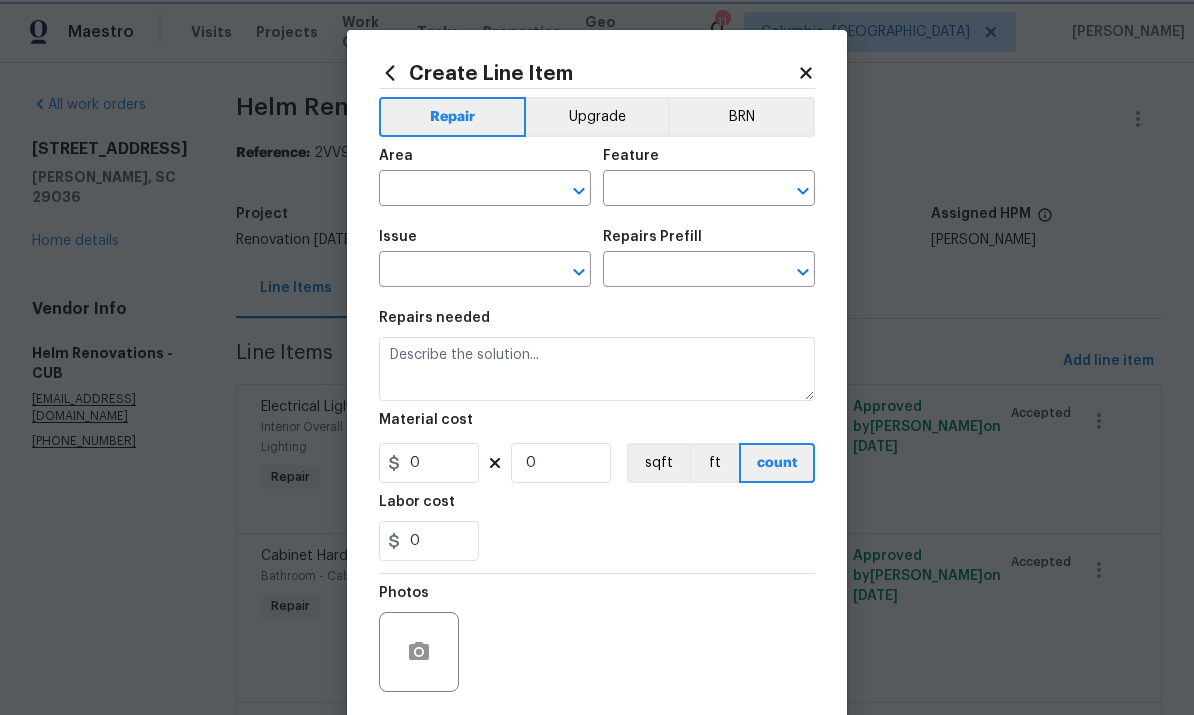 type on "Windows & Skylights" 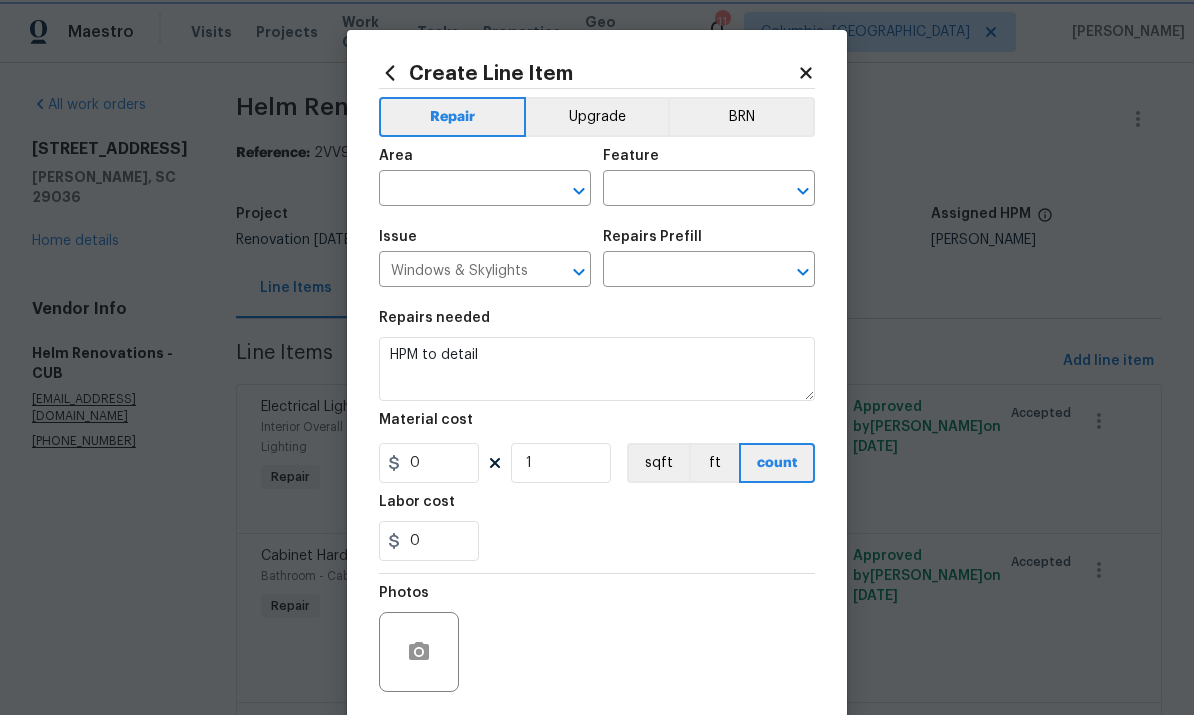type on "Add a Task $1.00" 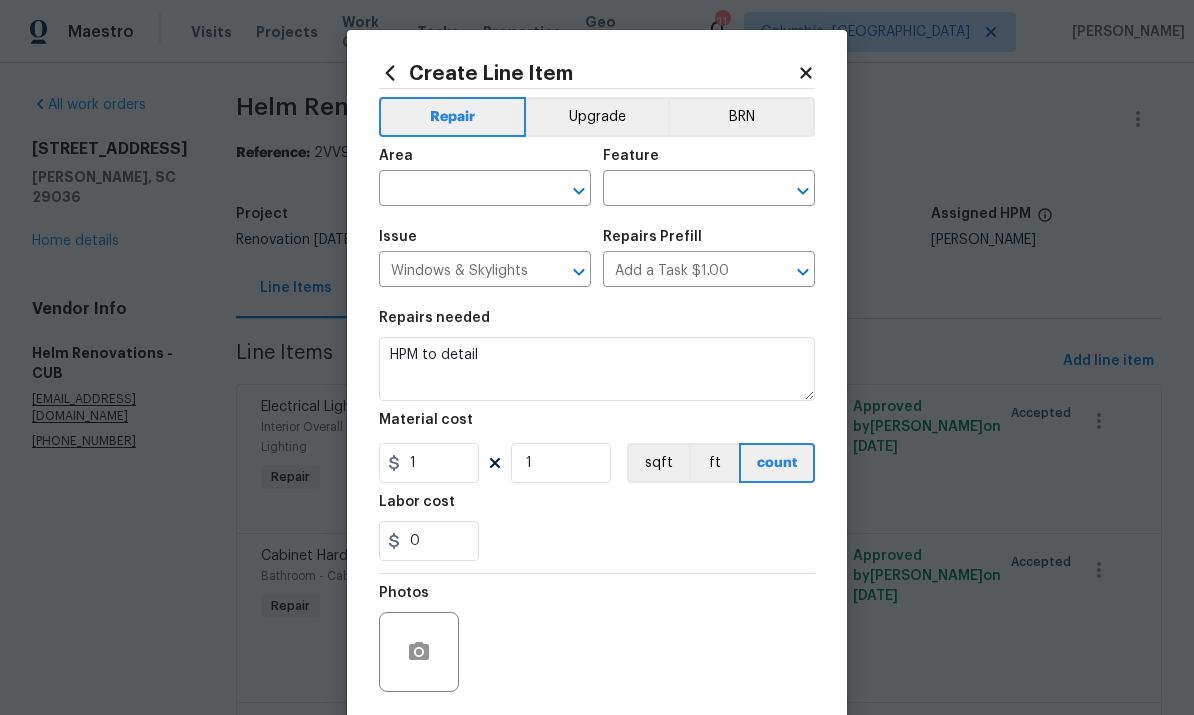 click at bounding box center (457, 190) 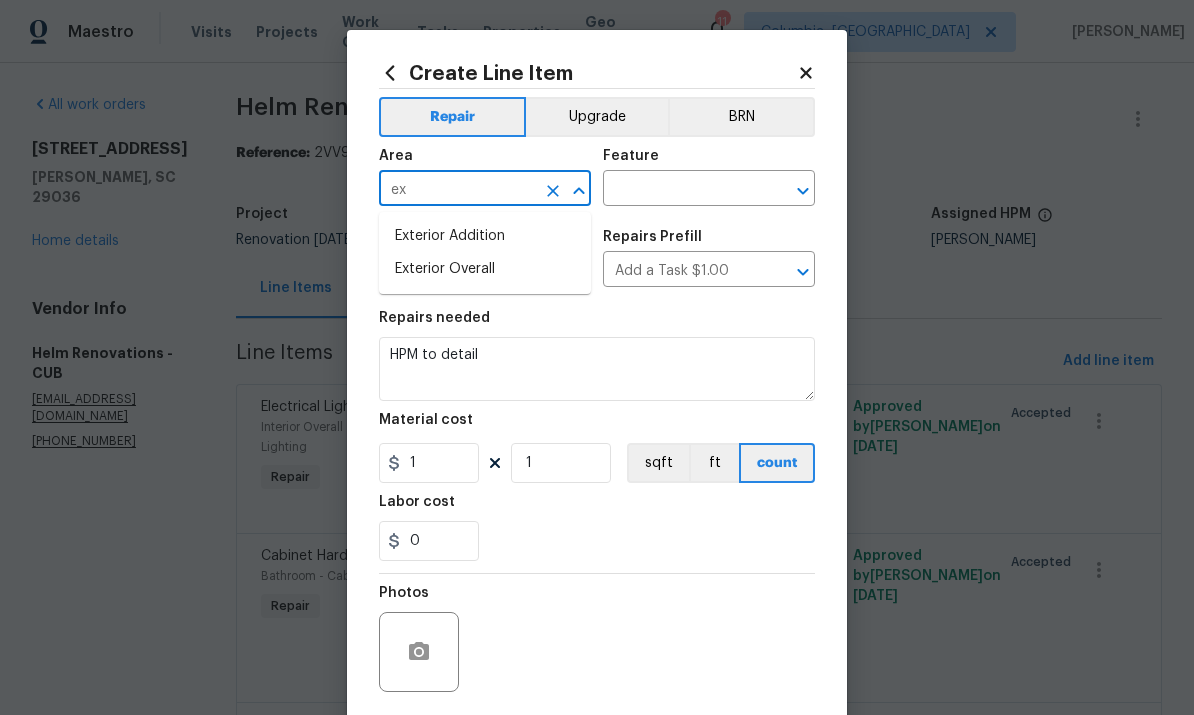 click on "Exterior Overall" at bounding box center [485, 269] 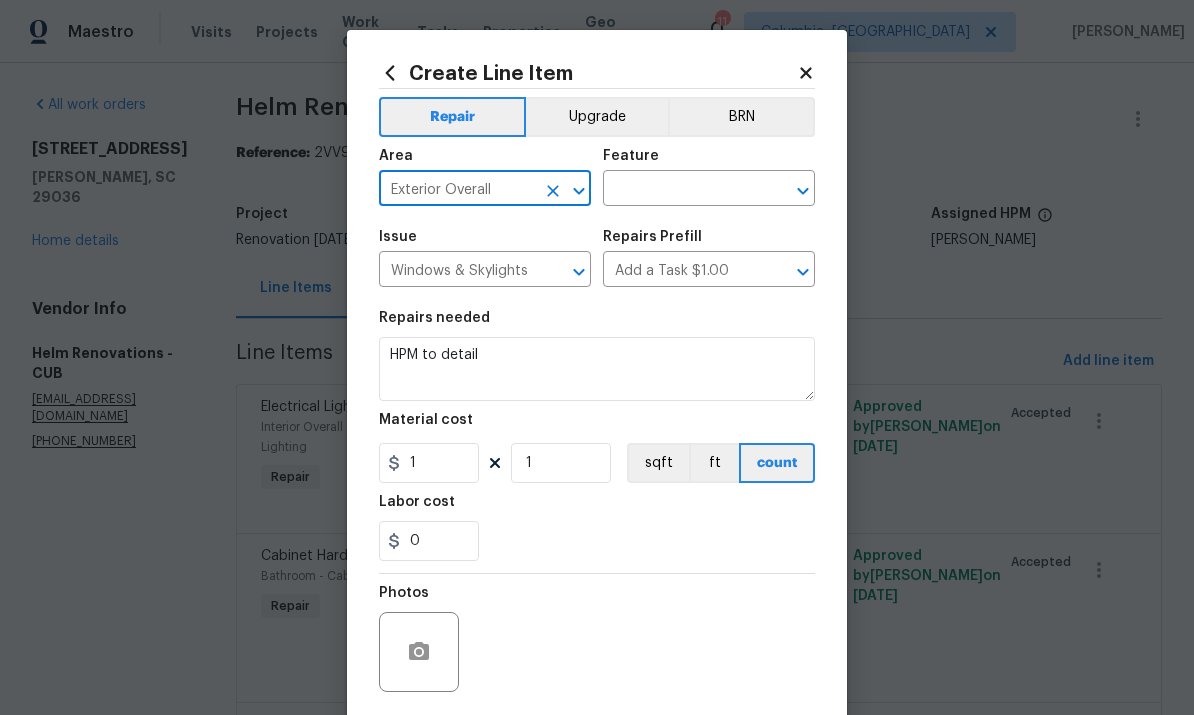 click at bounding box center (681, 190) 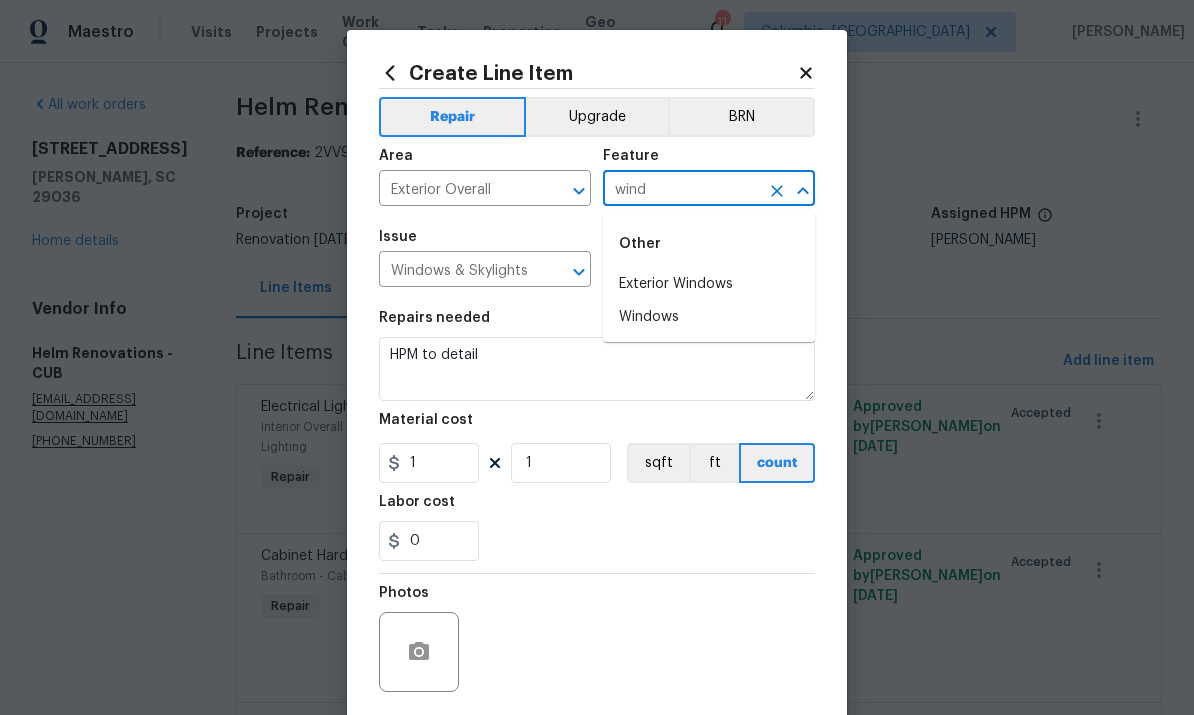 click on "Exterior Windows" at bounding box center [709, 284] 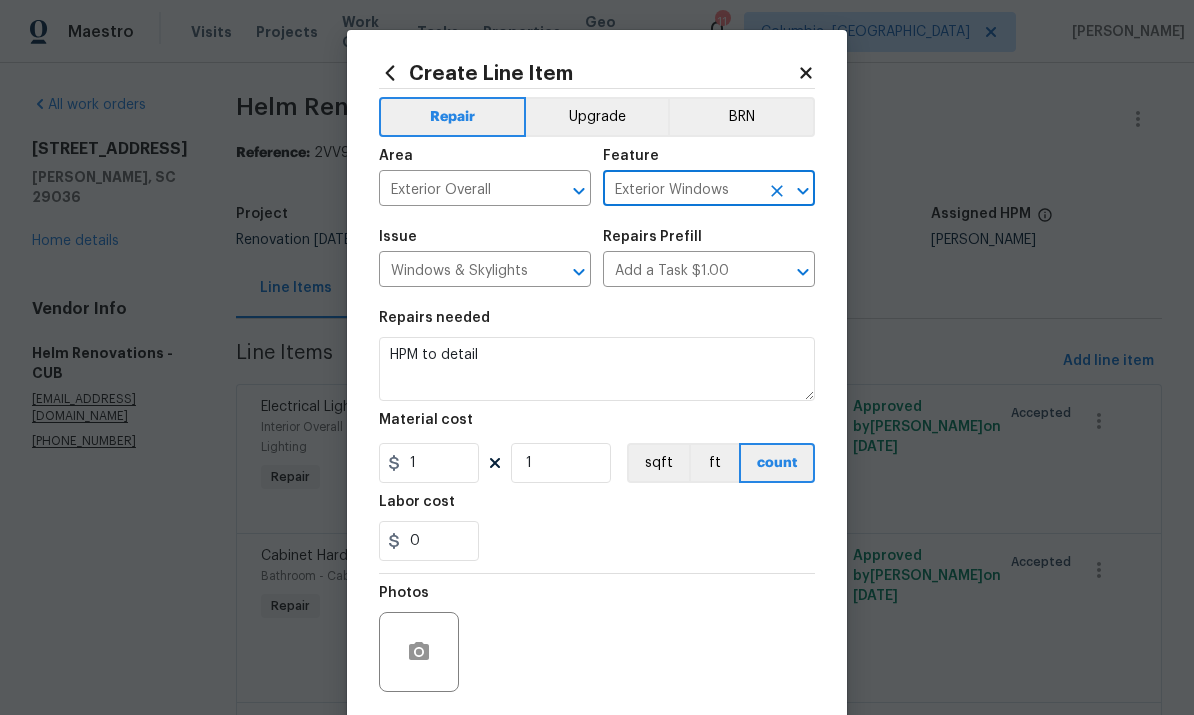 click on "Add a Task $1.00" at bounding box center (681, 271) 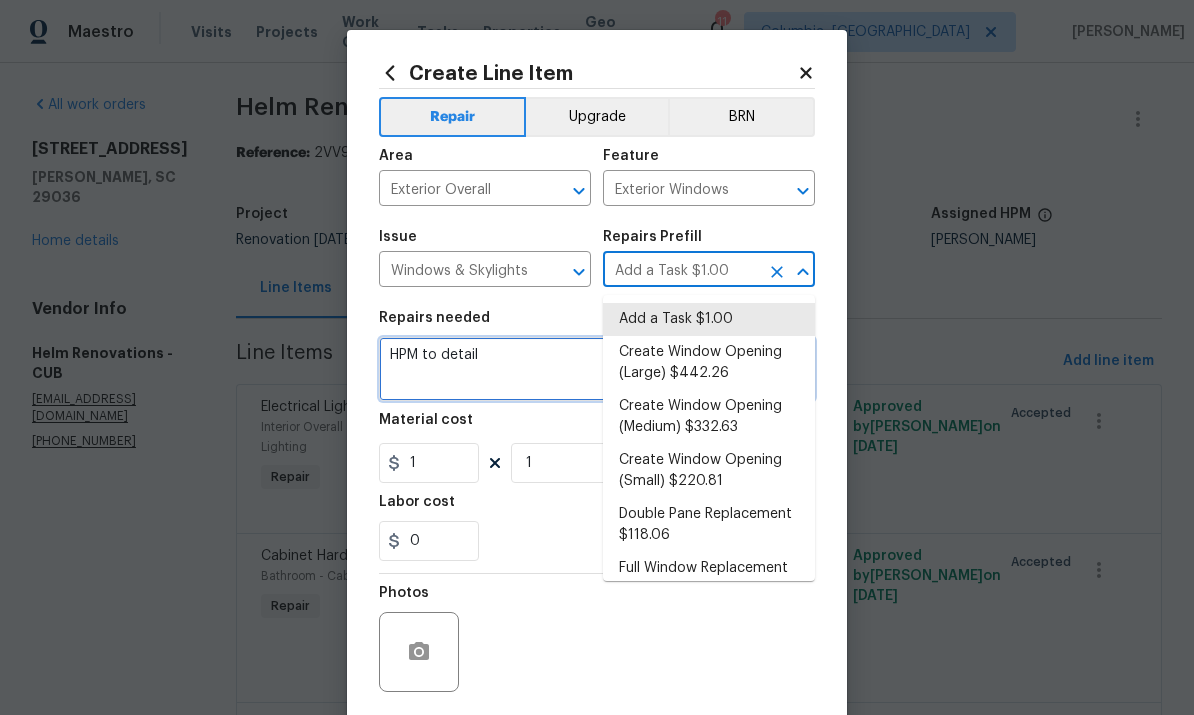 click on "HPM to detail" at bounding box center [597, 369] 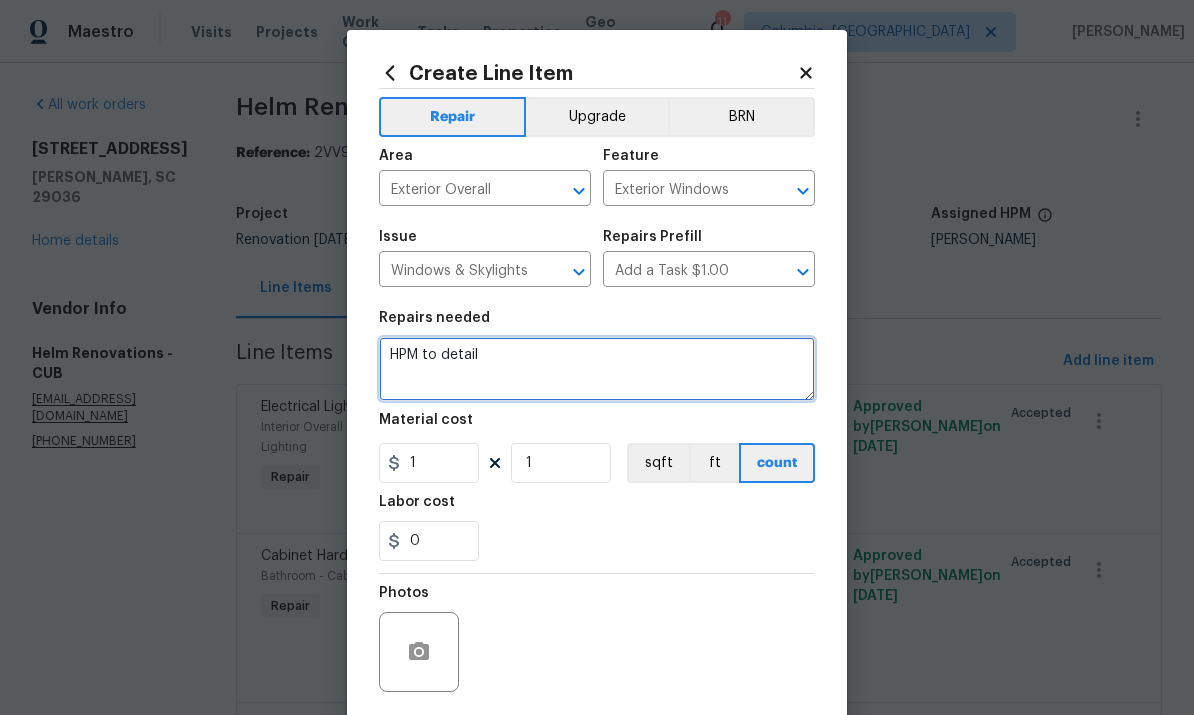 click on "HPM to detail" at bounding box center (597, 369) 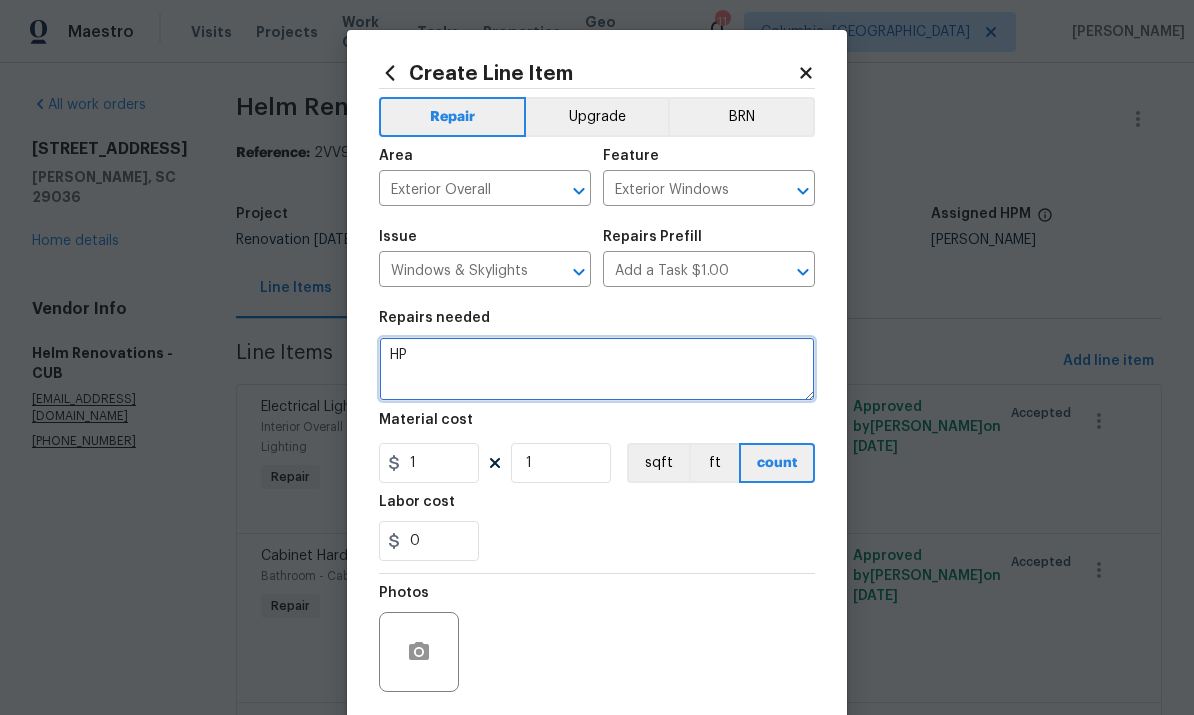 type on "H" 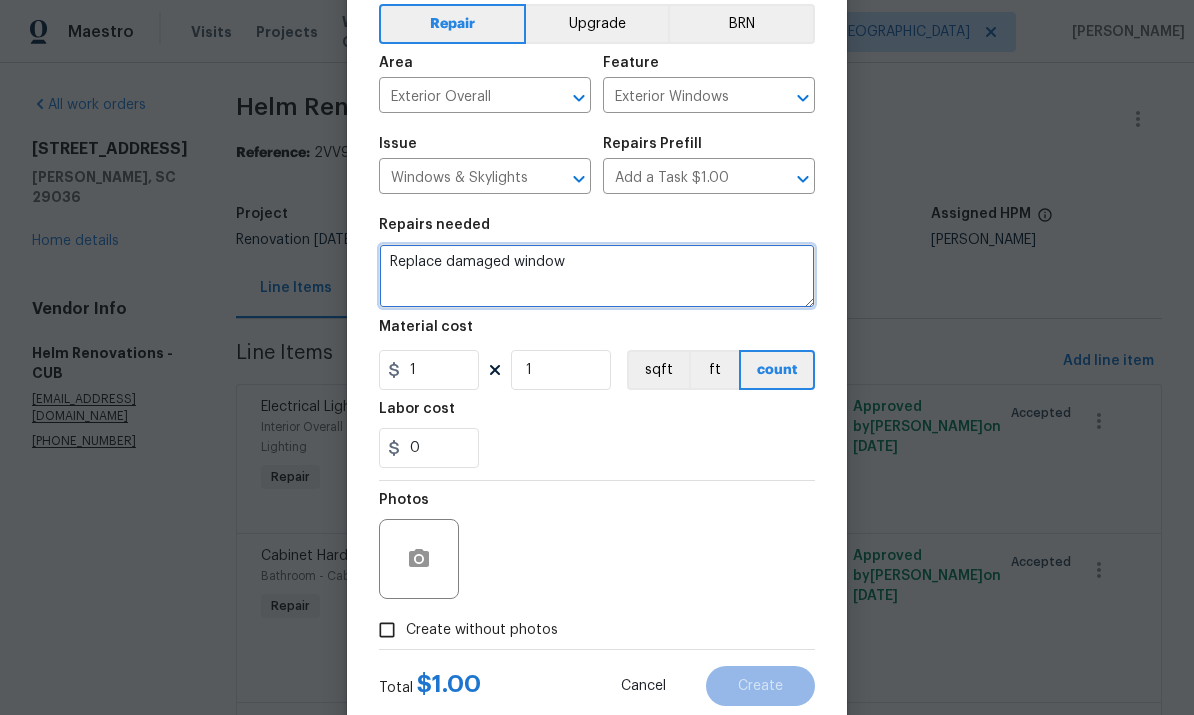 scroll, scrollTop: 94, scrollLeft: 0, axis: vertical 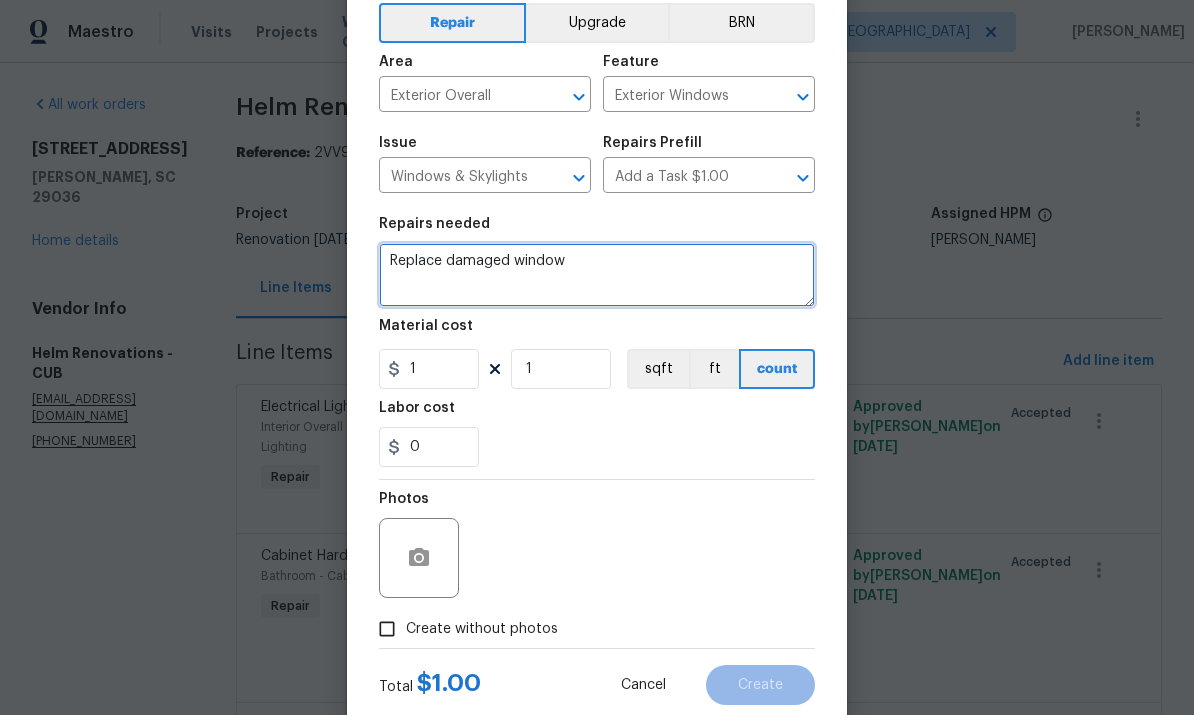 type on "Replace damaged window" 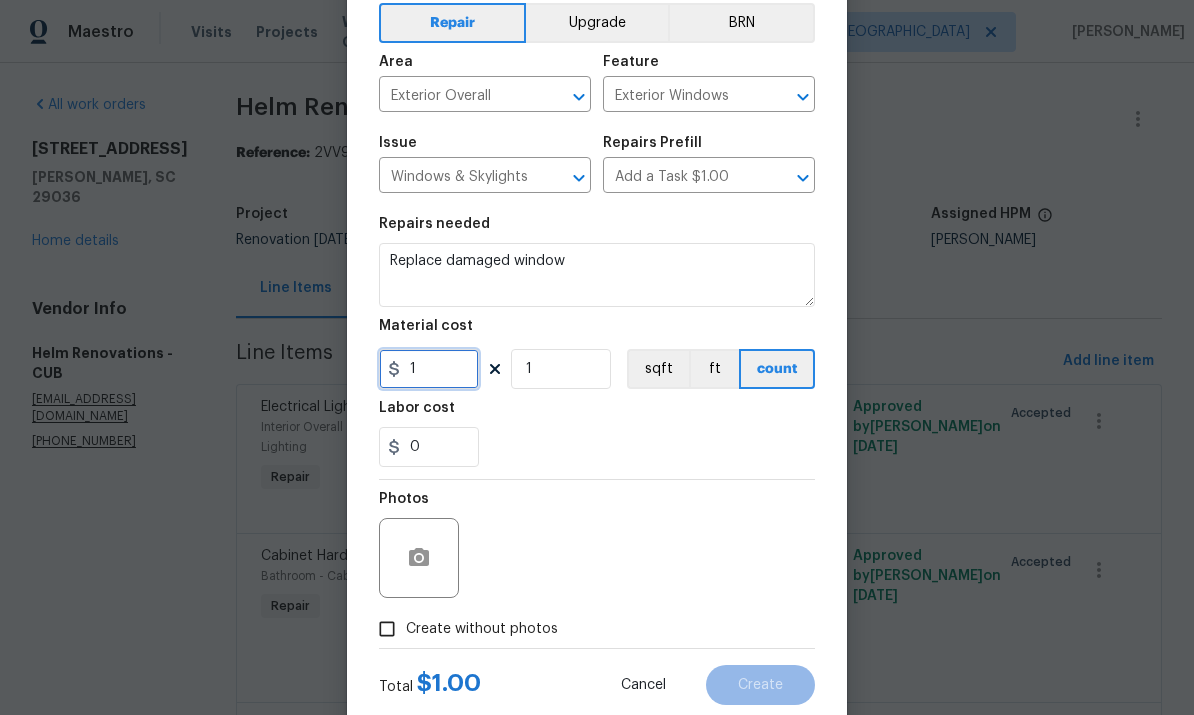 click on "1" at bounding box center [429, 369] 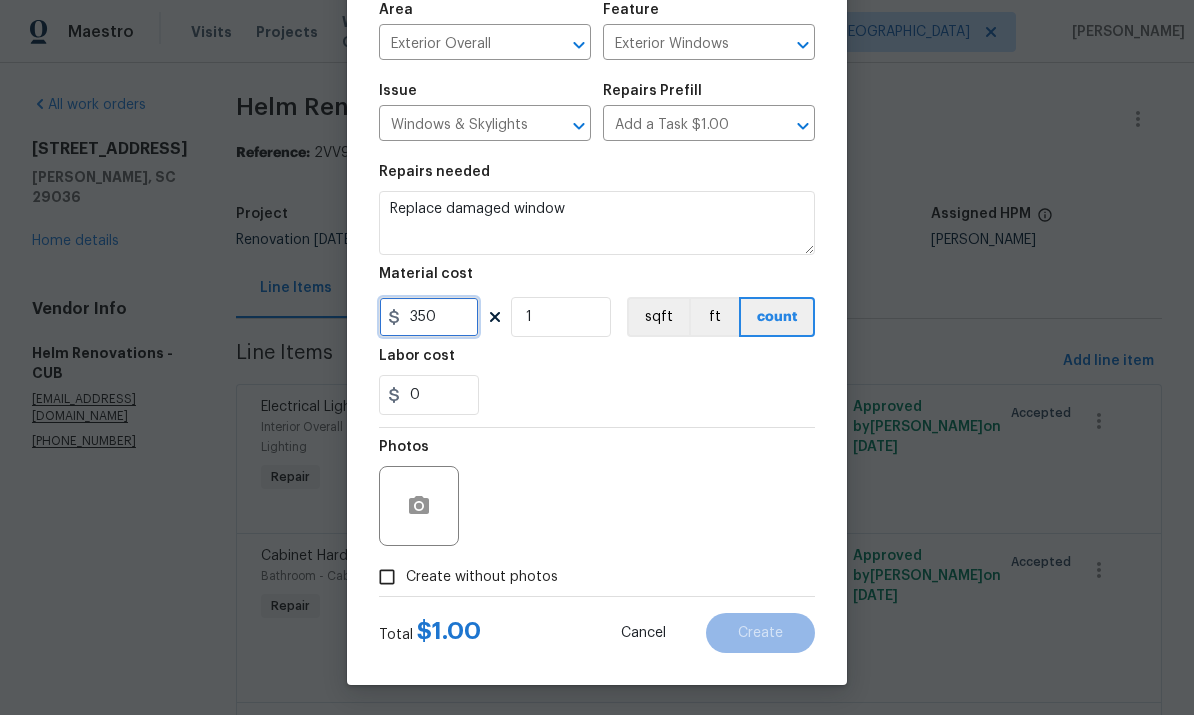 type on "350" 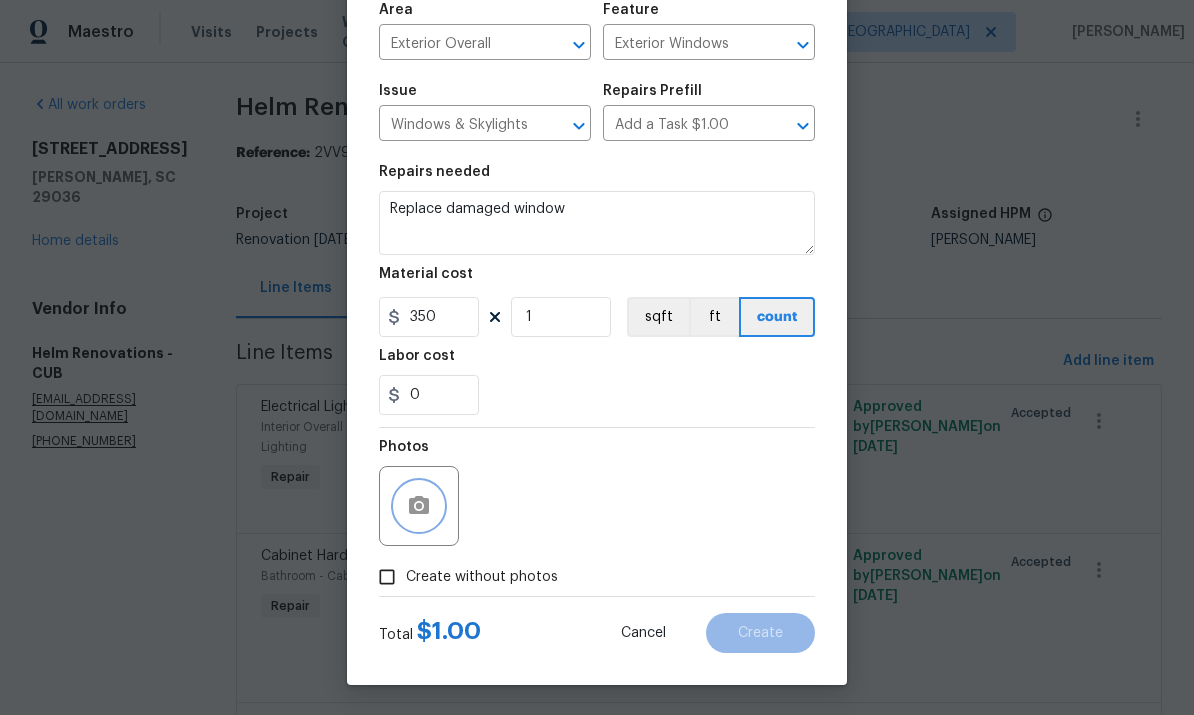 click 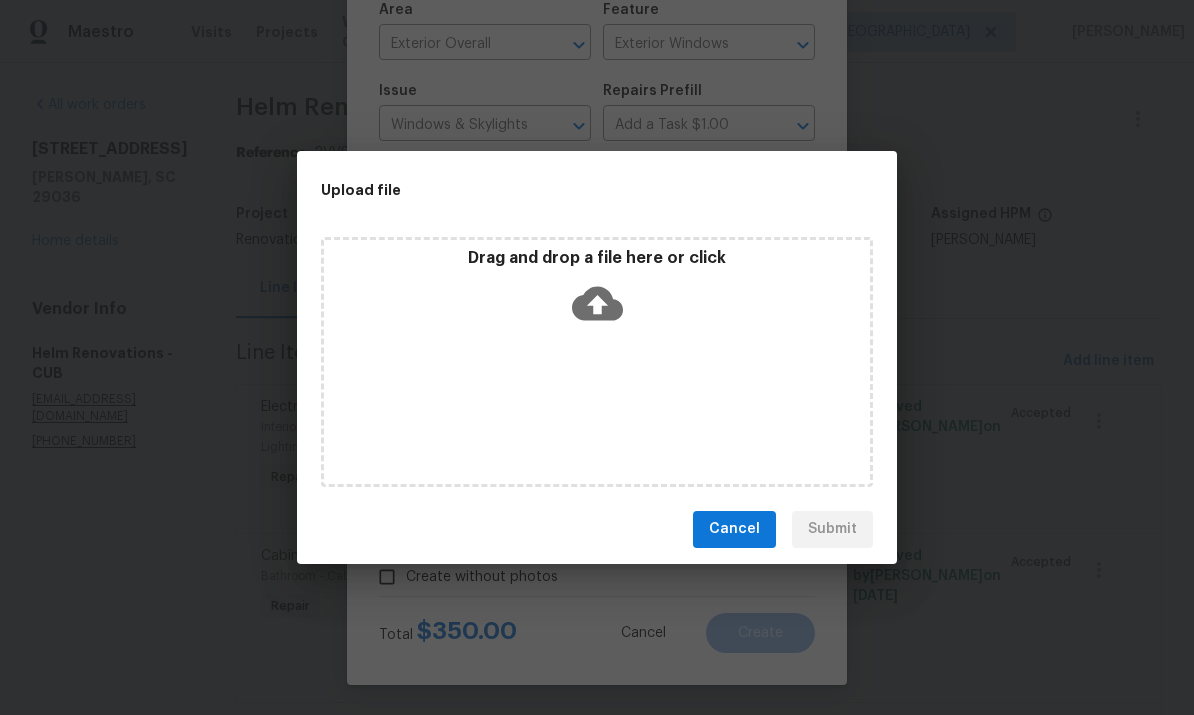 scroll, scrollTop: 150, scrollLeft: 0, axis: vertical 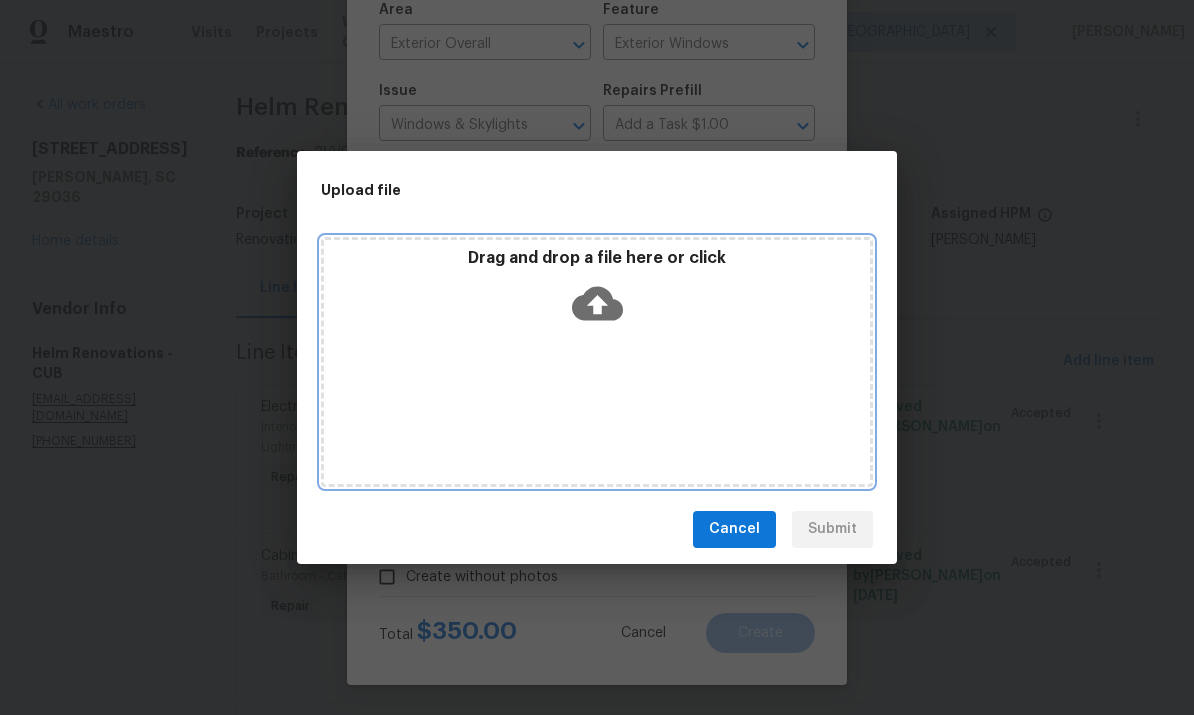 click 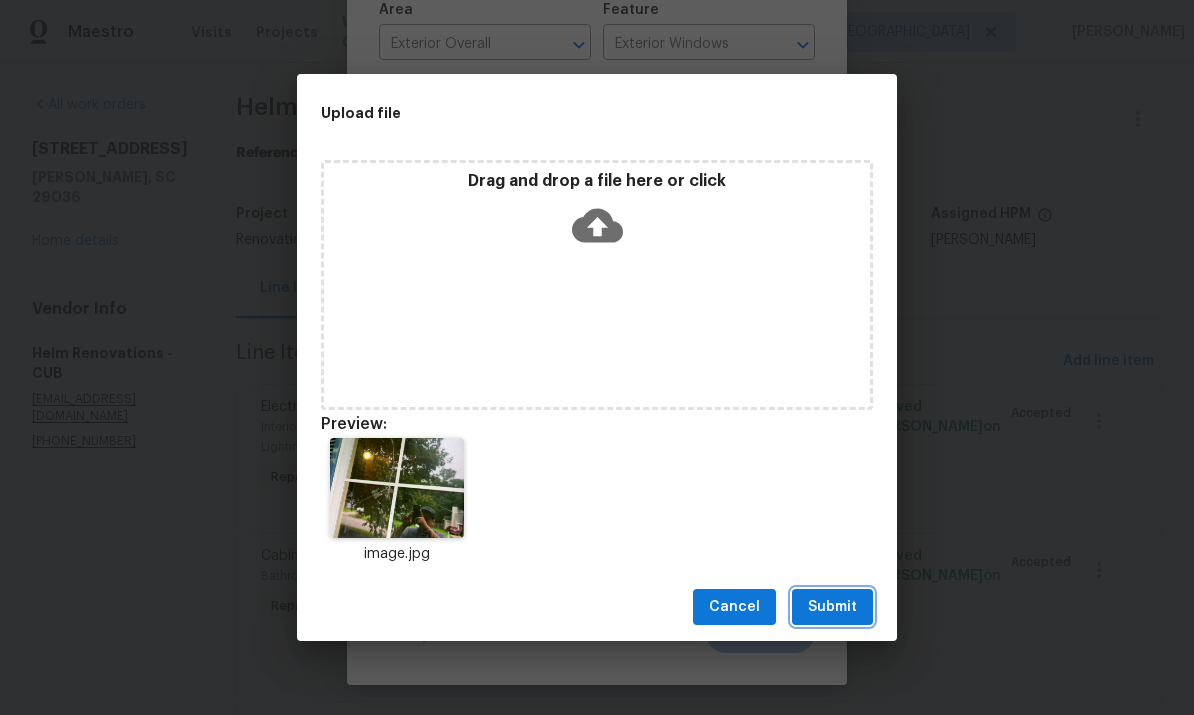 click on "Submit" at bounding box center (832, 607) 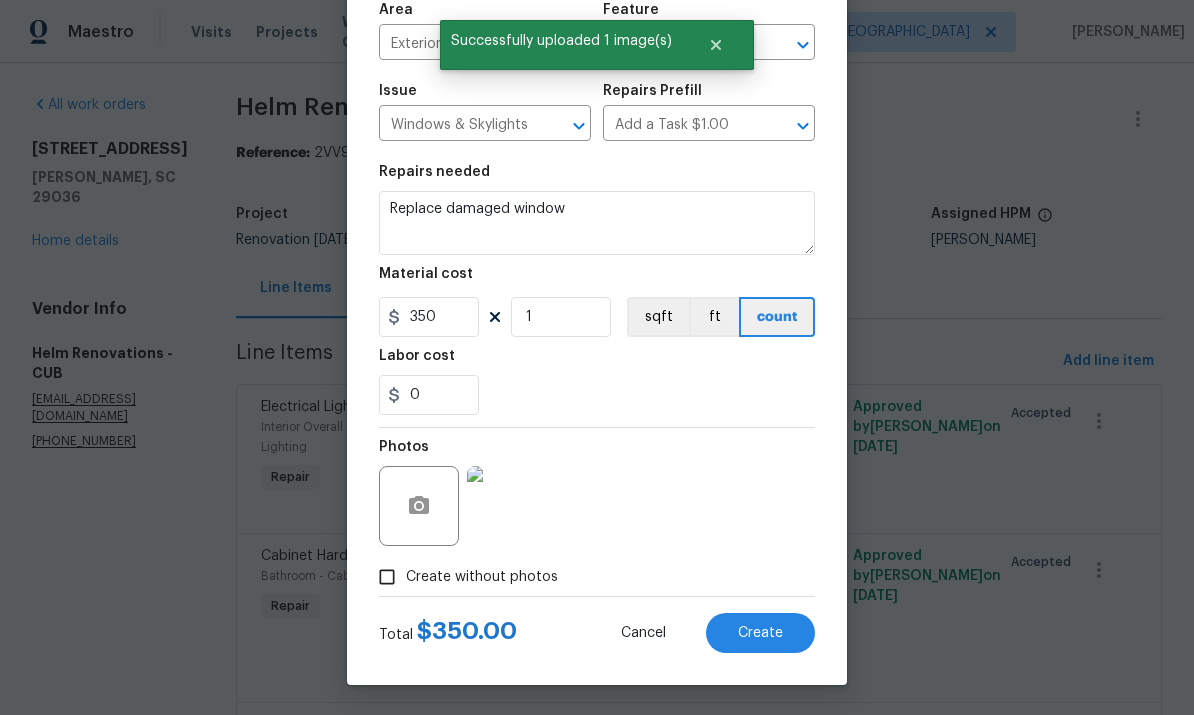 click on "Create" at bounding box center (760, 633) 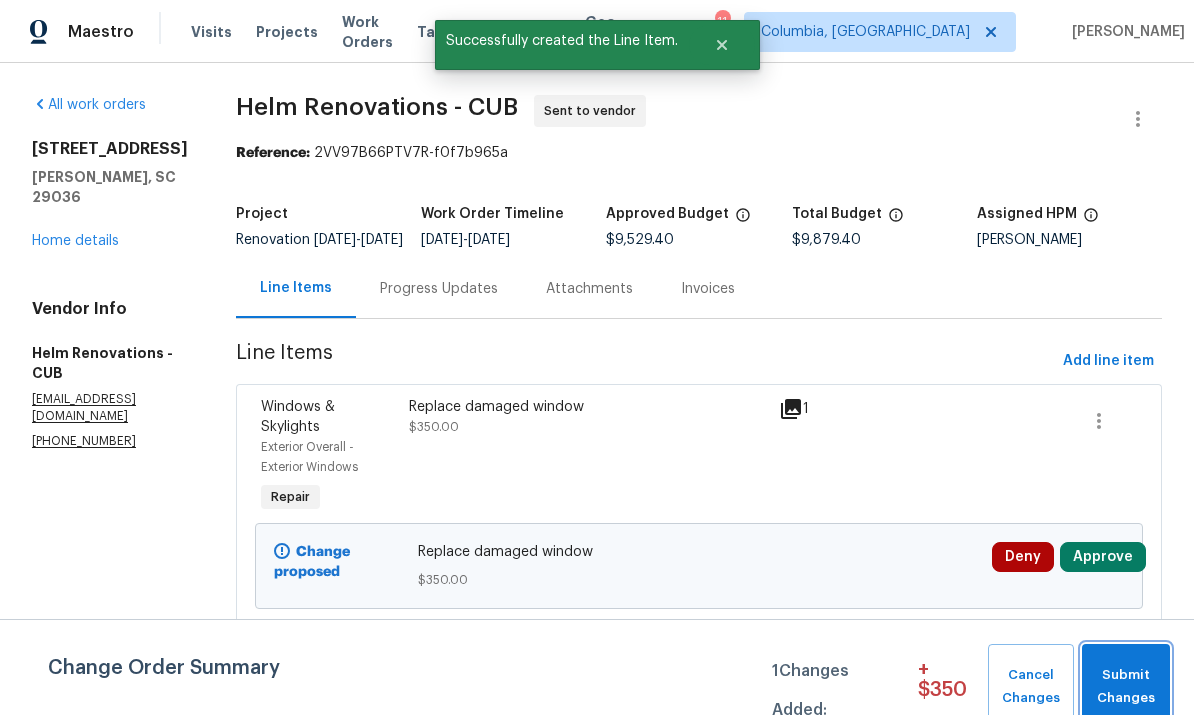 click on "Submit Changes" at bounding box center [1126, 687] 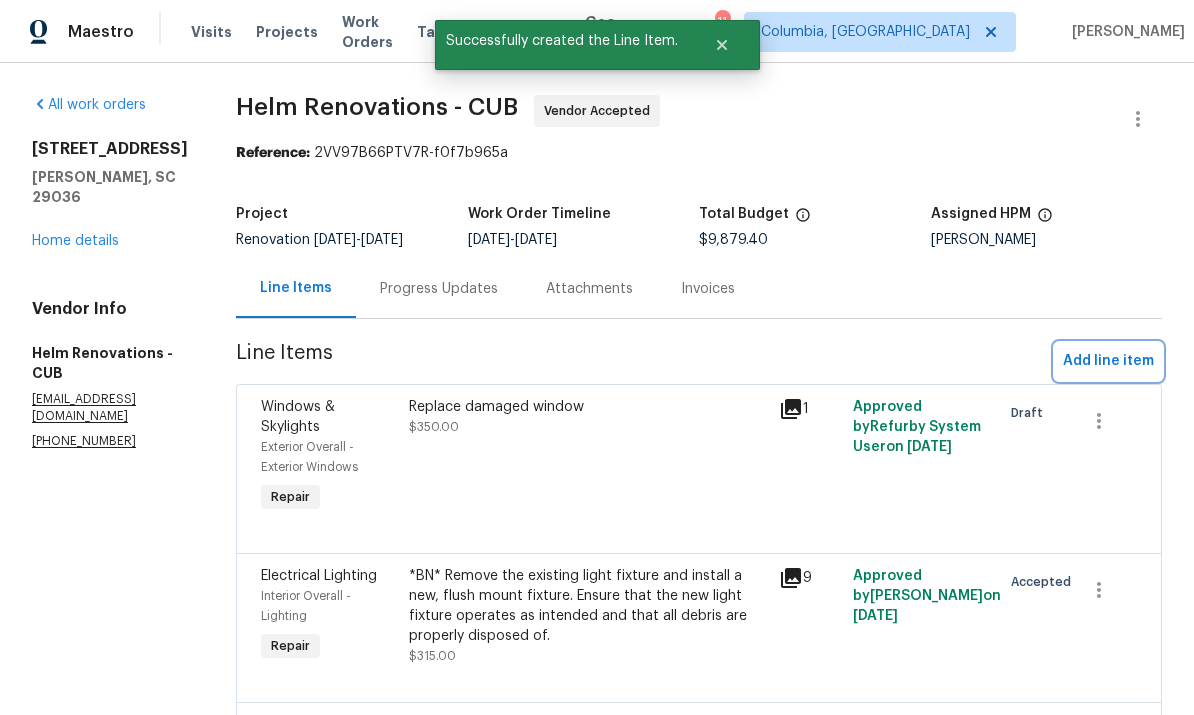 click on "Add line item" at bounding box center [1108, 361] 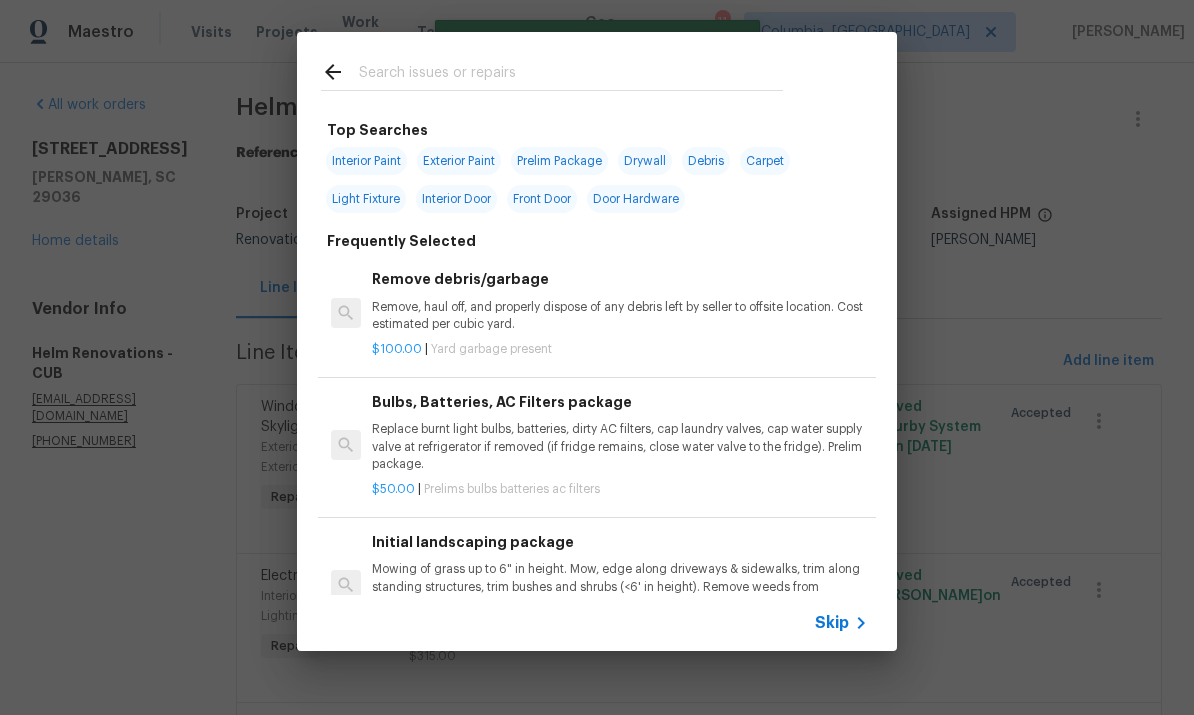 click at bounding box center [571, 75] 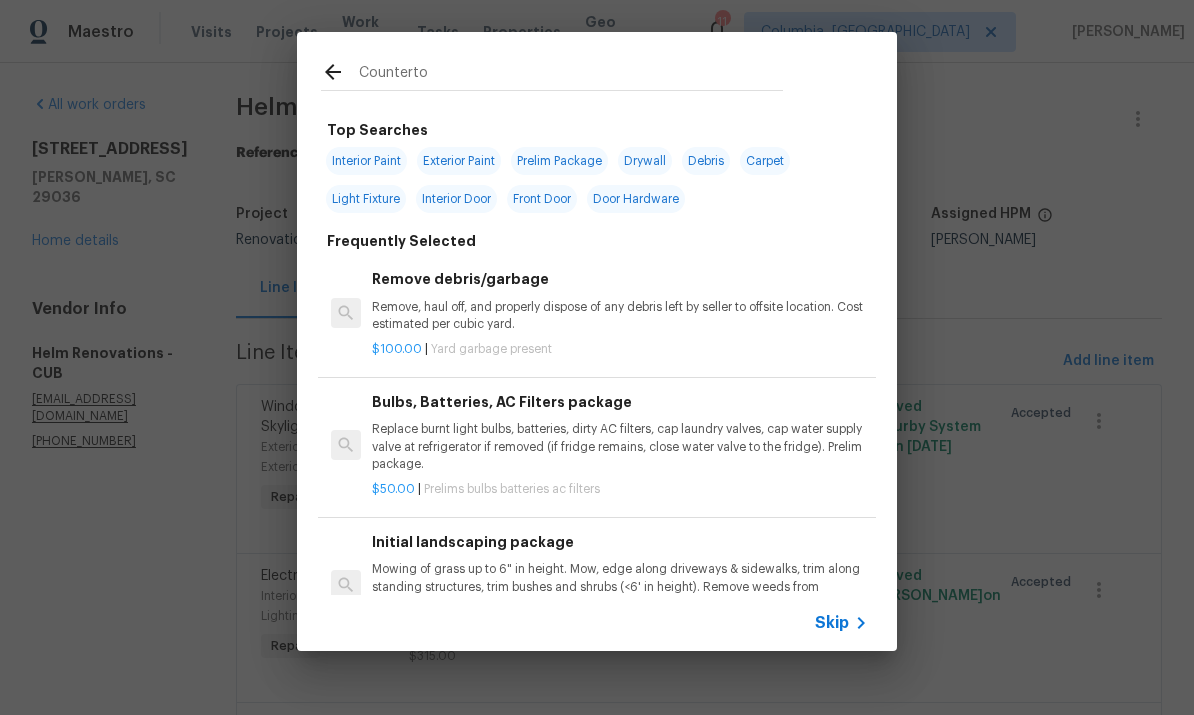 type on "Countertop" 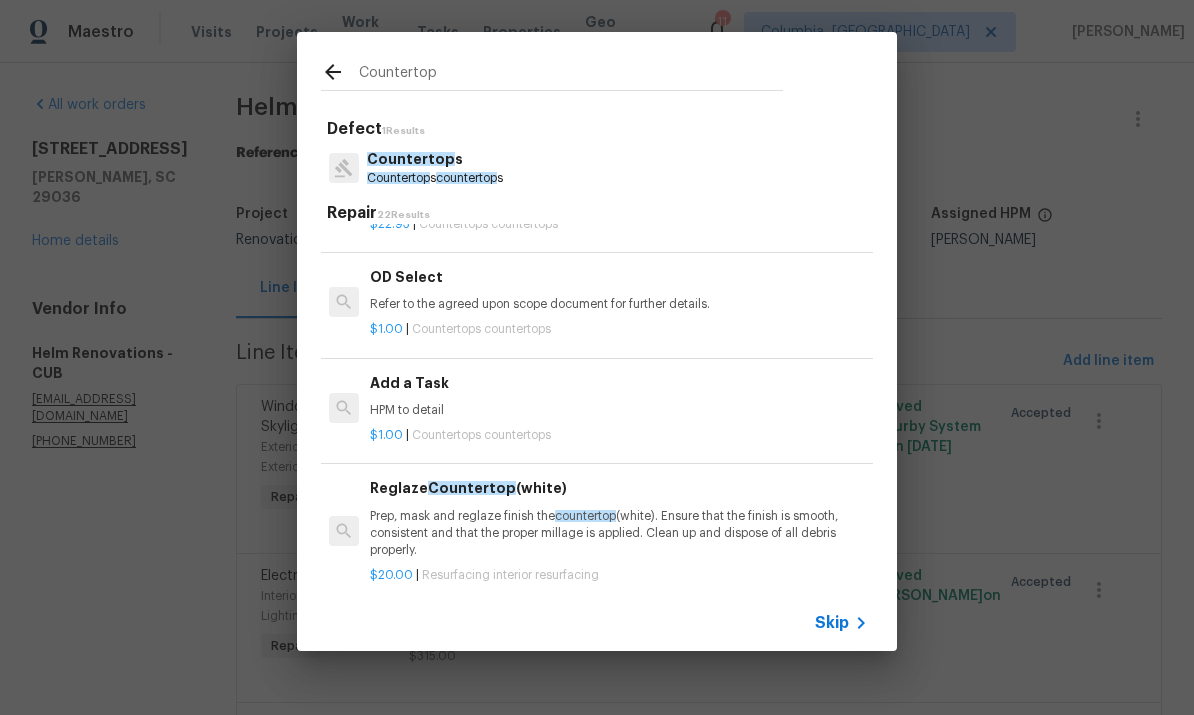 scroll, scrollTop: 2008, scrollLeft: 3, axis: both 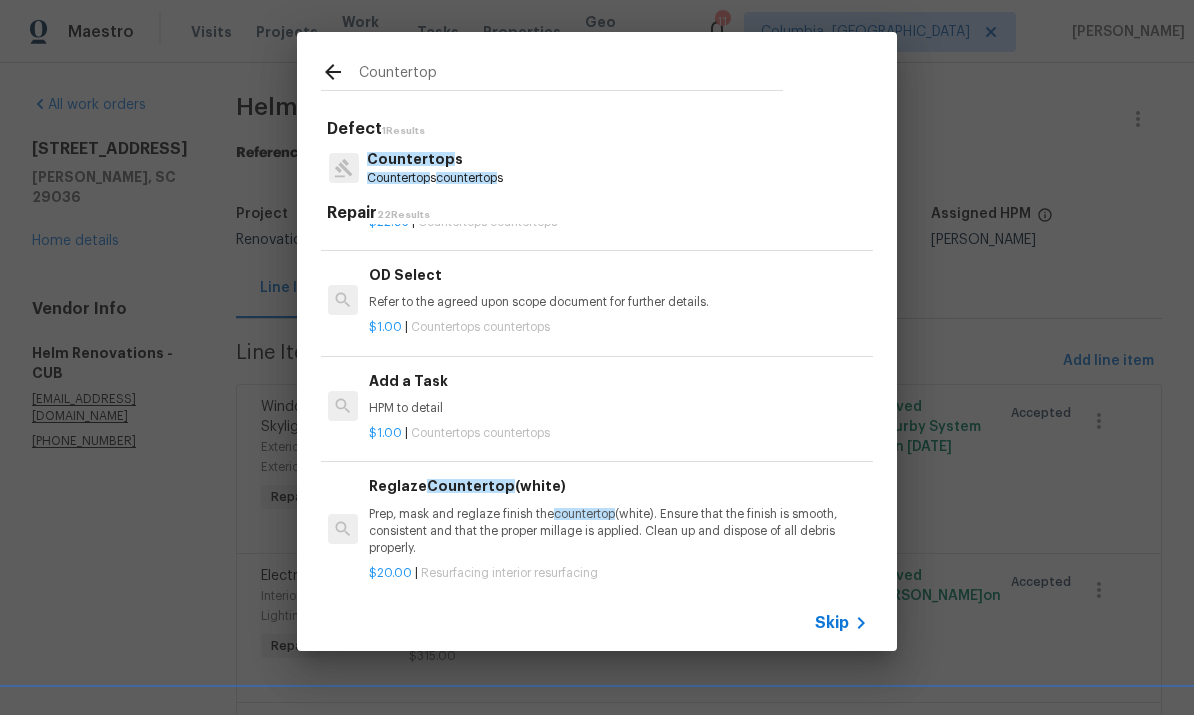 click on "HPM to detail" at bounding box center [617, 408] 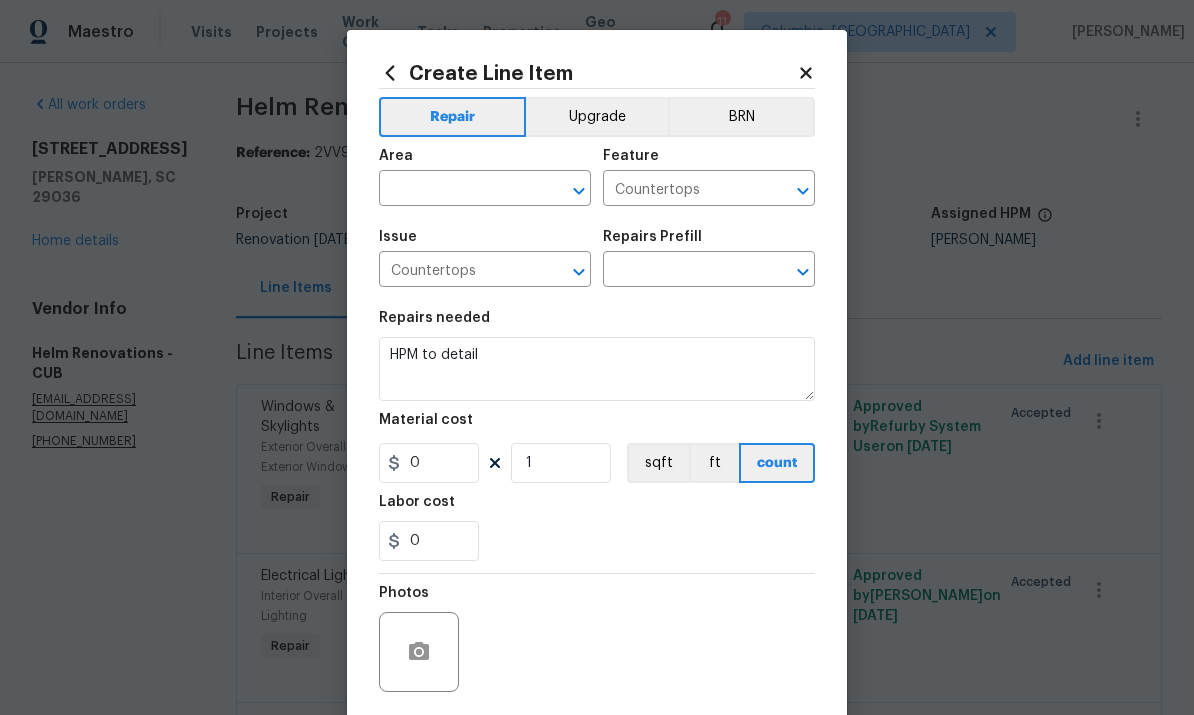 type on "Add a Task $1.00" 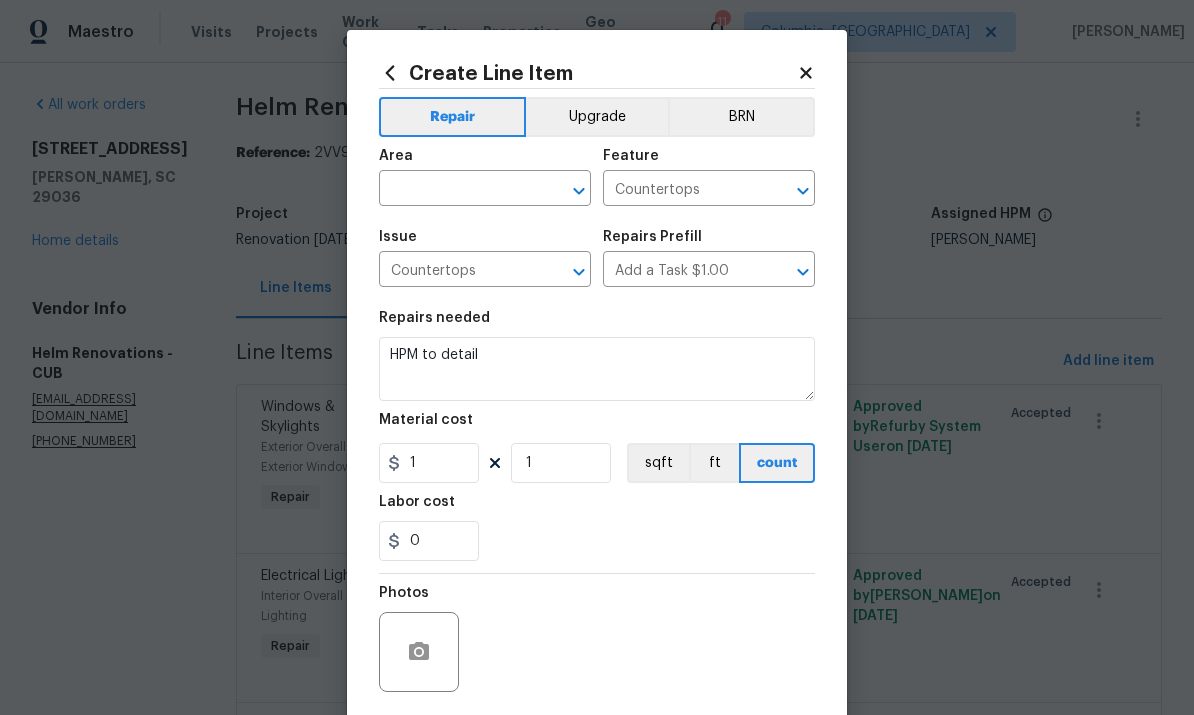 click at bounding box center [457, 190] 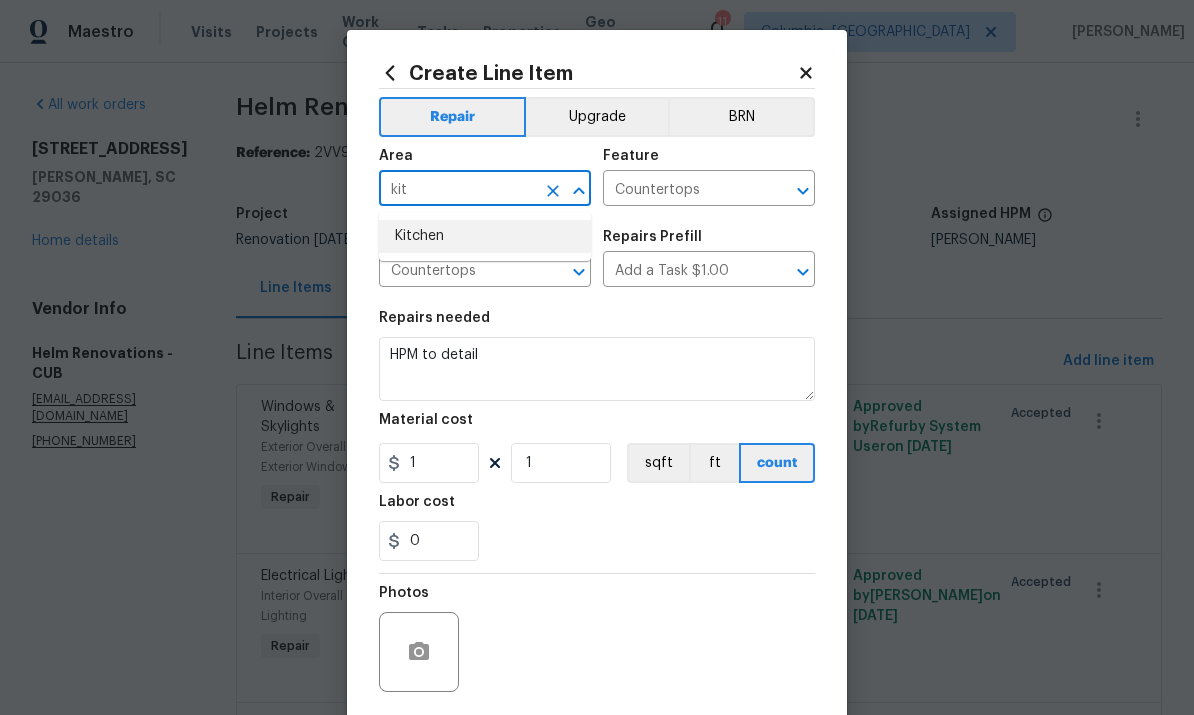 click on "Kitchen" at bounding box center [485, 236] 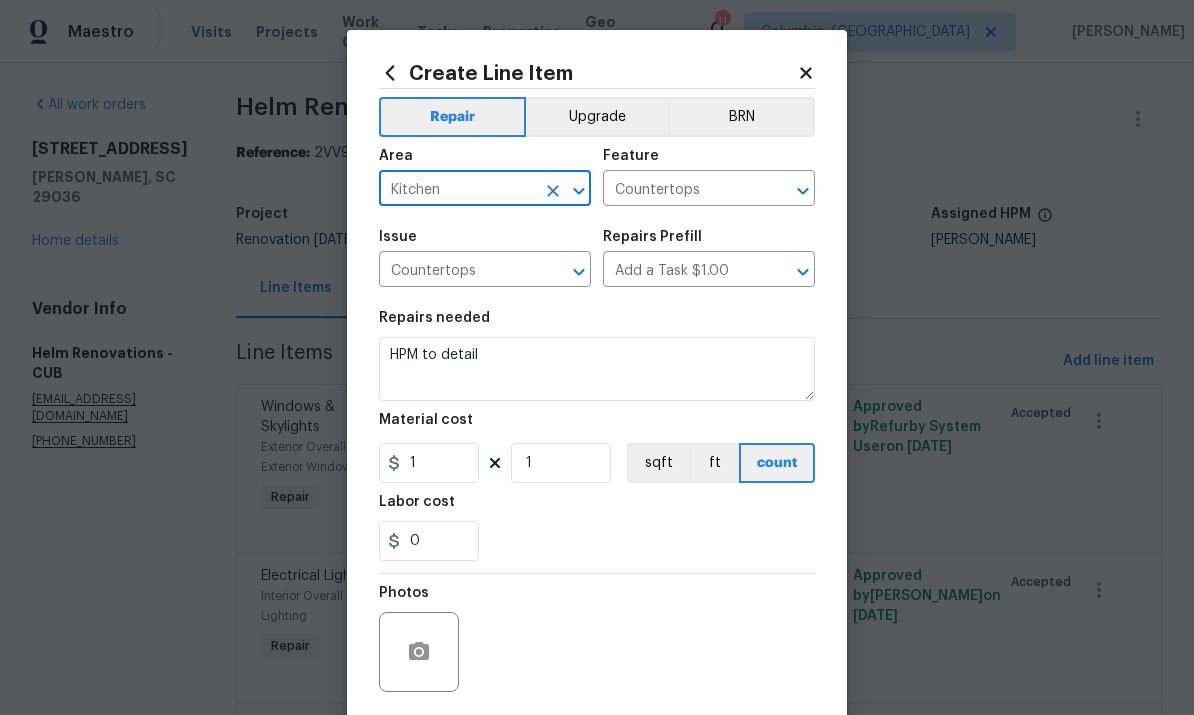 click on "HPM to detail" at bounding box center [597, 369] 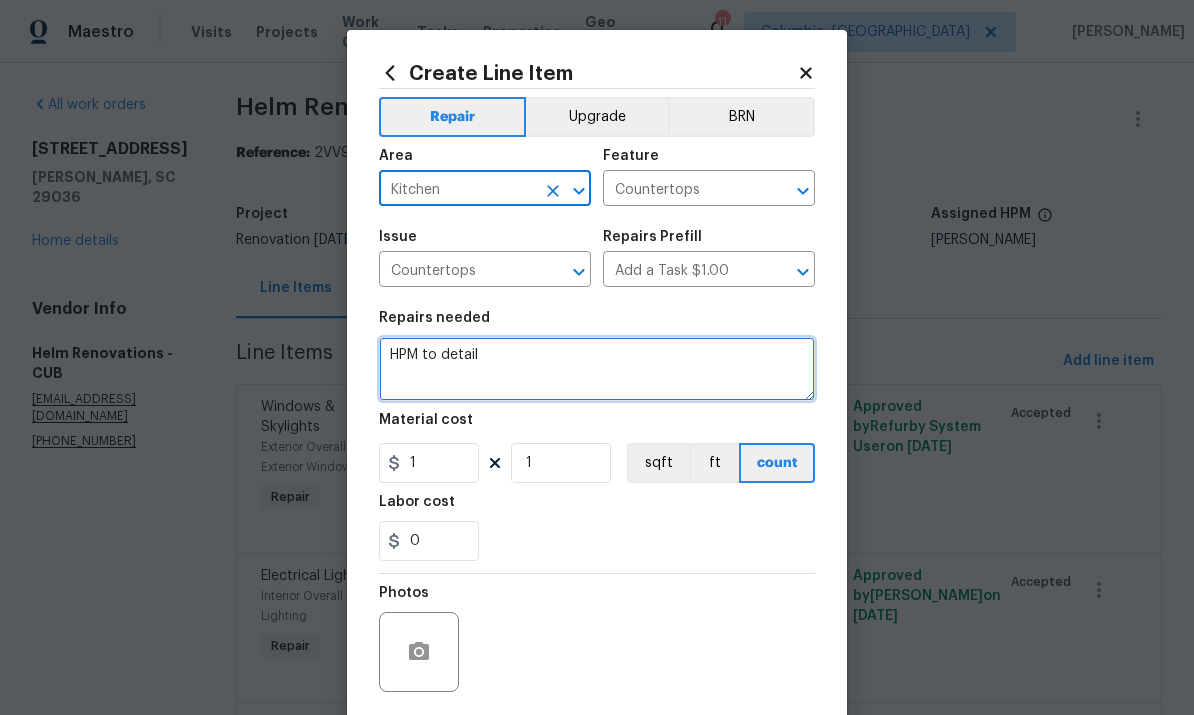 click on "HPM to detail" at bounding box center (597, 369) 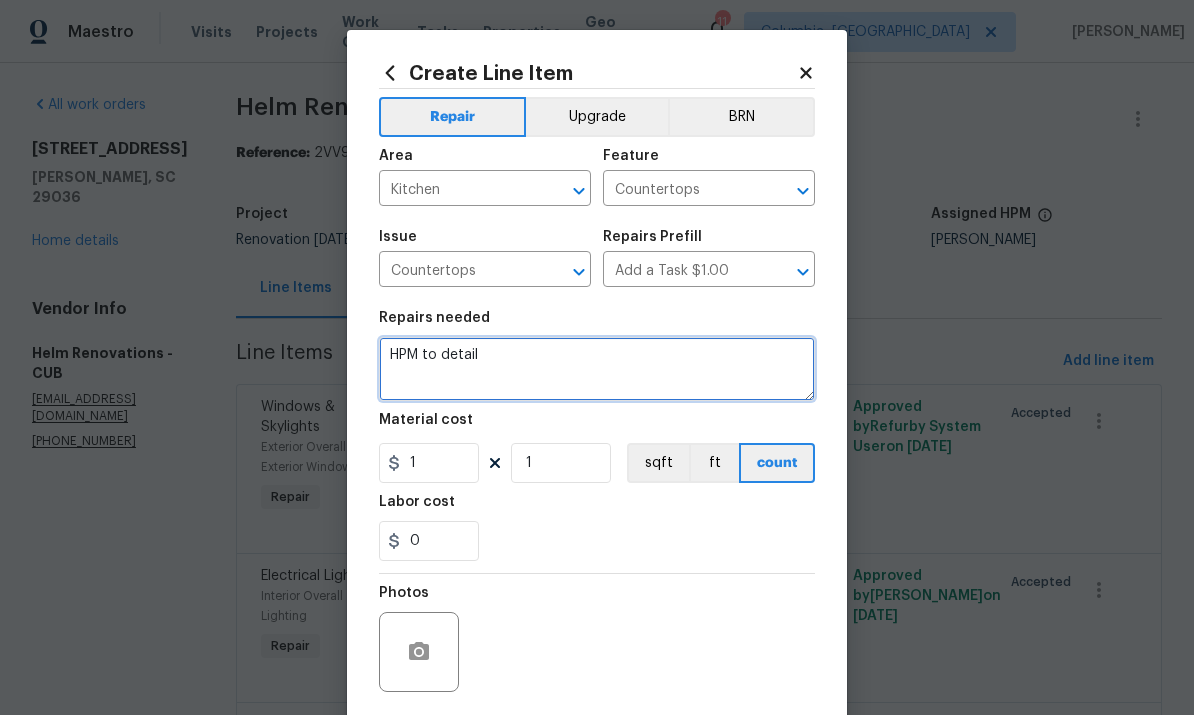 click on "HPM to detail" at bounding box center [597, 369] 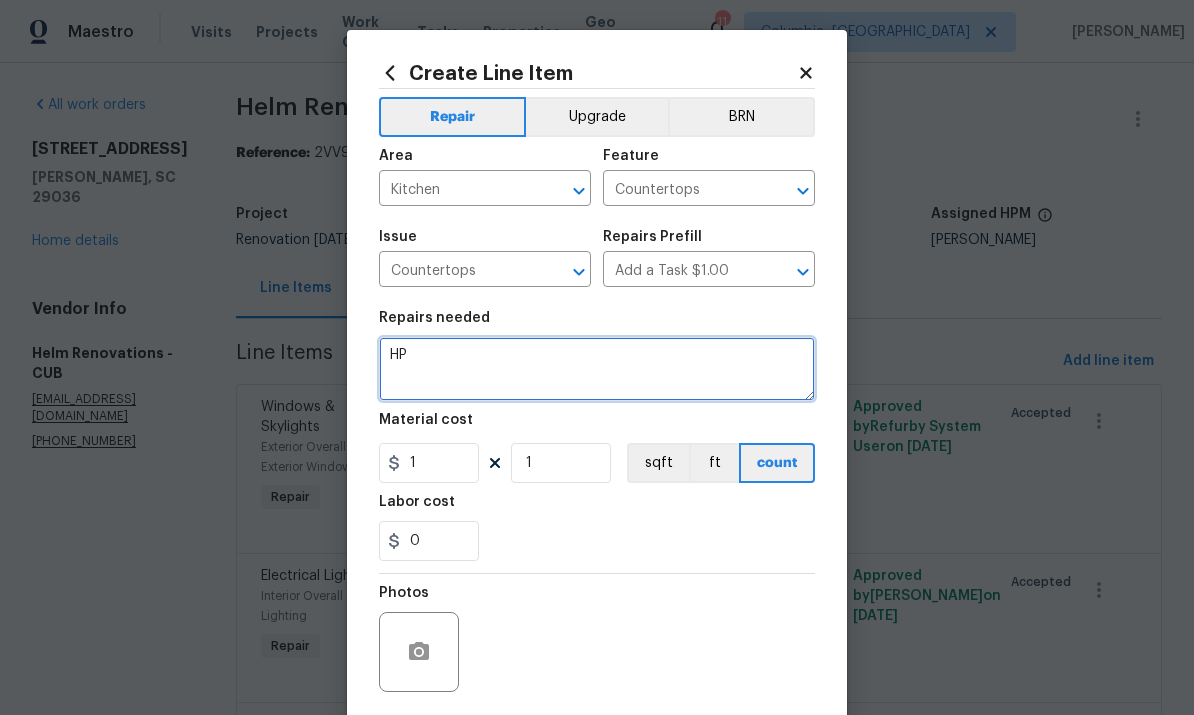 type on "H" 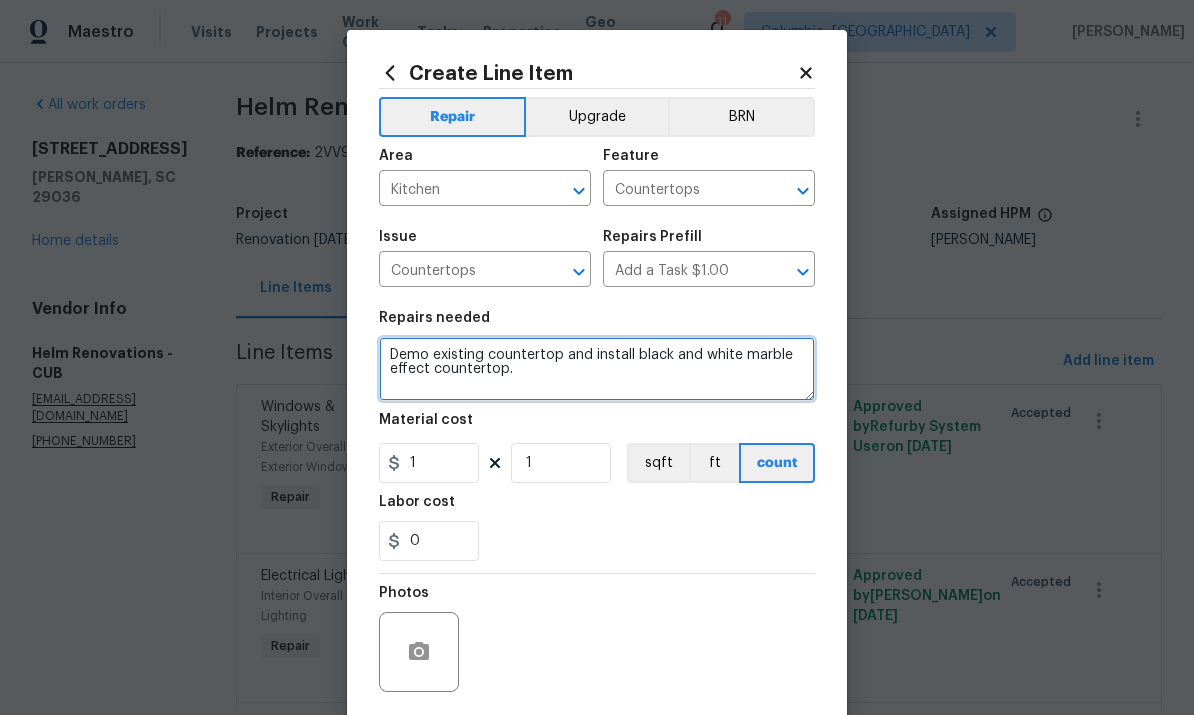 type on "Demo existing countertop and install black and white marble effect countertop." 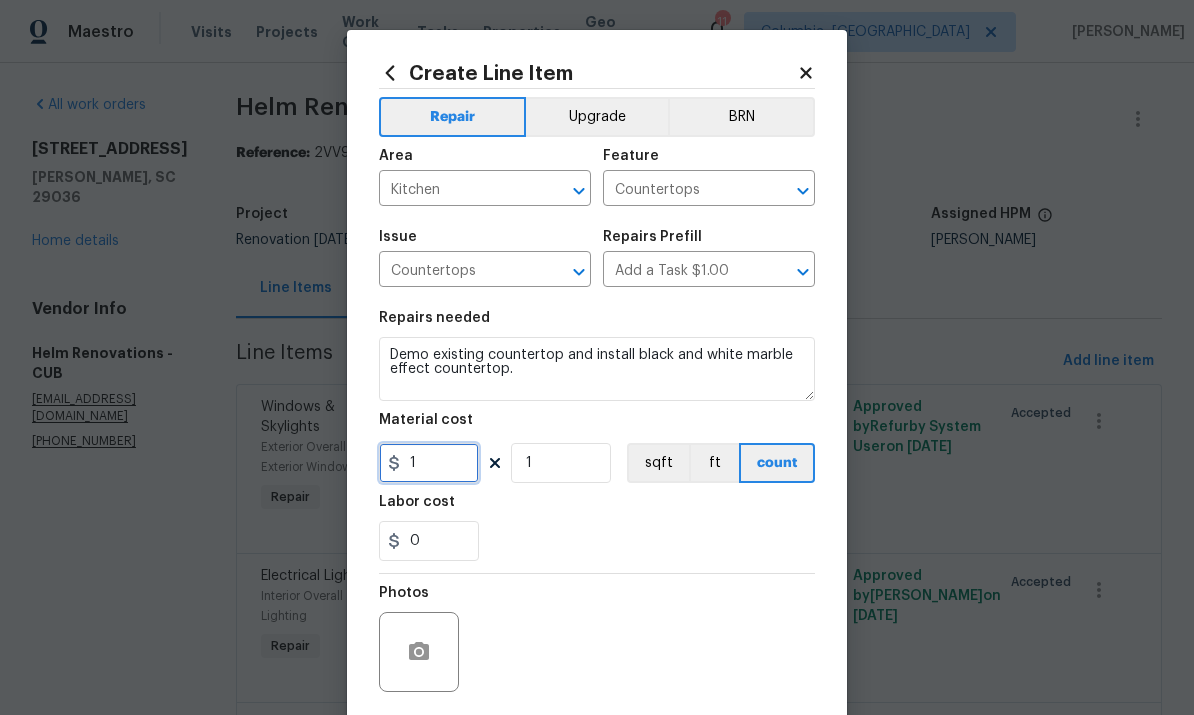 click on "1" at bounding box center [429, 463] 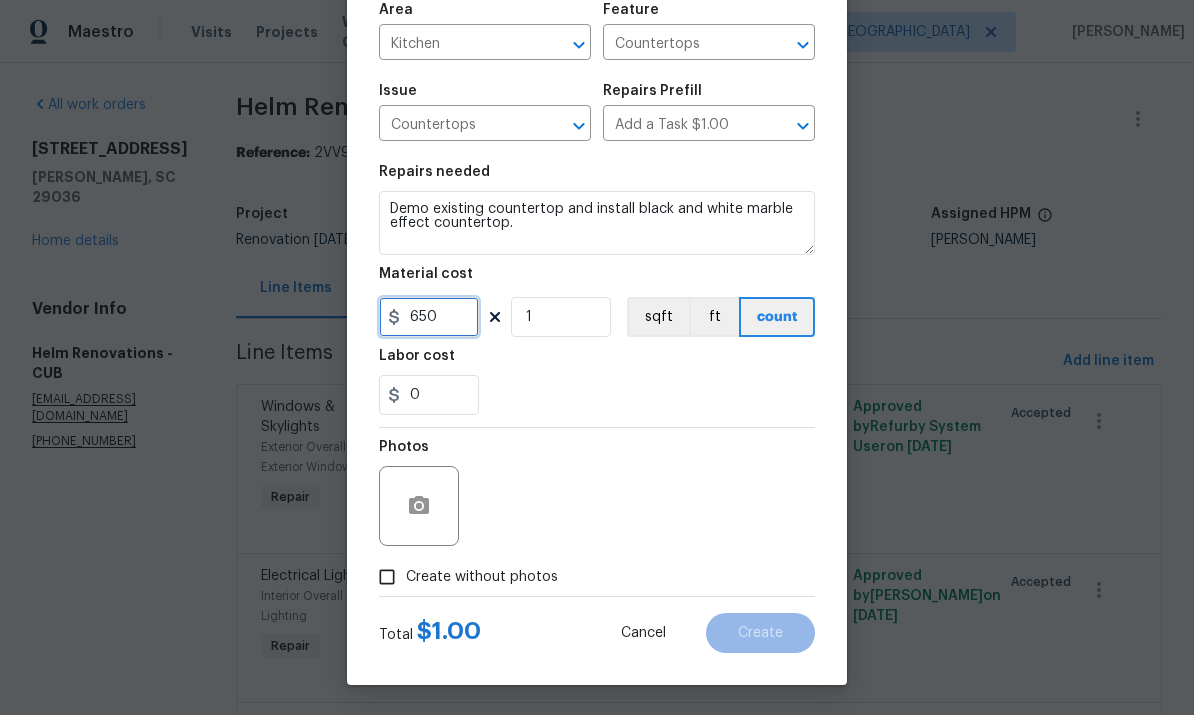 scroll, scrollTop: 150, scrollLeft: 0, axis: vertical 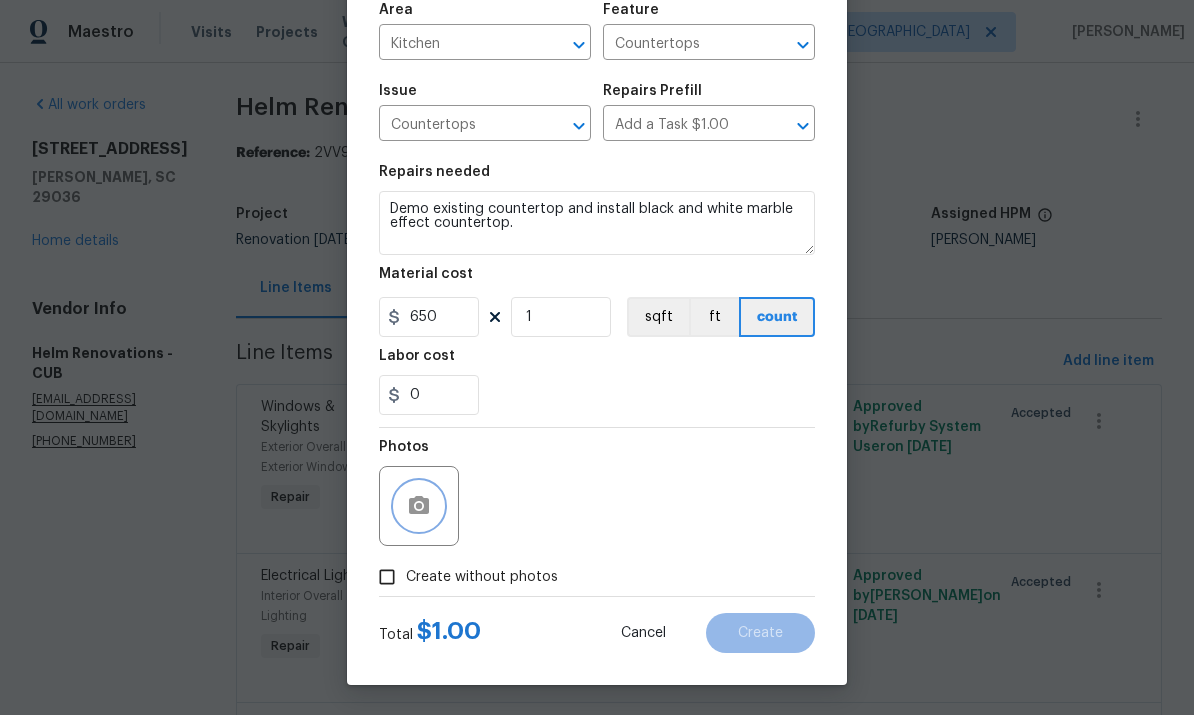click 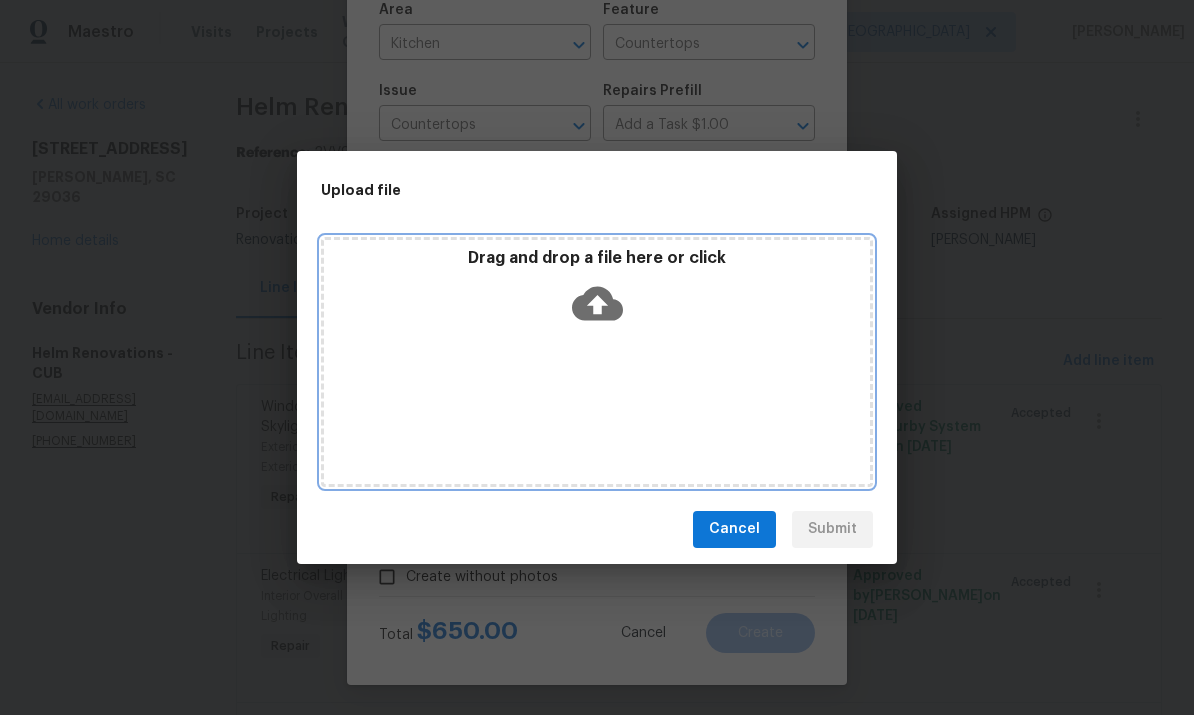 click 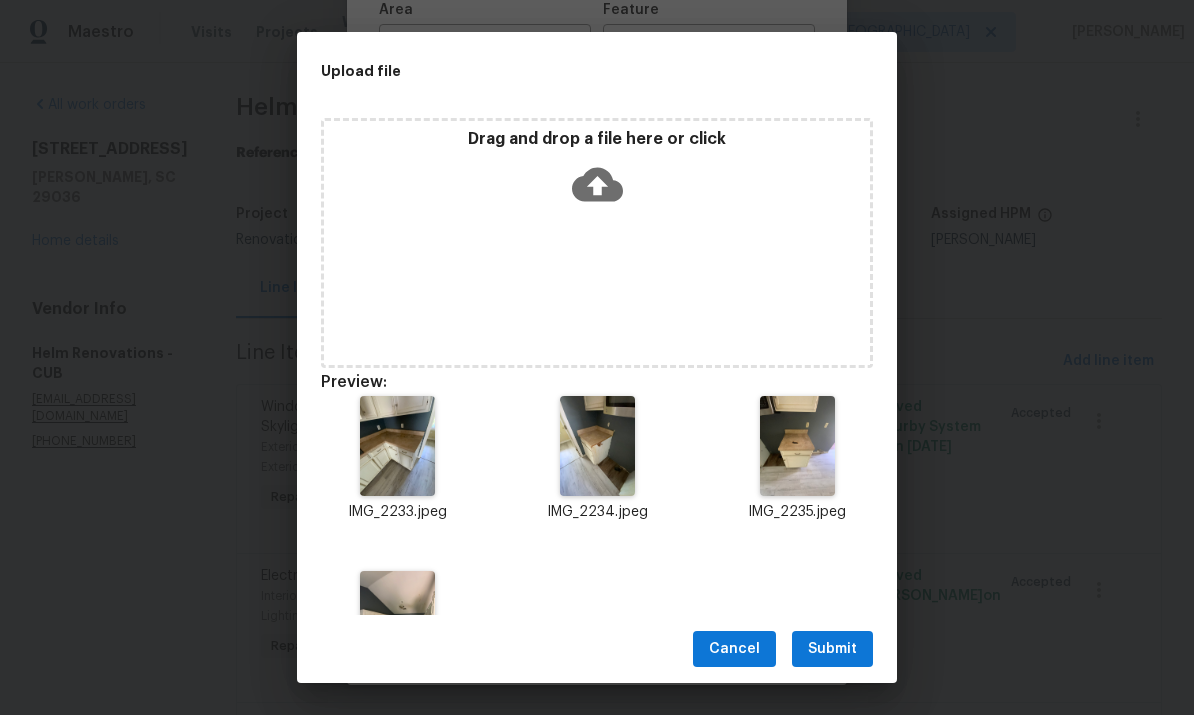click on "Submit" at bounding box center (832, 649) 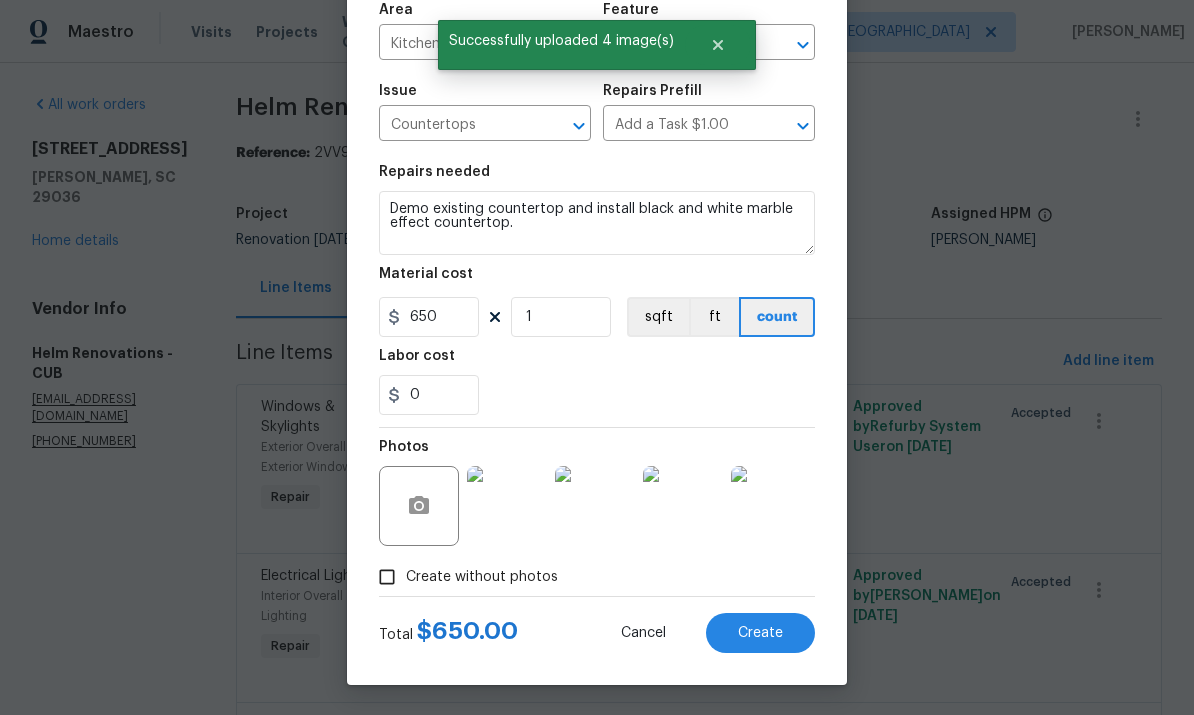 click on "Create" at bounding box center (760, 633) 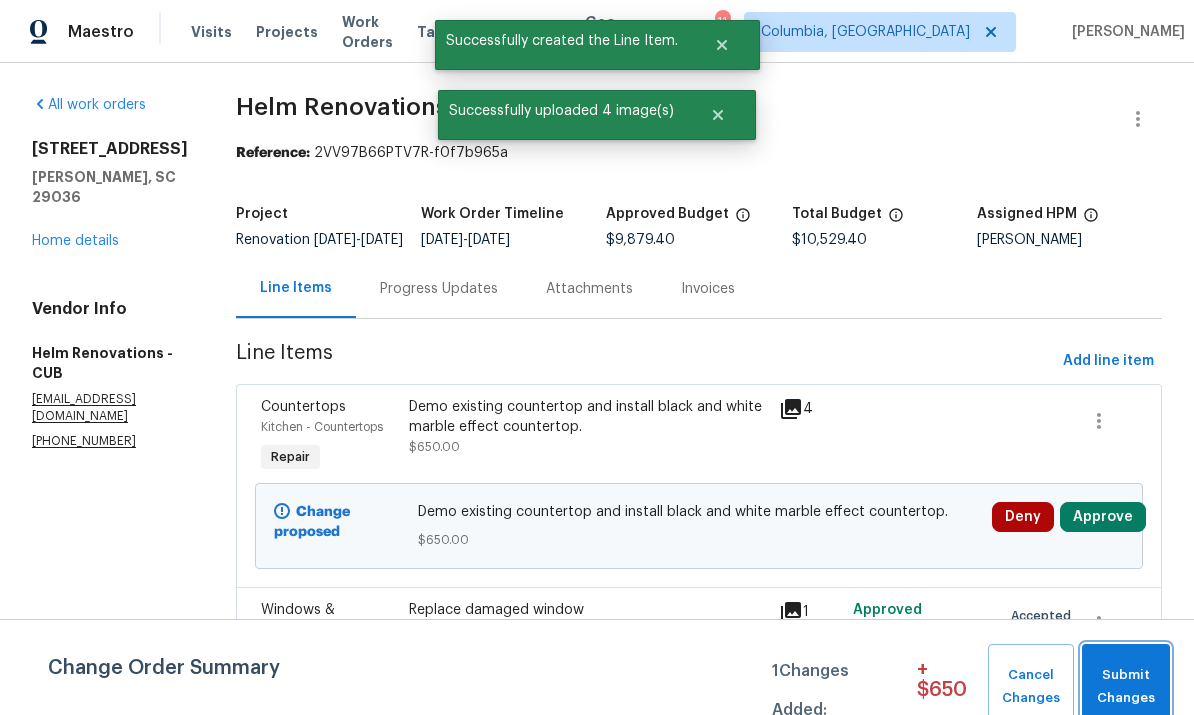 click on "Submit Changes" at bounding box center (1126, 687) 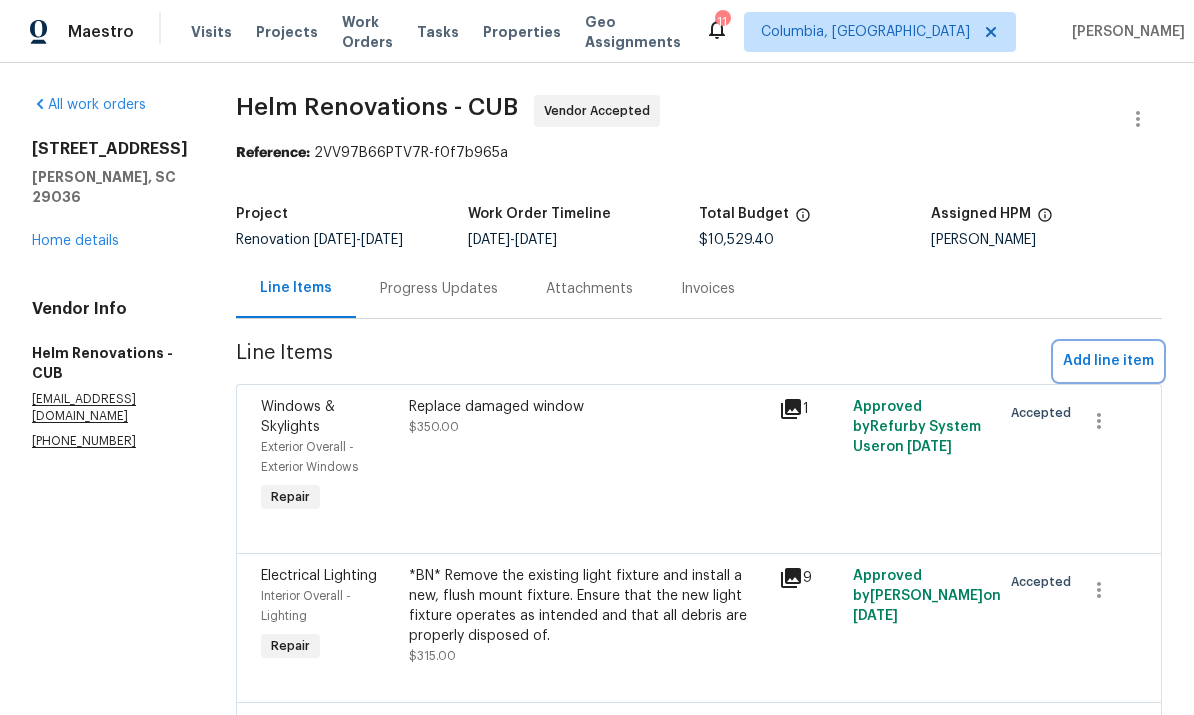click on "Add line item" at bounding box center [1108, 361] 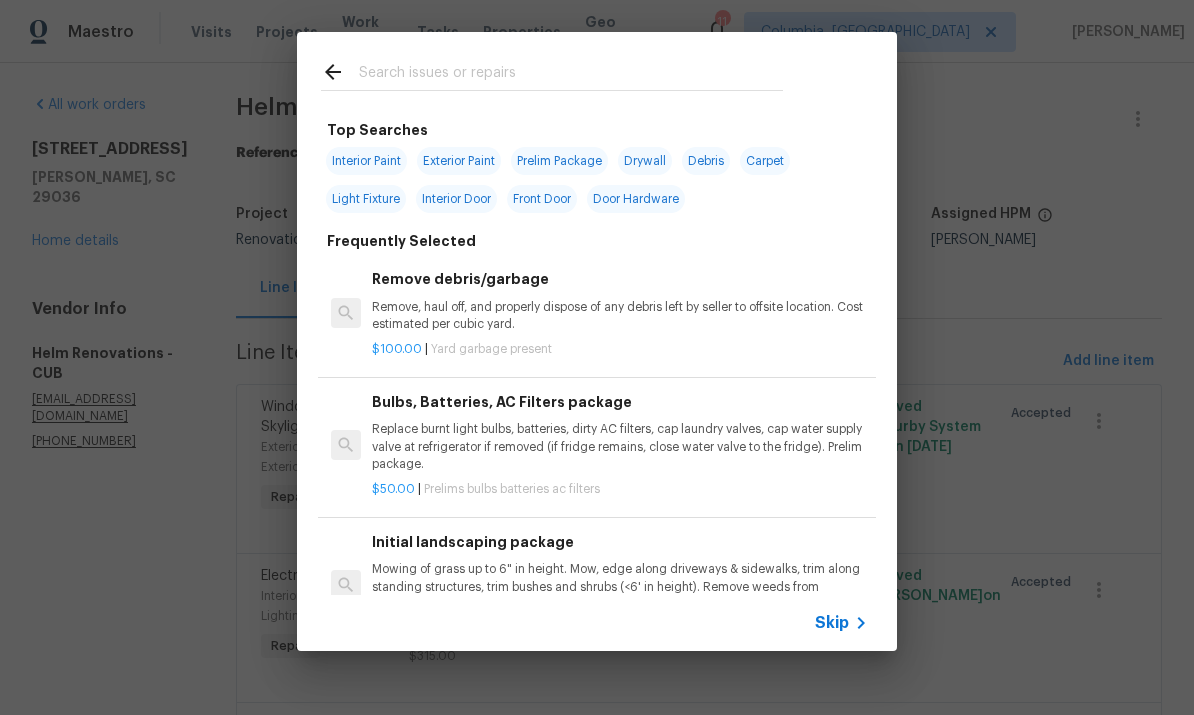 click at bounding box center [571, 75] 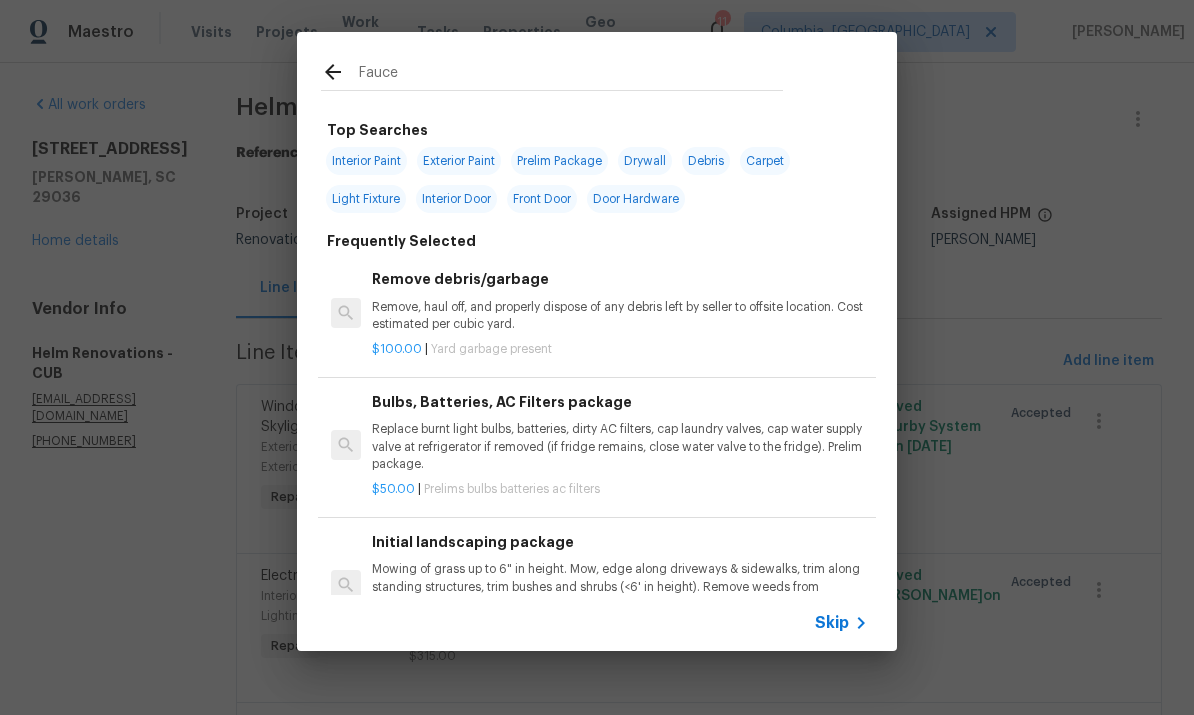 type on "Faucet" 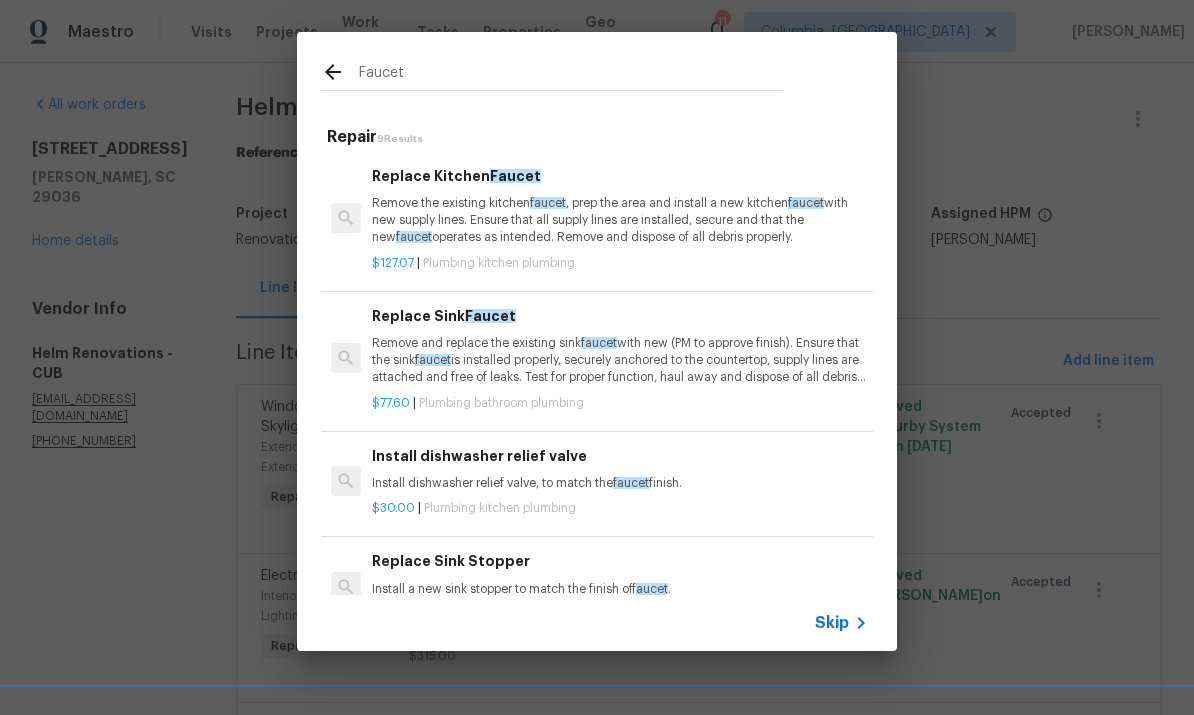 click on "Remove the existing kitchen  faucet , prep the area and install a new kitchen  faucet  with new supply lines. Ensure that all supply lines are installed, secure and that the new  faucet  operates as intended. Remove and dispose of all debris properly." at bounding box center [620, 220] 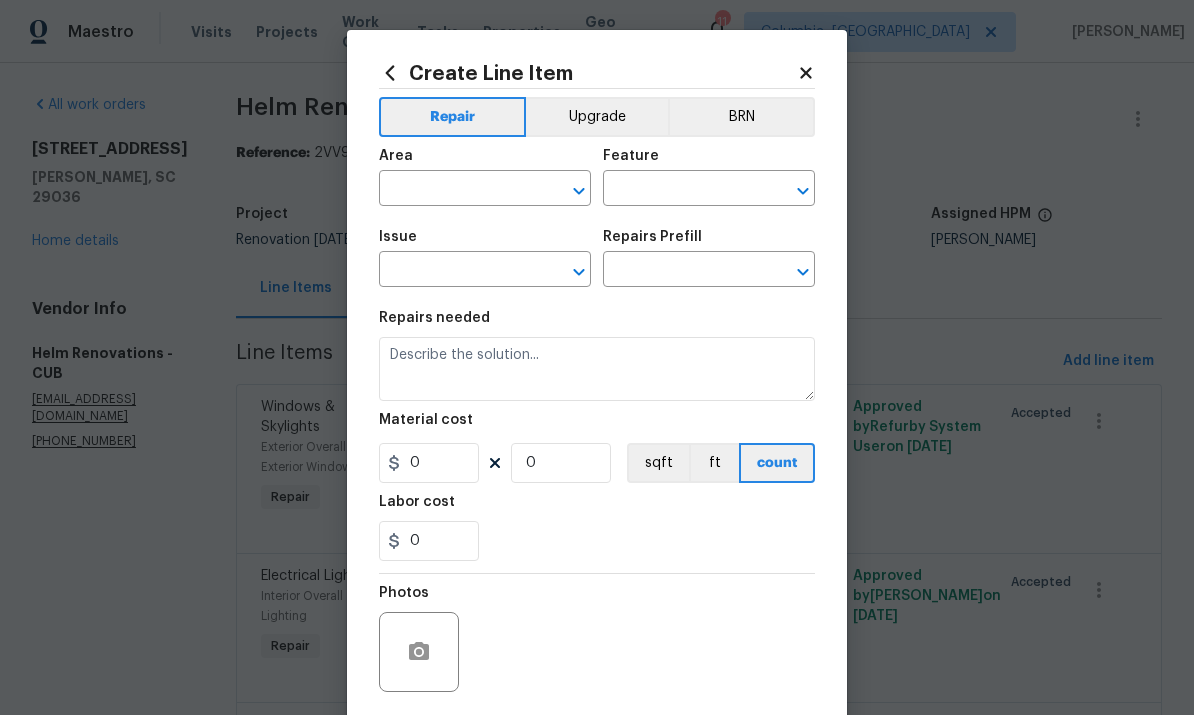 type on "Plumbing" 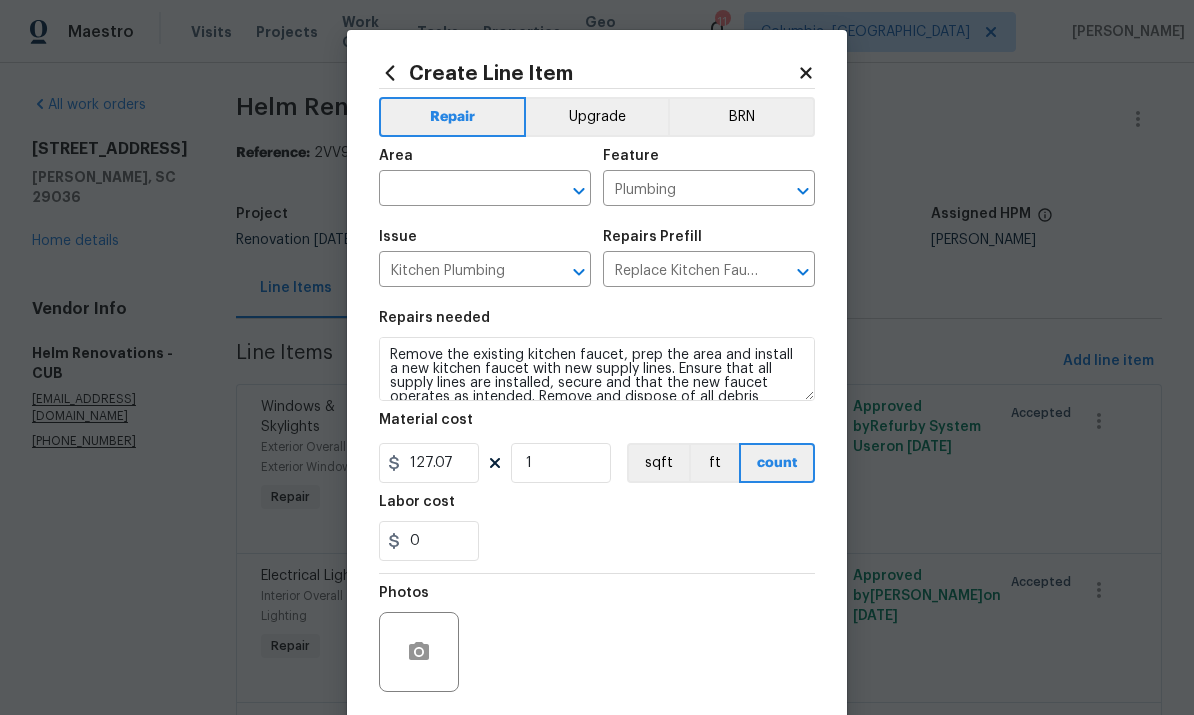 click at bounding box center (457, 190) 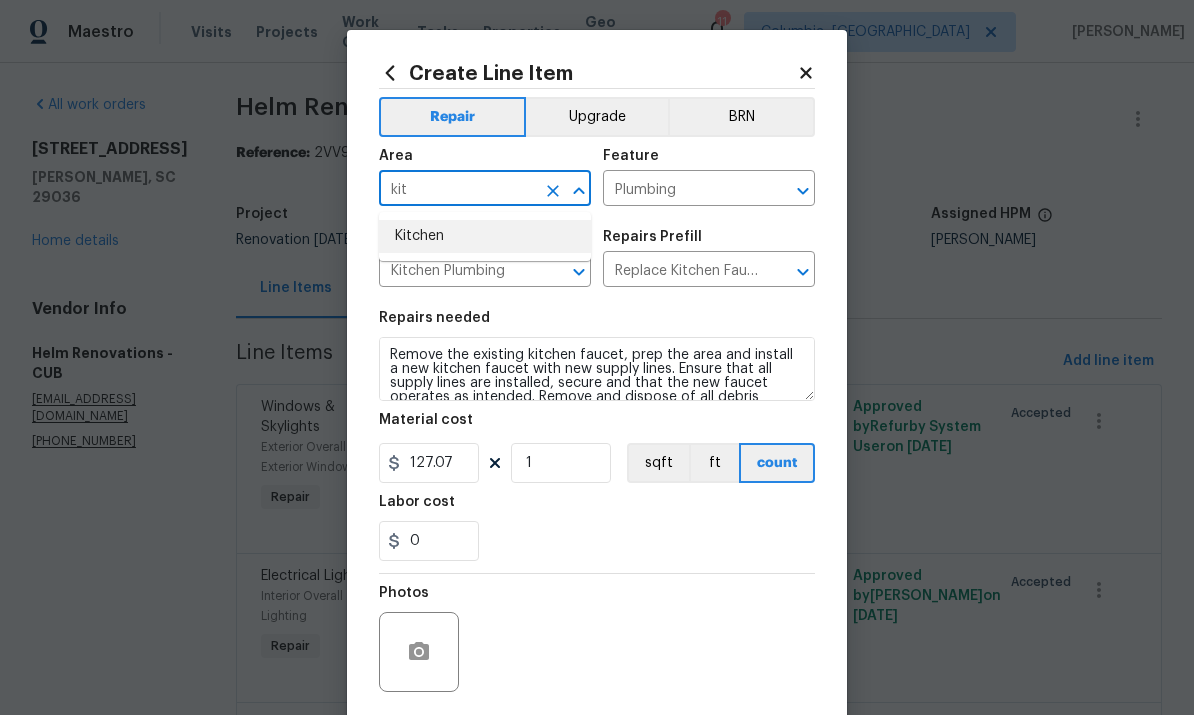 click on "Kitchen" at bounding box center (485, 236) 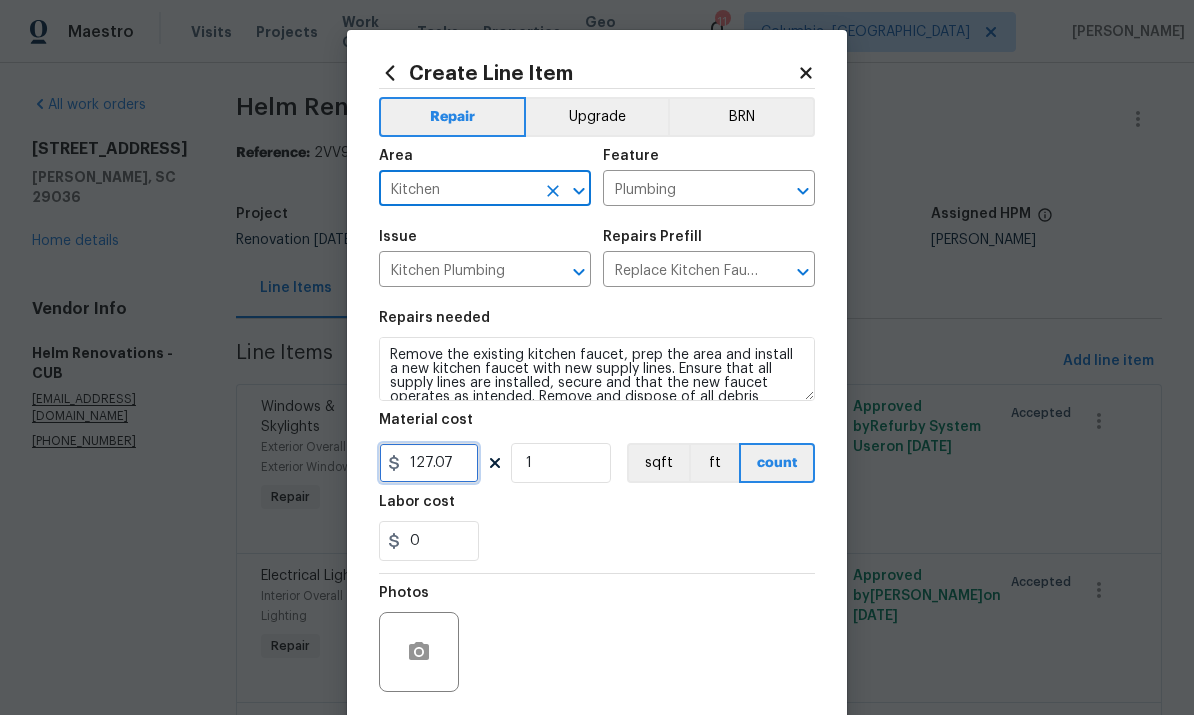 click on "127.07" at bounding box center [429, 463] 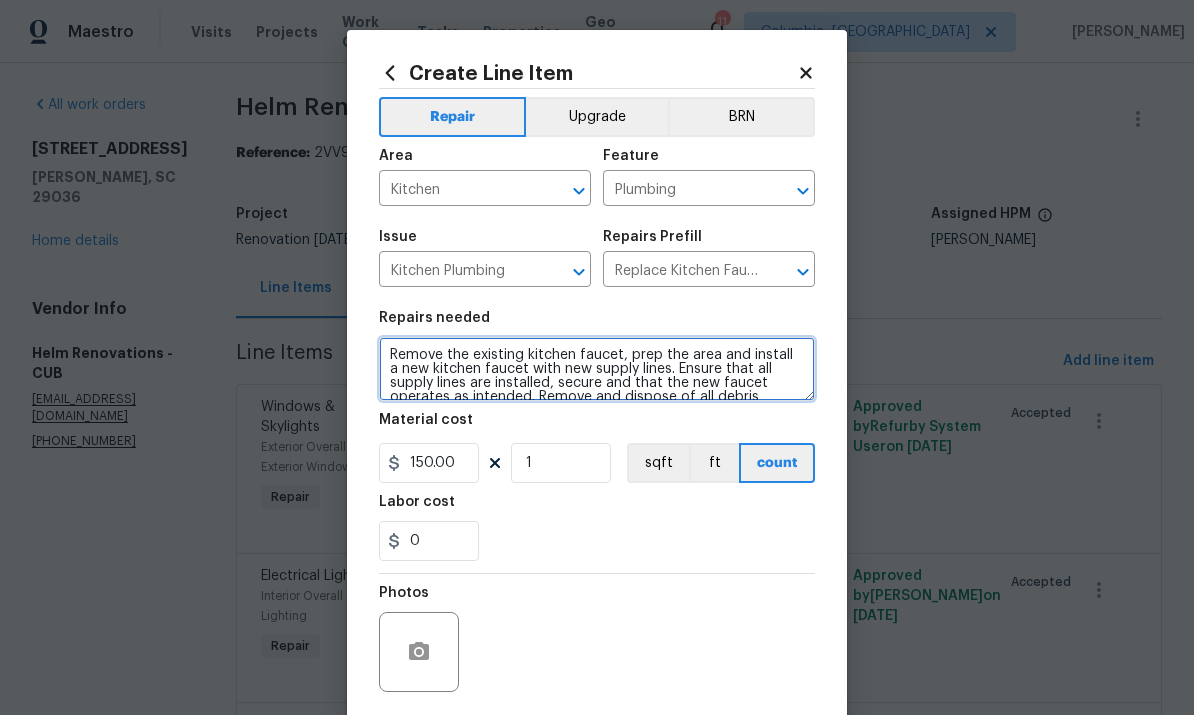 click on "Remove the existing kitchen faucet, prep the area and install a new kitchen faucet with new supply lines. Ensure that all supply lines are installed, secure and that the new faucet operates as intended. Remove and dispose of all debris properly." at bounding box center [597, 369] 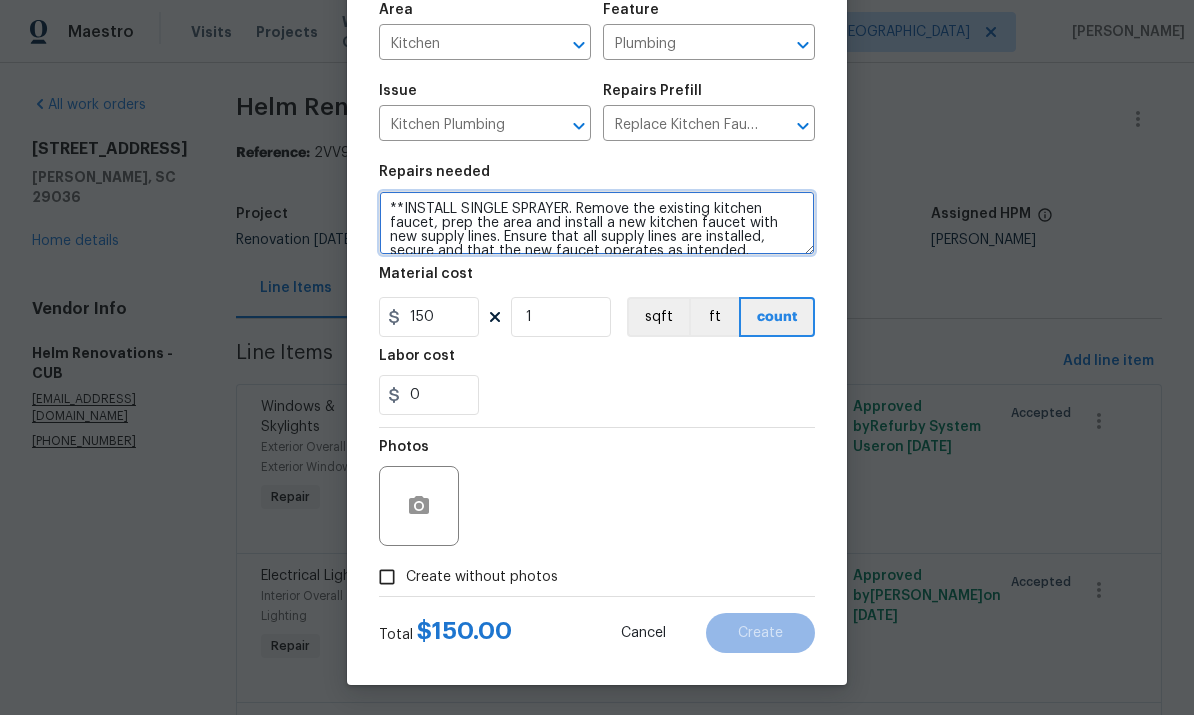 scroll, scrollTop: 150, scrollLeft: 0, axis: vertical 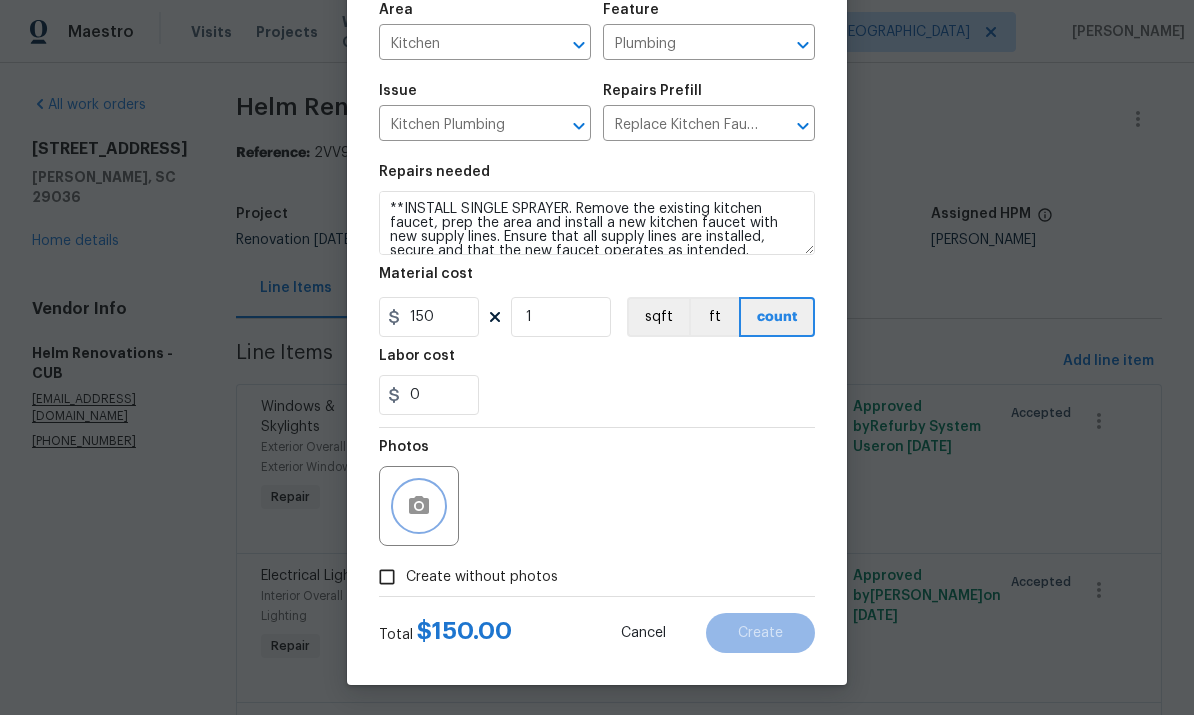 click 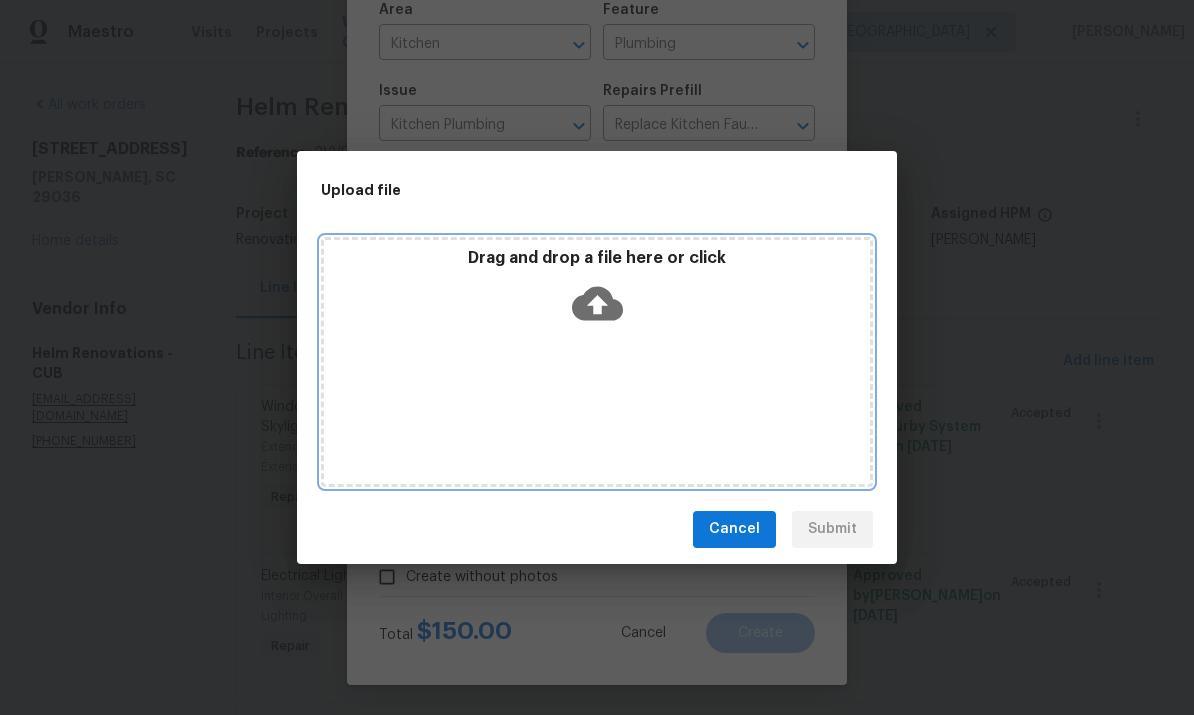 click 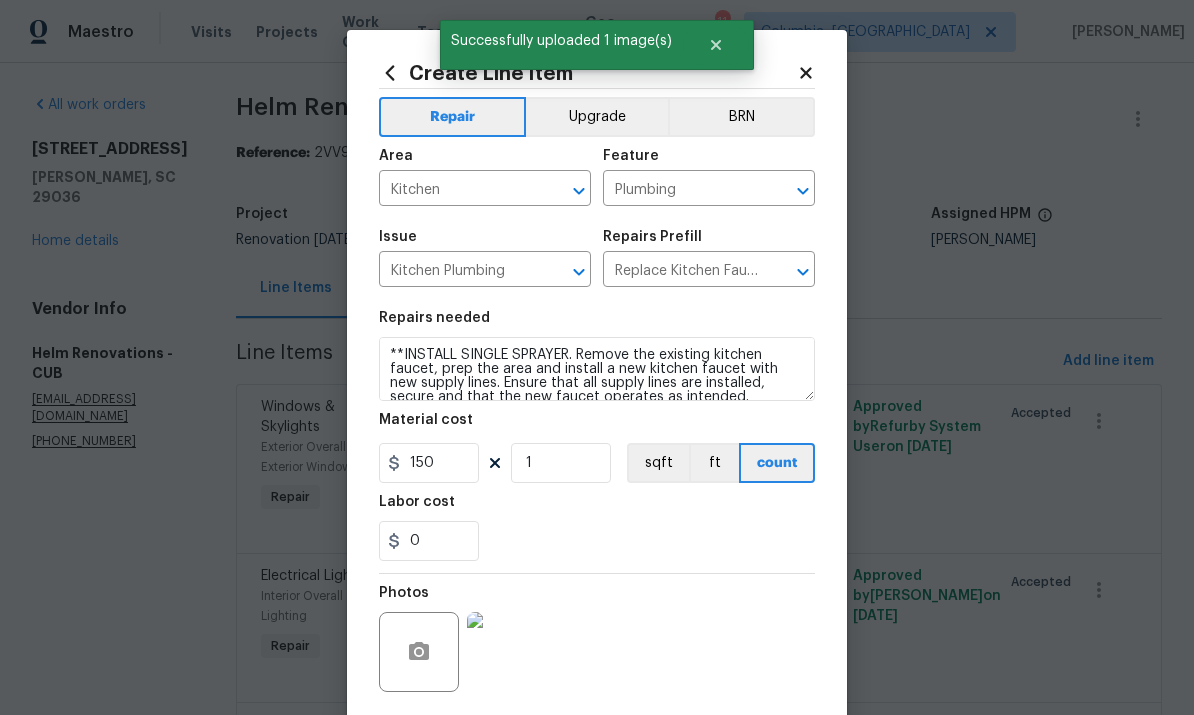scroll, scrollTop: 0, scrollLeft: 0, axis: both 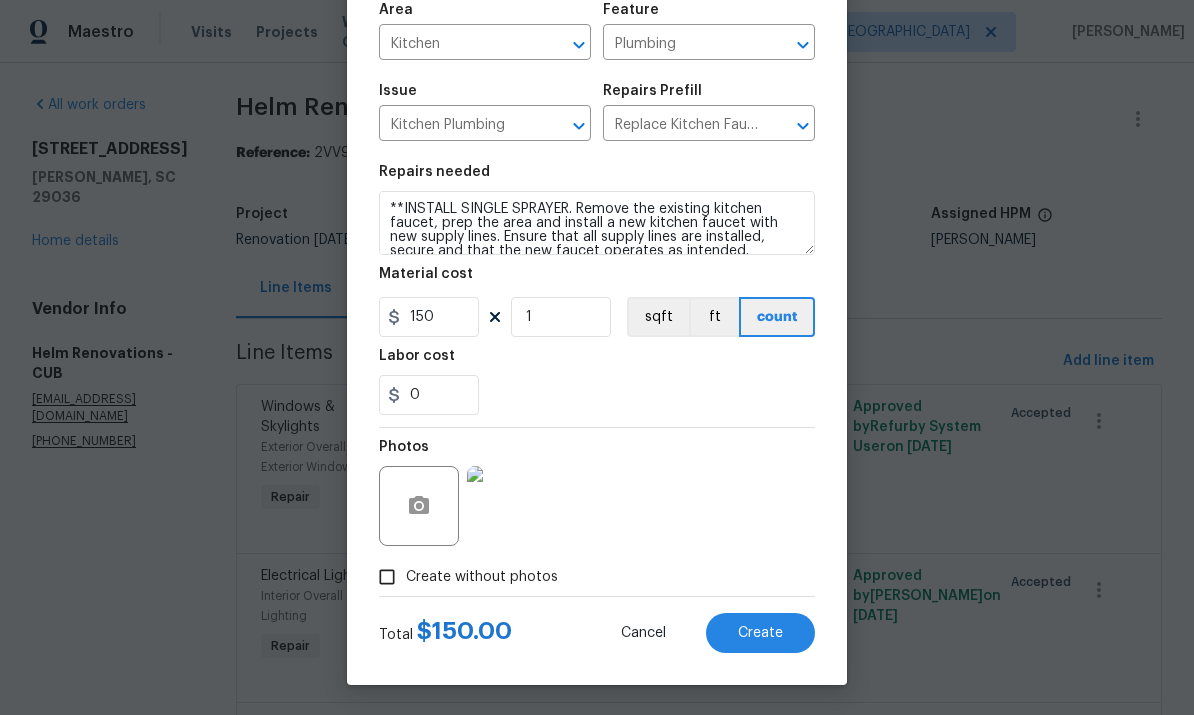 click on "Create" at bounding box center [760, 633] 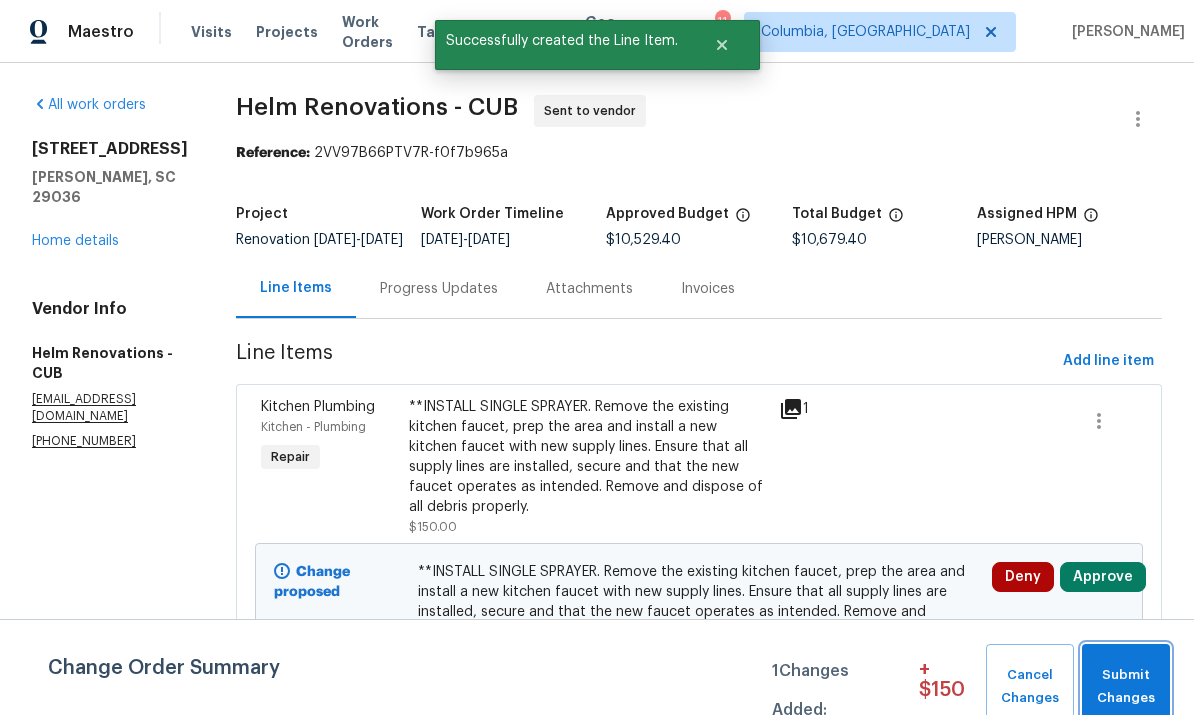 click on "Submit Changes" at bounding box center (1126, 687) 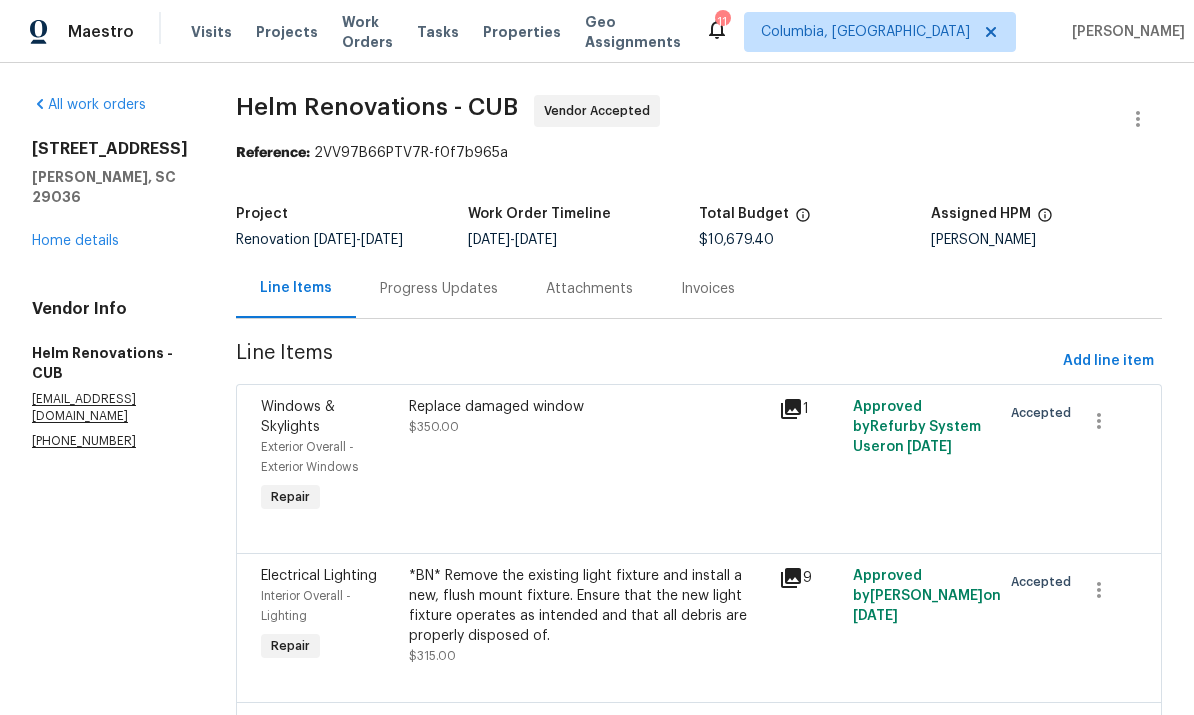 click on "Progress Updates" at bounding box center [439, 289] 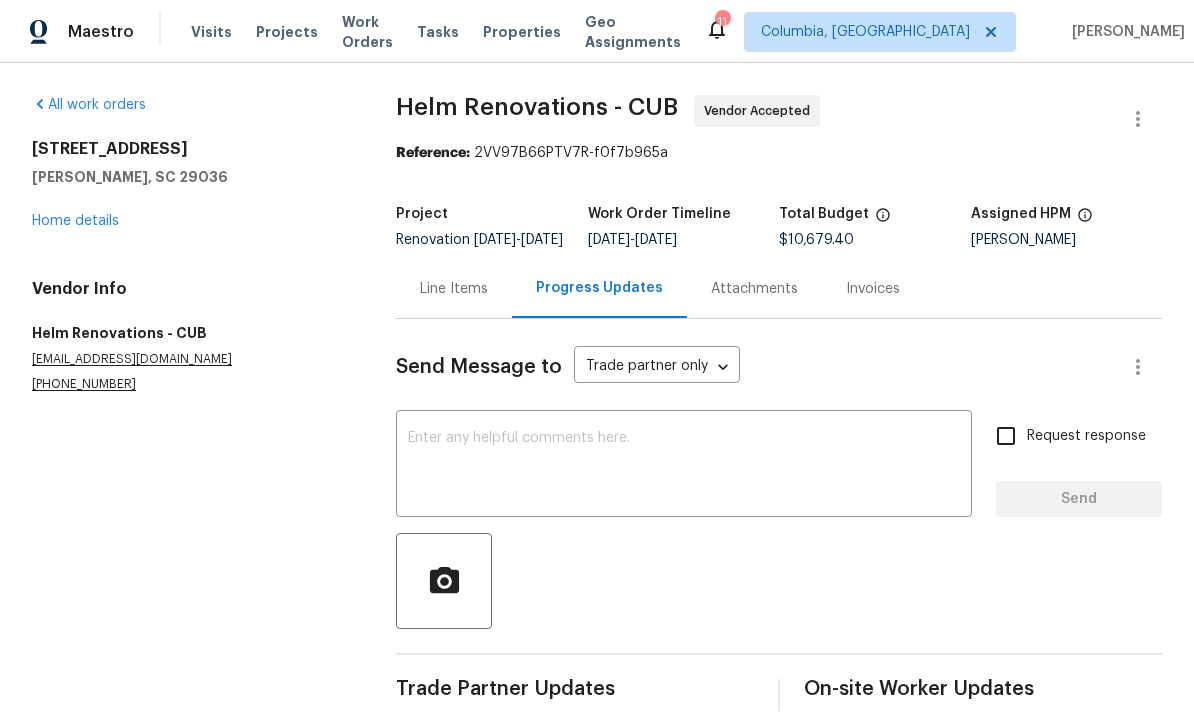 click at bounding box center [684, 466] 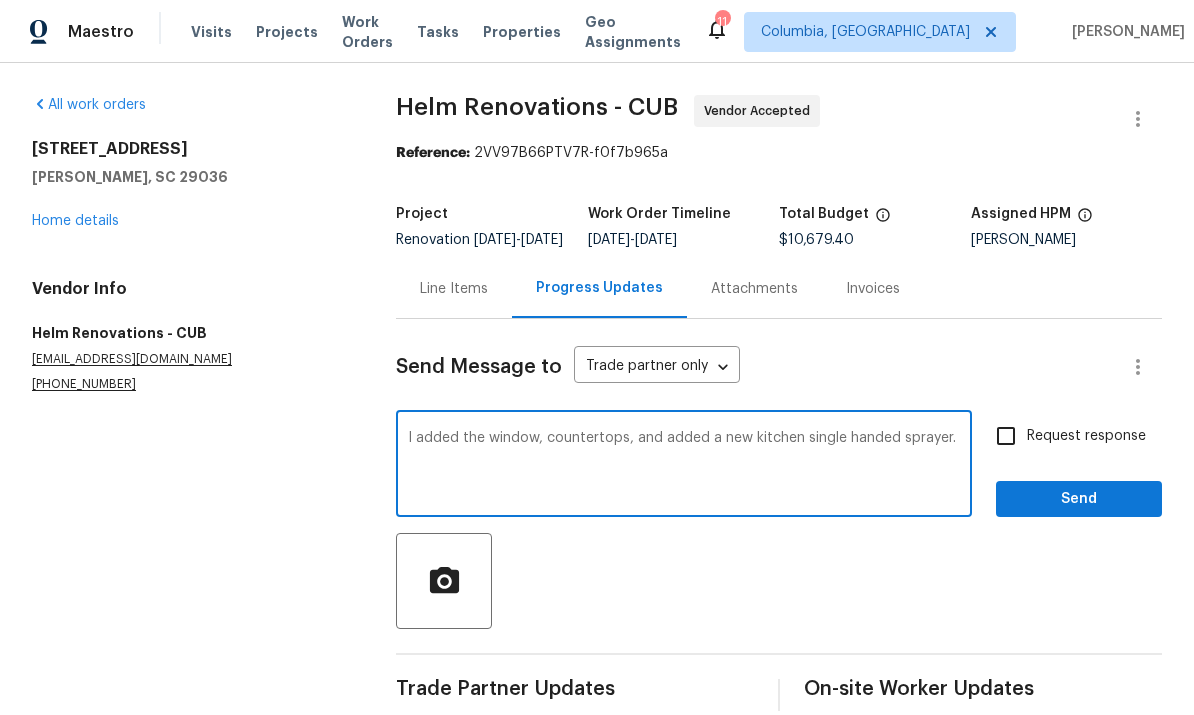 type on "I added the window, countertops, and added a new kitchen single handed sprayer." 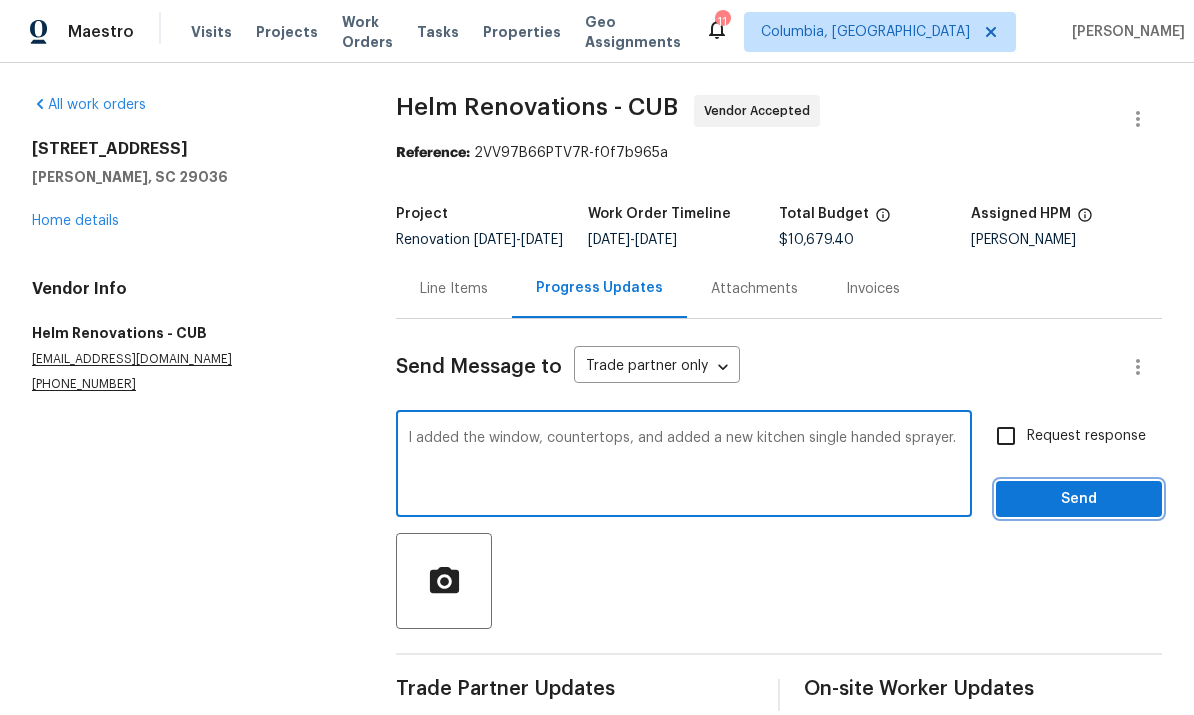 click on "Send" at bounding box center (1079, 499) 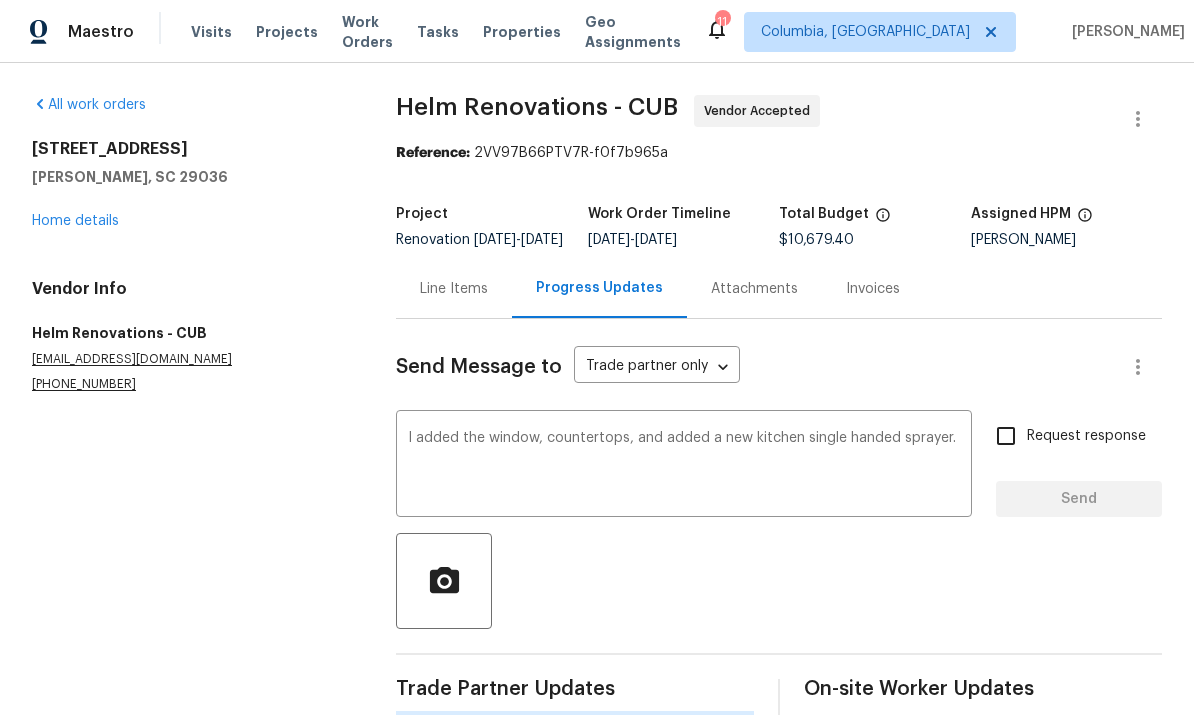 type 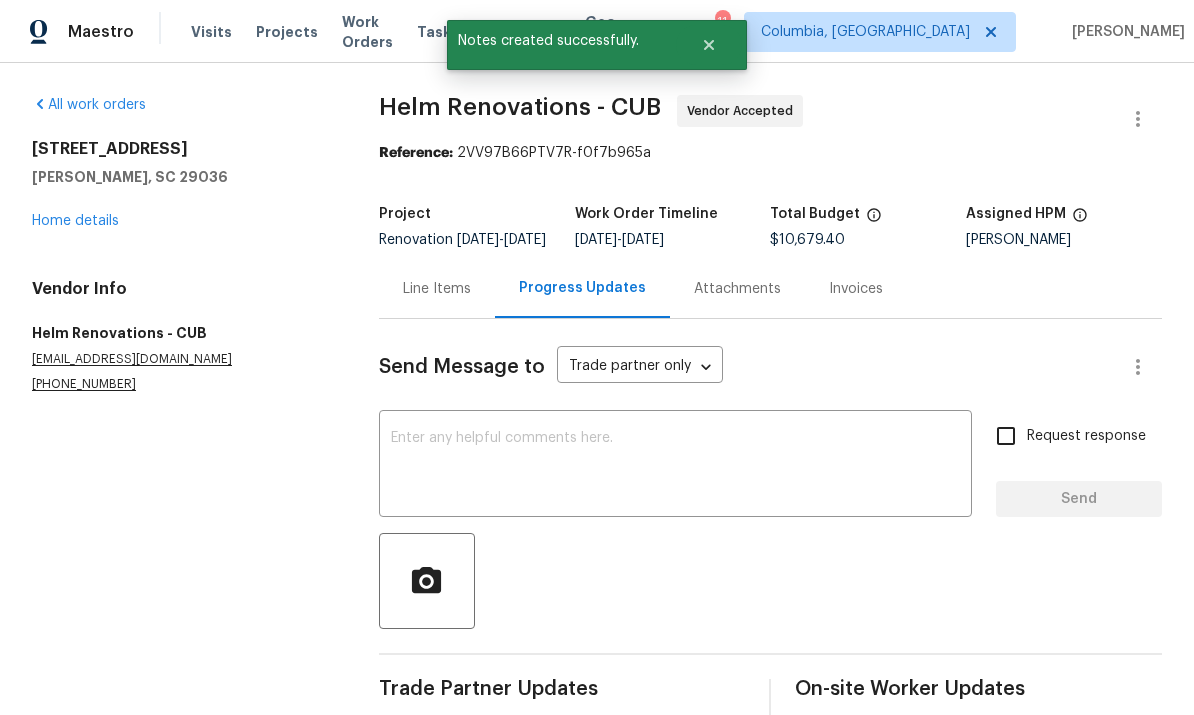 click on "Home details" at bounding box center [75, 221] 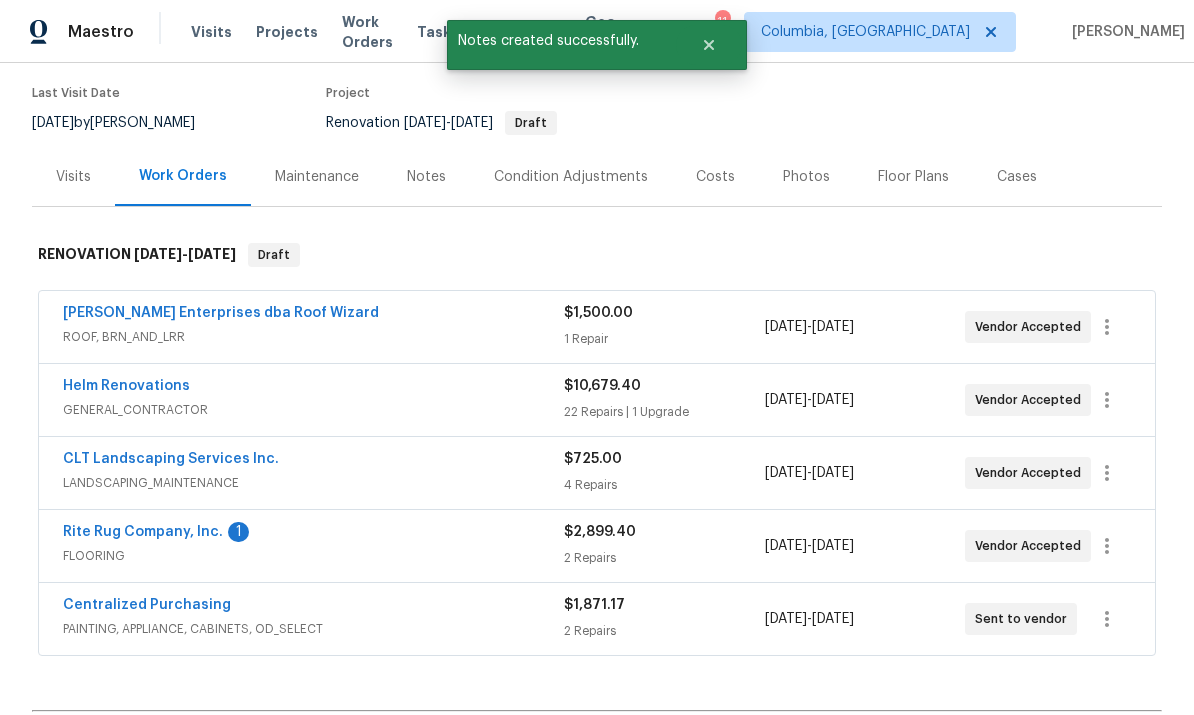 scroll, scrollTop: 167, scrollLeft: 0, axis: vertical 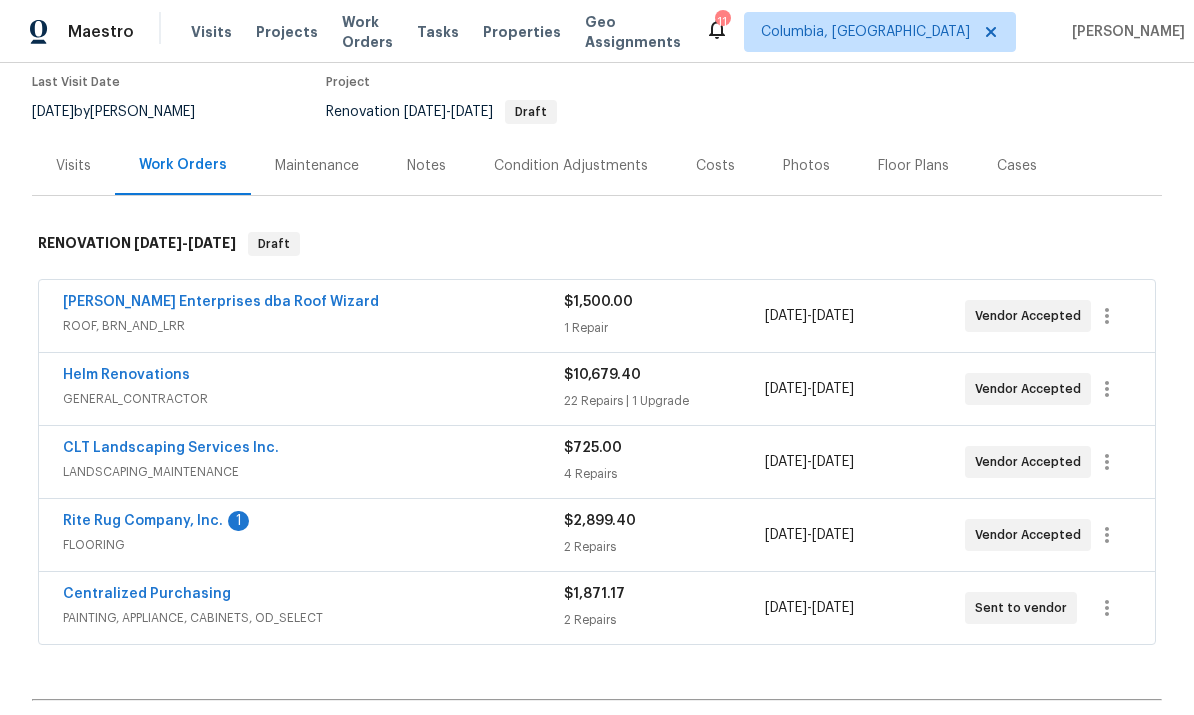 click on "Rite Rug Company, Inc." at bounding box center [143, 521] 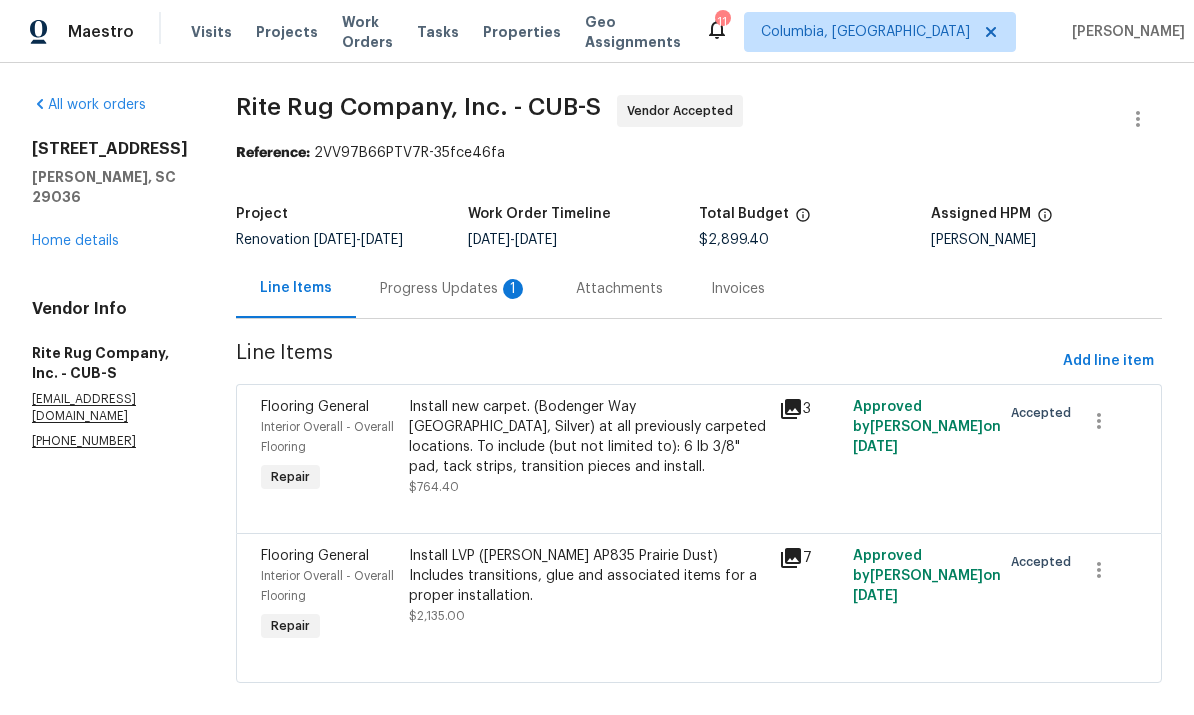 click on "Progress Updates 1" at bounding box center (454, 289) 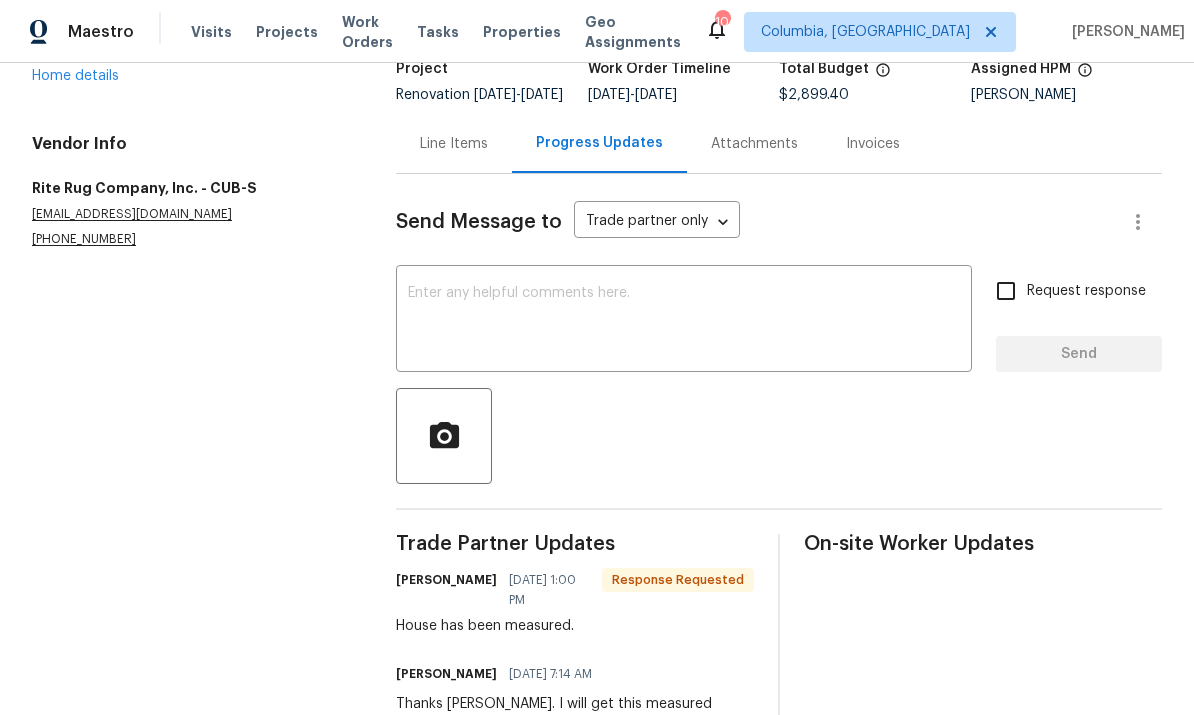 scroll, scrollTop: 144, scrollLeft: 0, axis: vertical 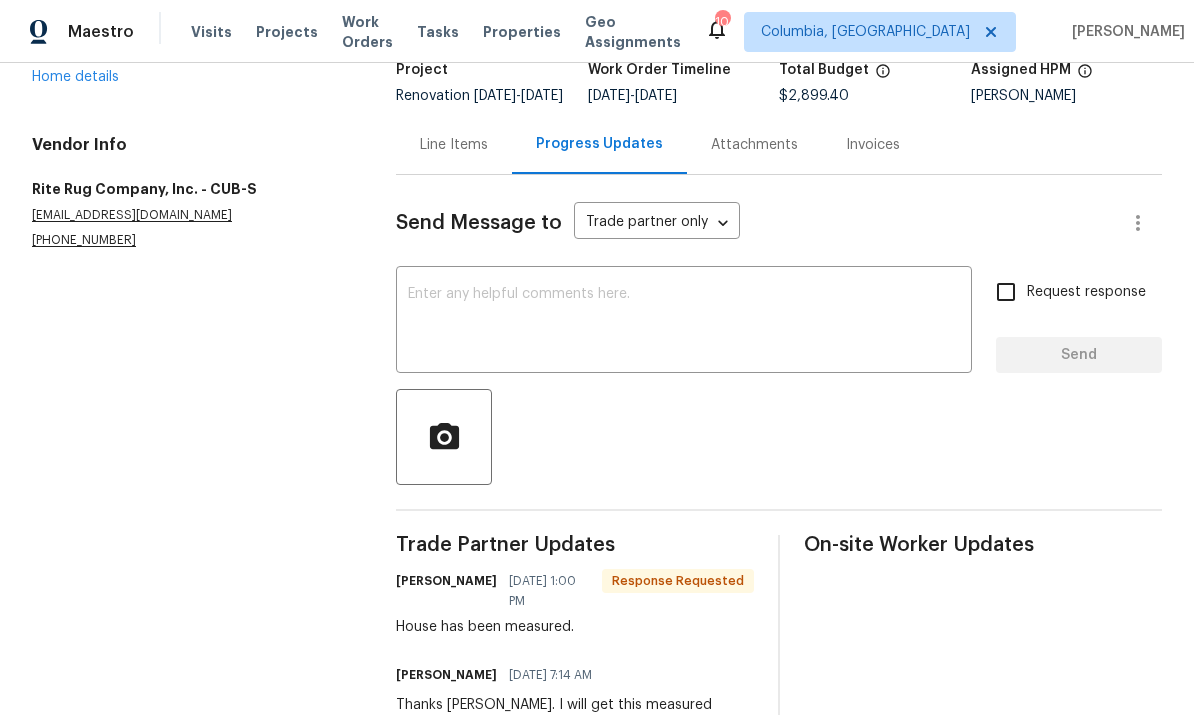 click on "Line Items" at bounding box center (454, 144) 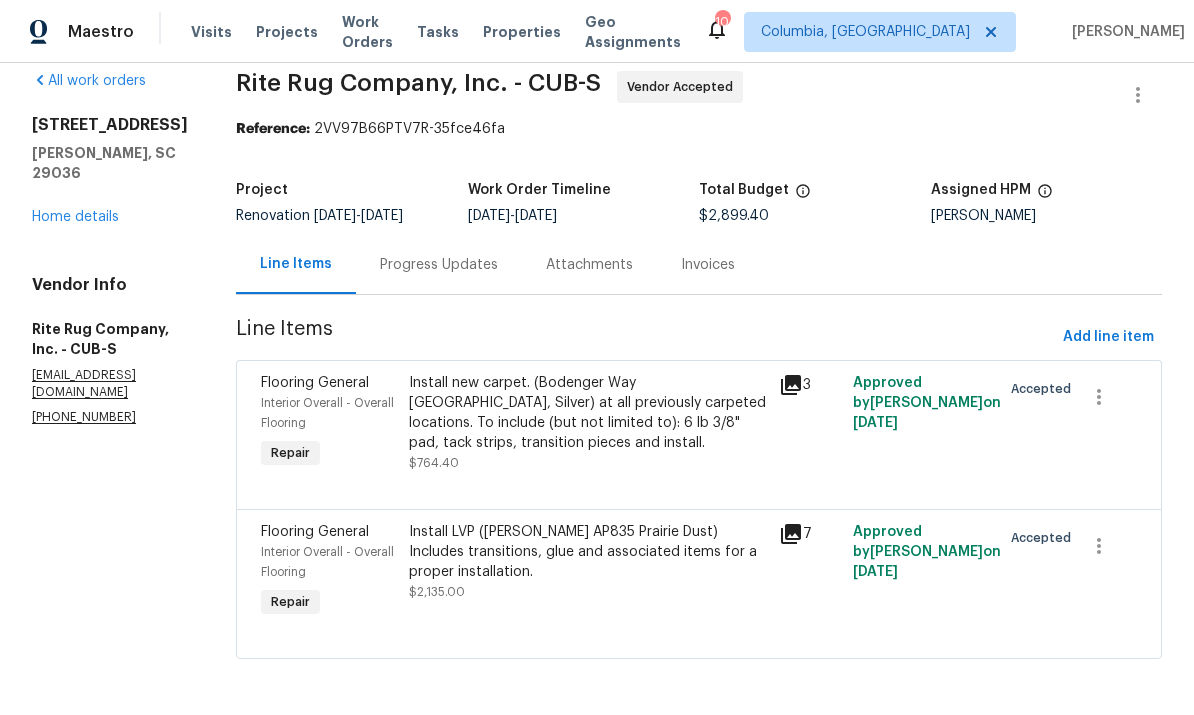 scroll, scrollTop: 0, scrollLeft: 0, axis: both 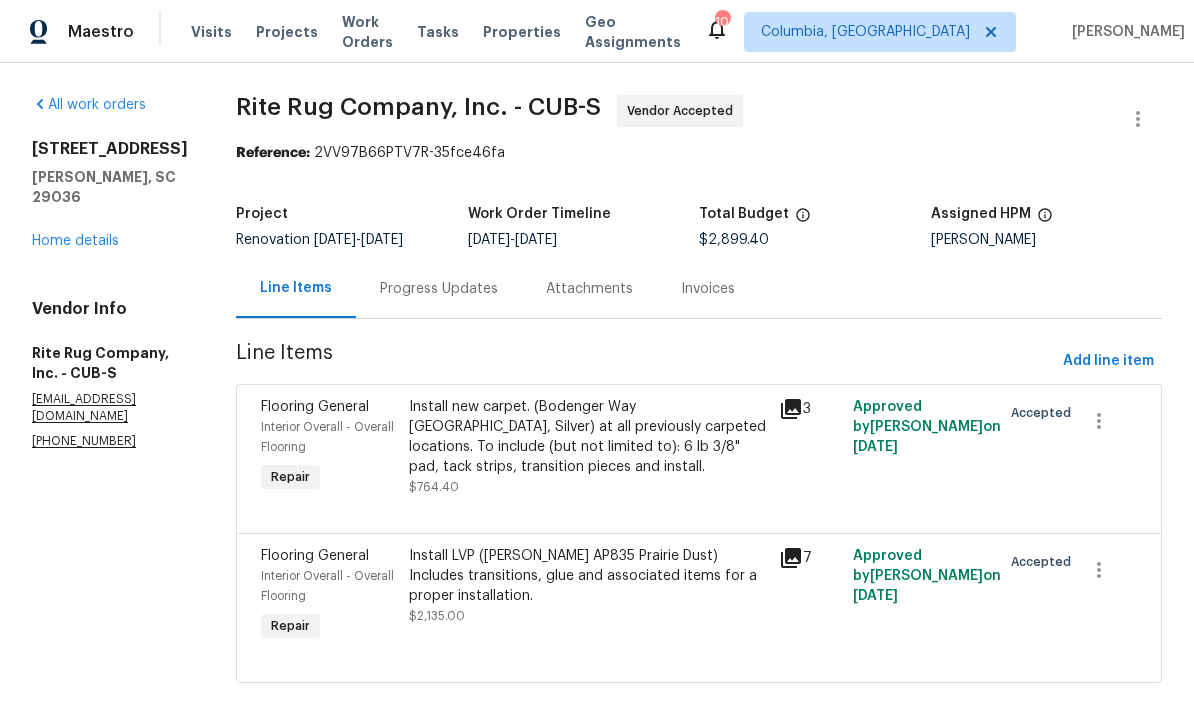 click on "Progress Updates" at bounding box center (439, 289) 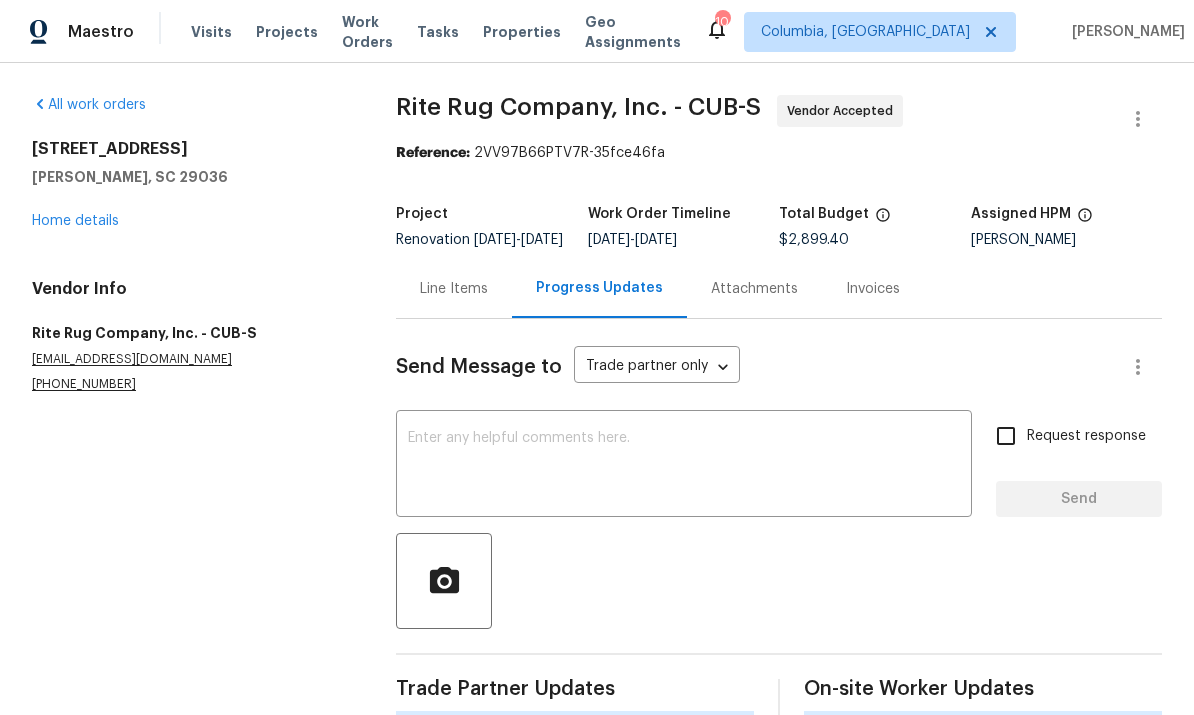 click at bounding box center [684, 466] 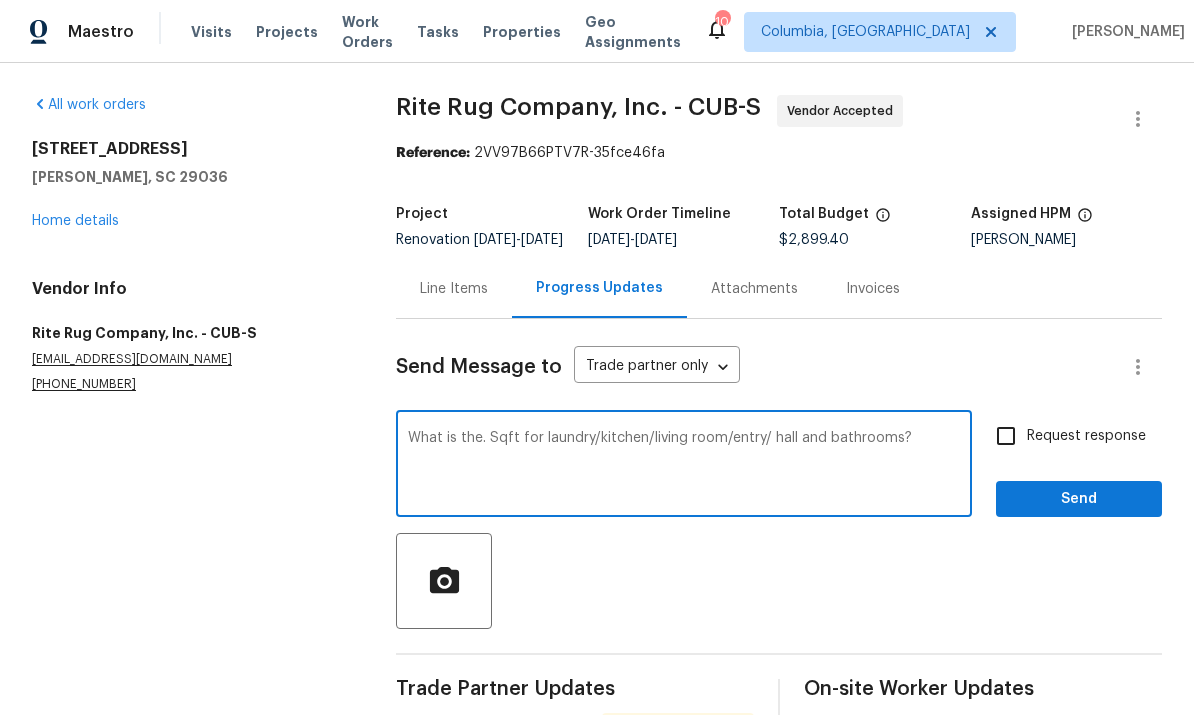 type on "What is the. Sqft for laundry/kitchen/living room/entry/ hall and bathrooms?" 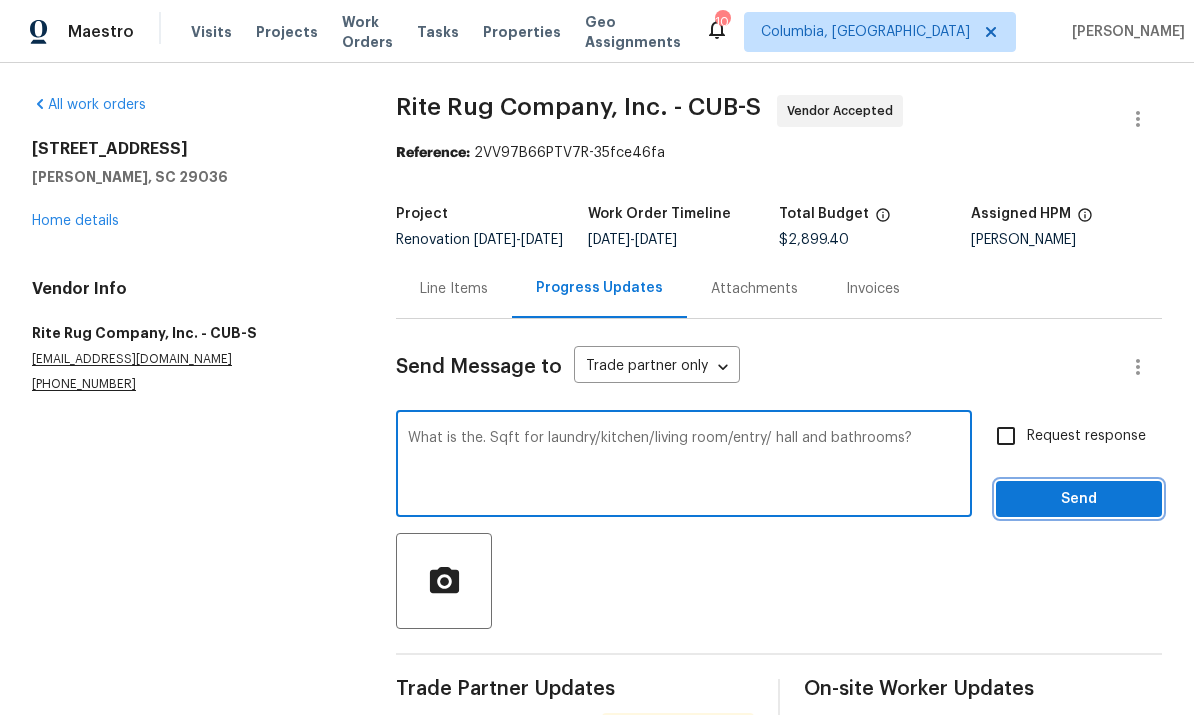 click on "Send" at bounding box center [1079, 499] 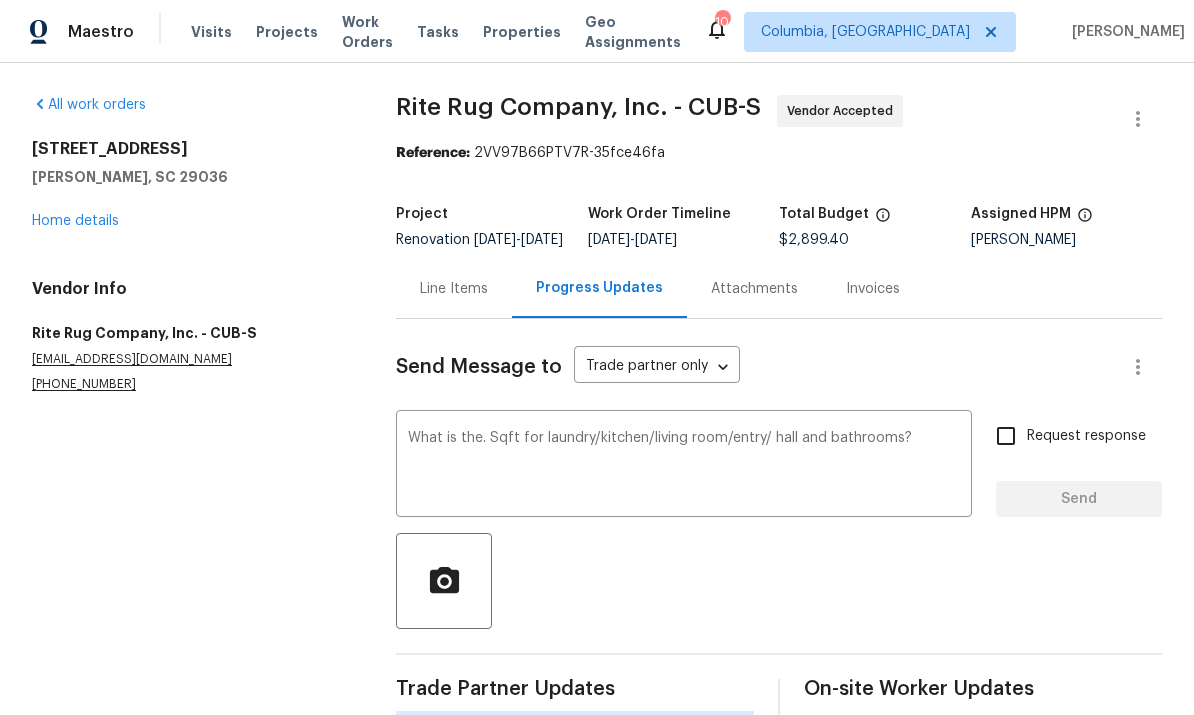 type 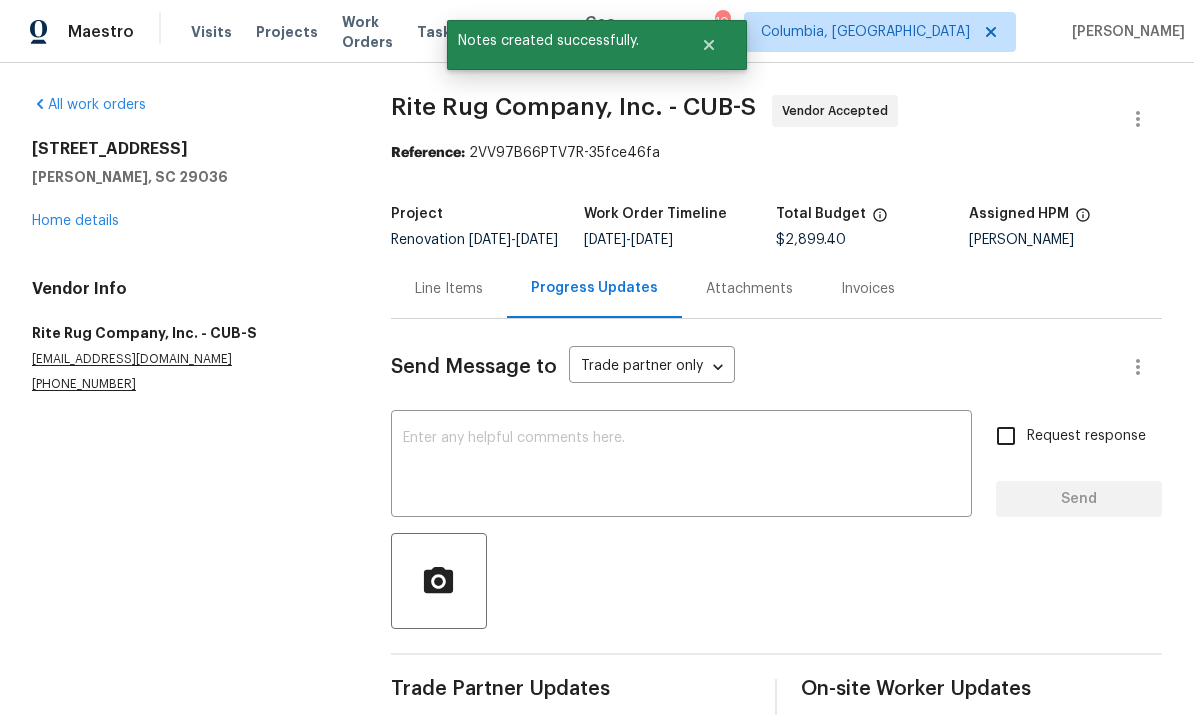 click on "All work orders 125 Northshore Dr Chapin, SC 29036 Home details Vendor Info Rite Rug Company, Inc. - CUB-S herbertwilson@riterug.com (404) 425-4110" at bounding box center (187, 244) 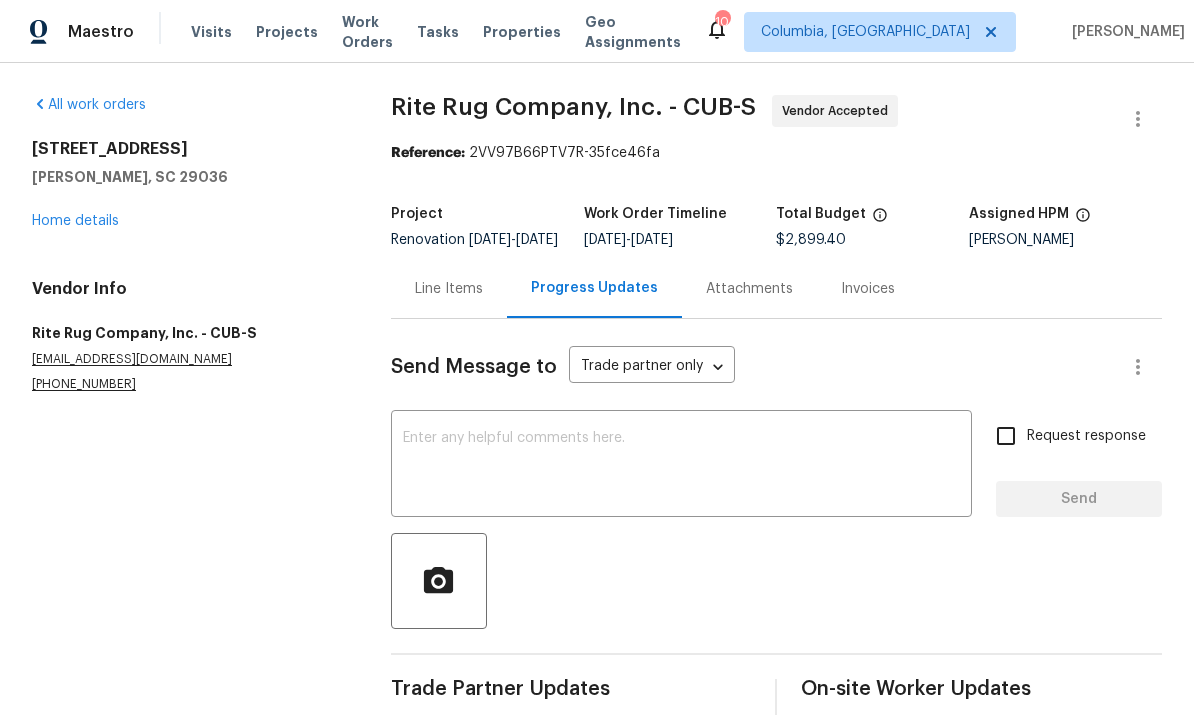 click on "Home details" at bounding box center [75, 221] 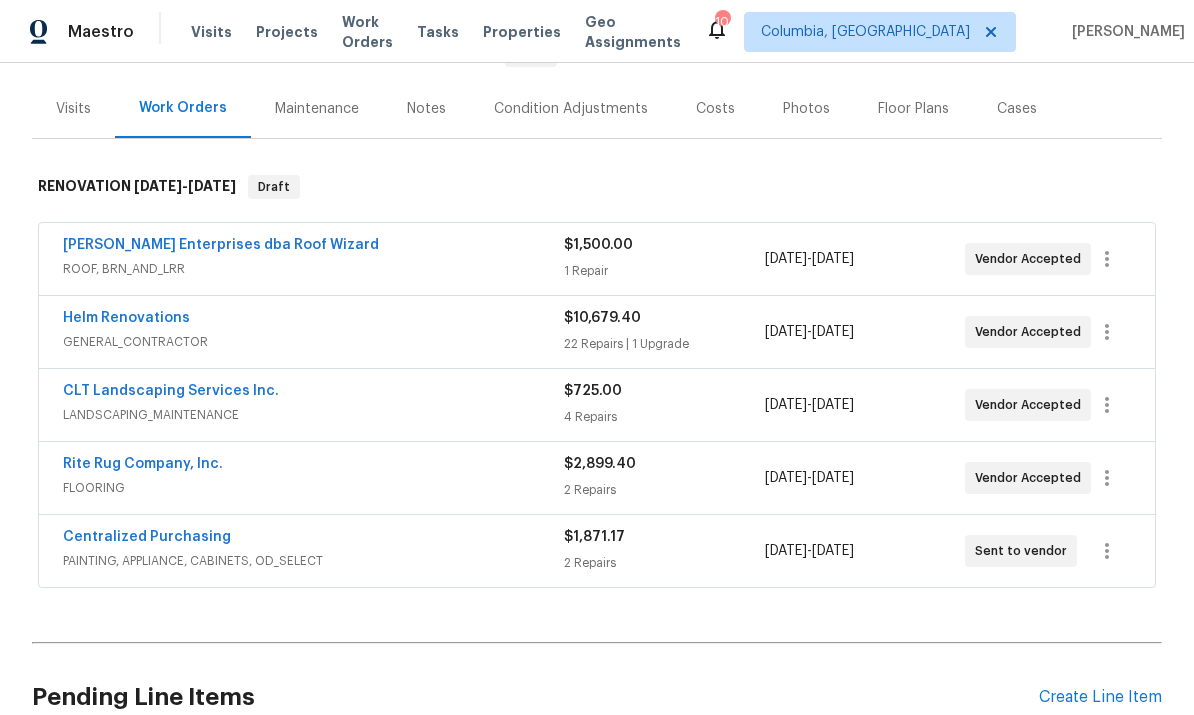 scroll, scrollTop: 228, scrollLeft: 0, axis: vertical 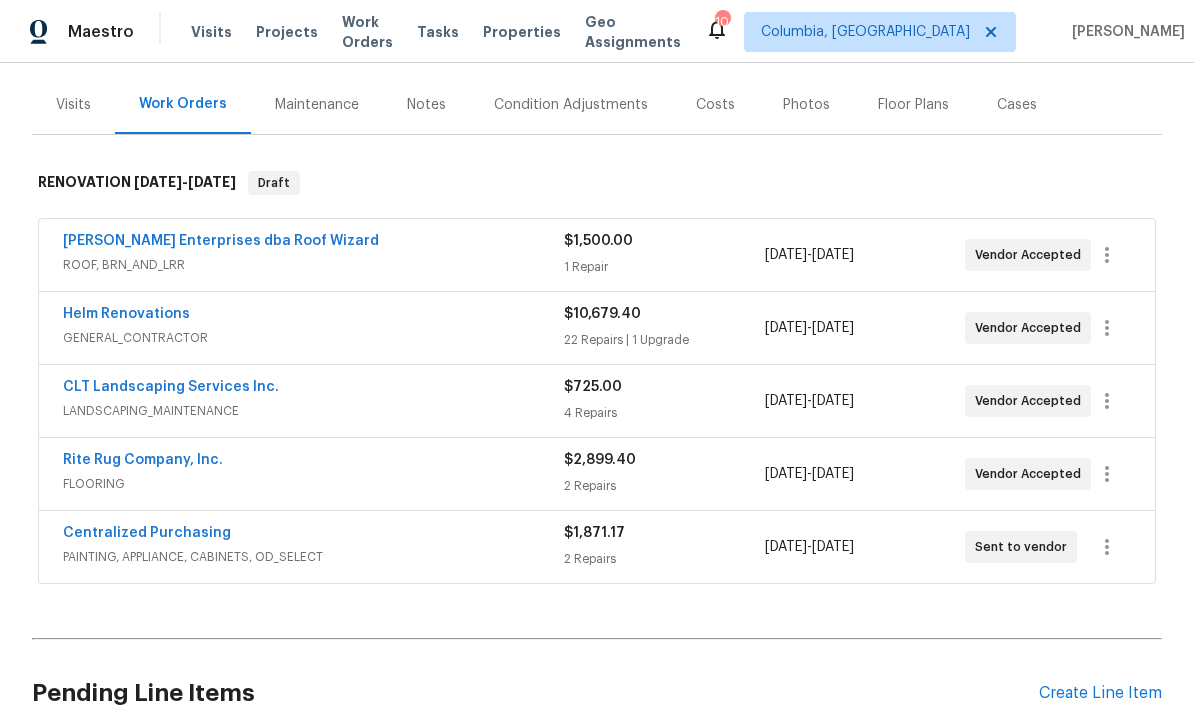 click on "Rite Rug Company, Inc." at bounding box center (143, 460) 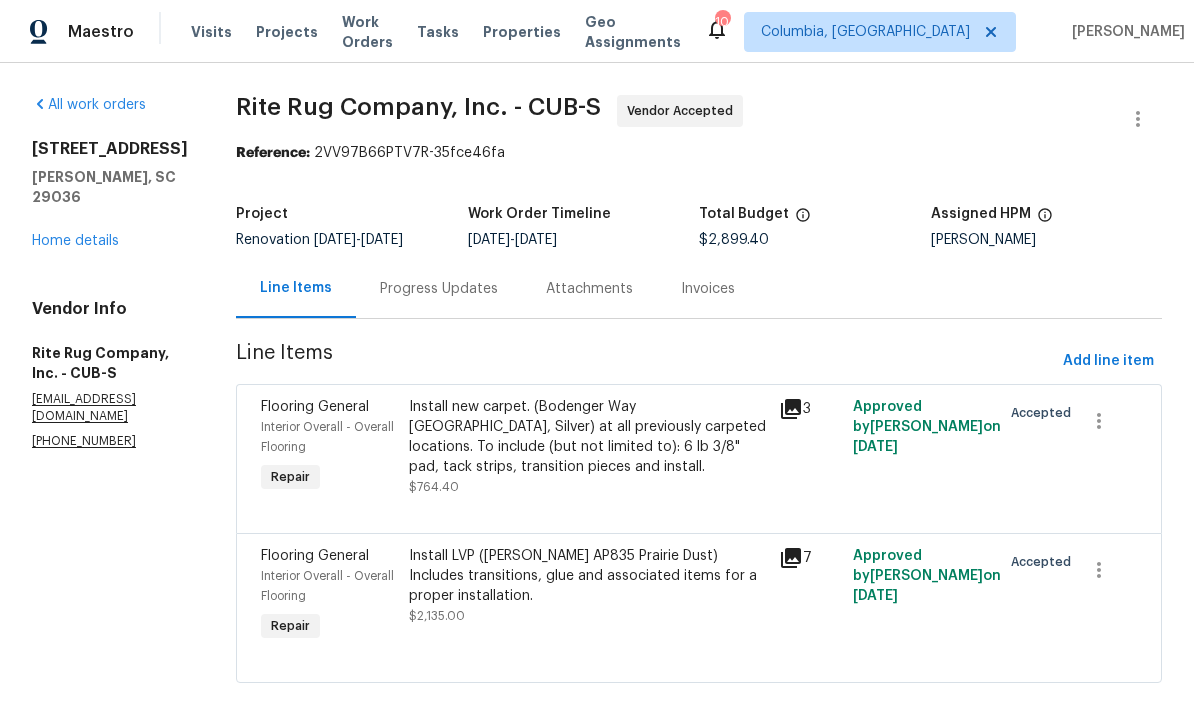 click on "Progress Updates" at bounding box center [439, 288] 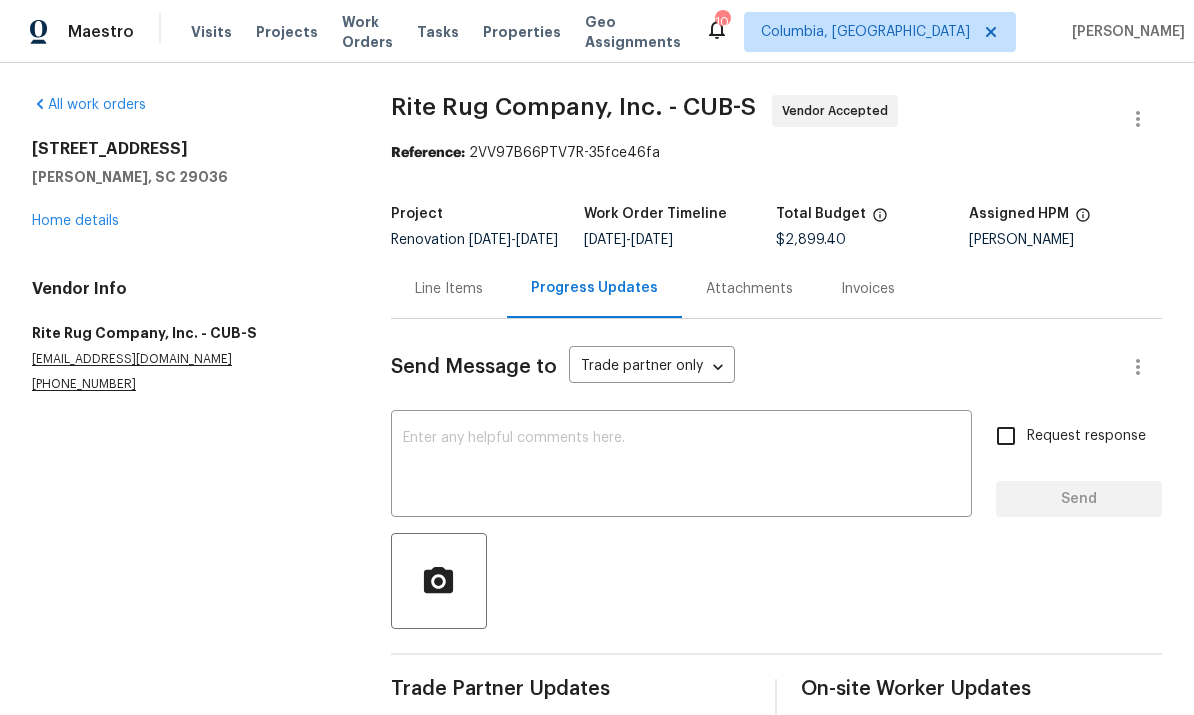 scroll, scrollTop: 0, scrollLeft: 0, axis: both 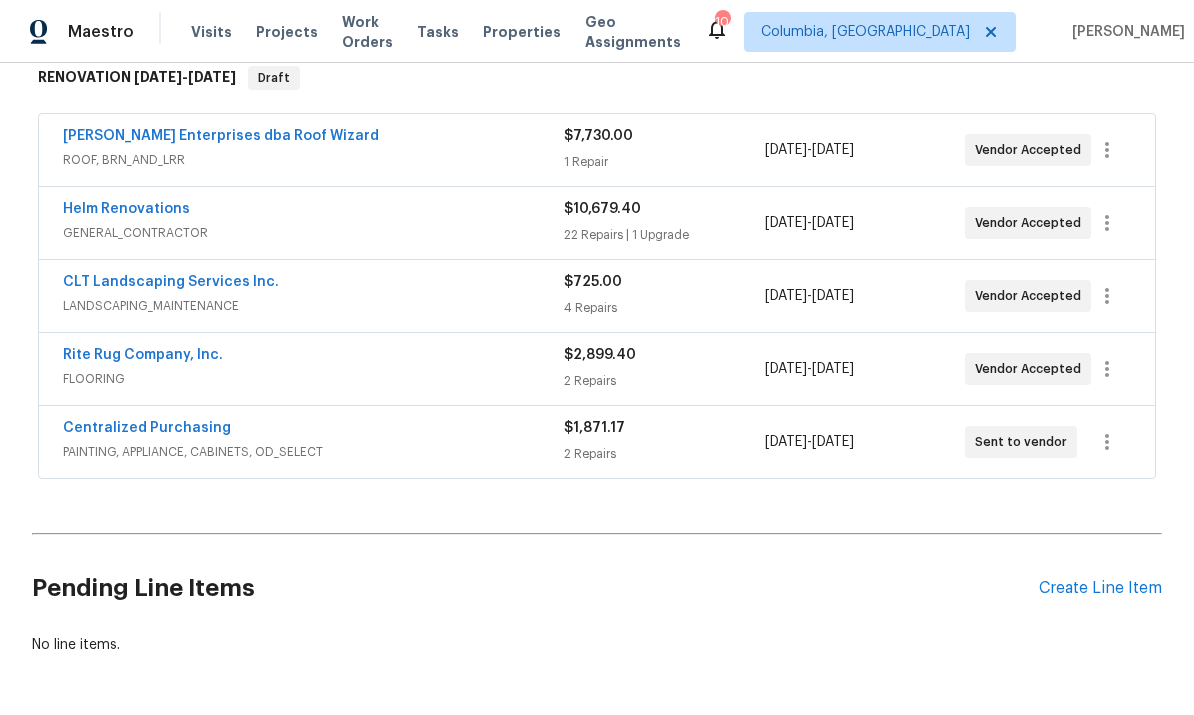 click on "Create Line Item" at bounding box center [1100, 588] 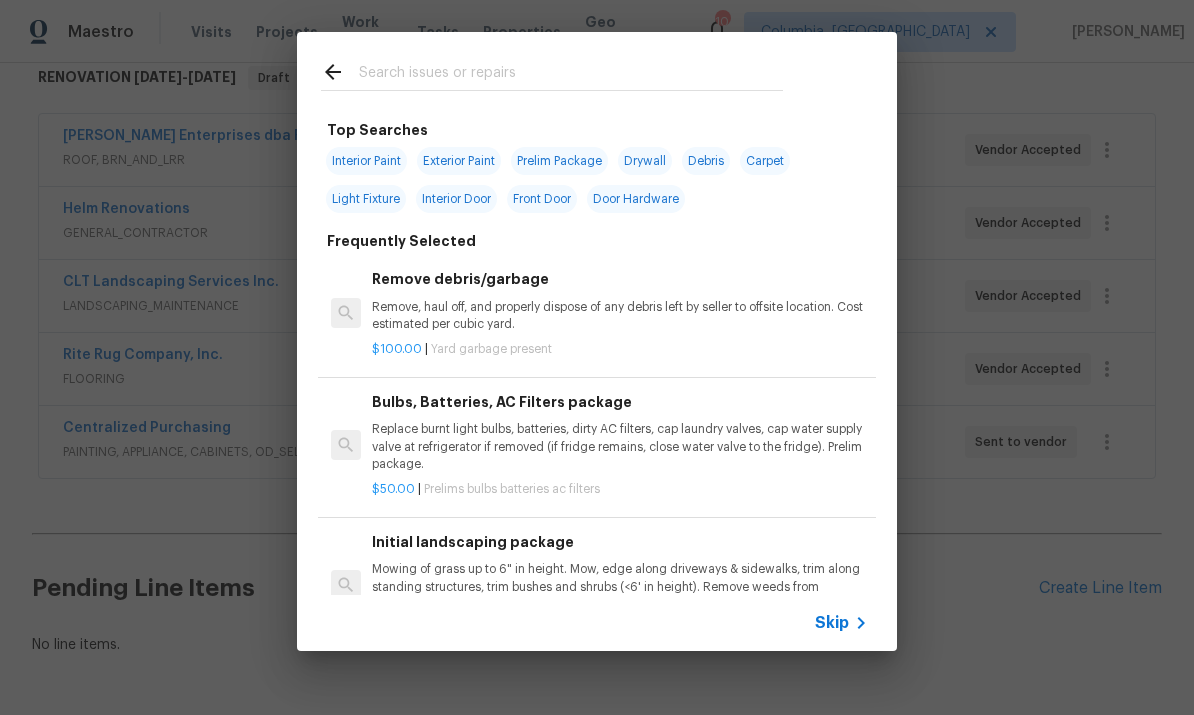 click at bounding box center [571, 75] 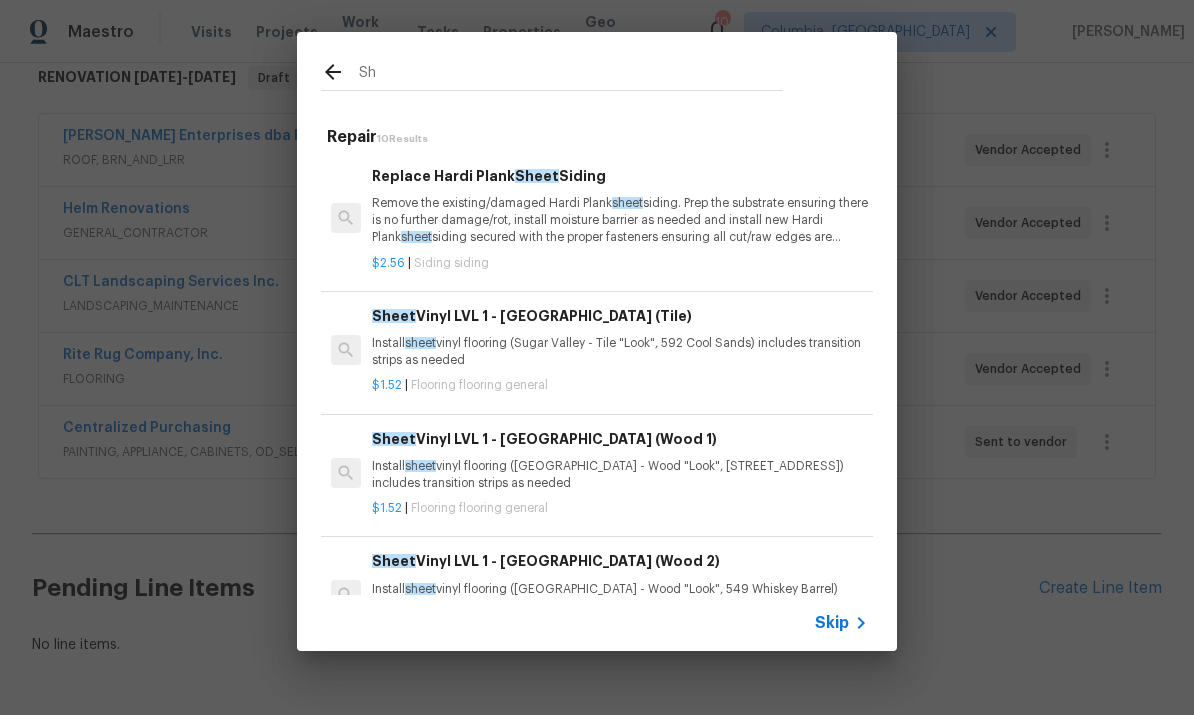 type on "S" 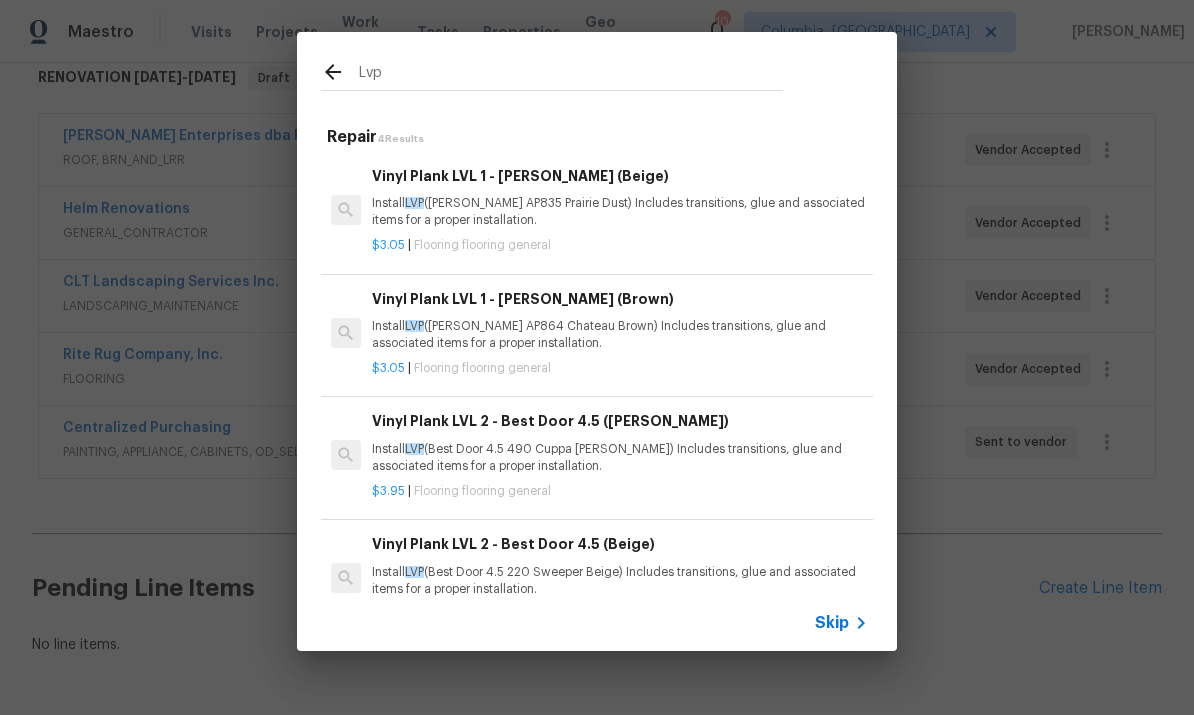 type on "Lvp" 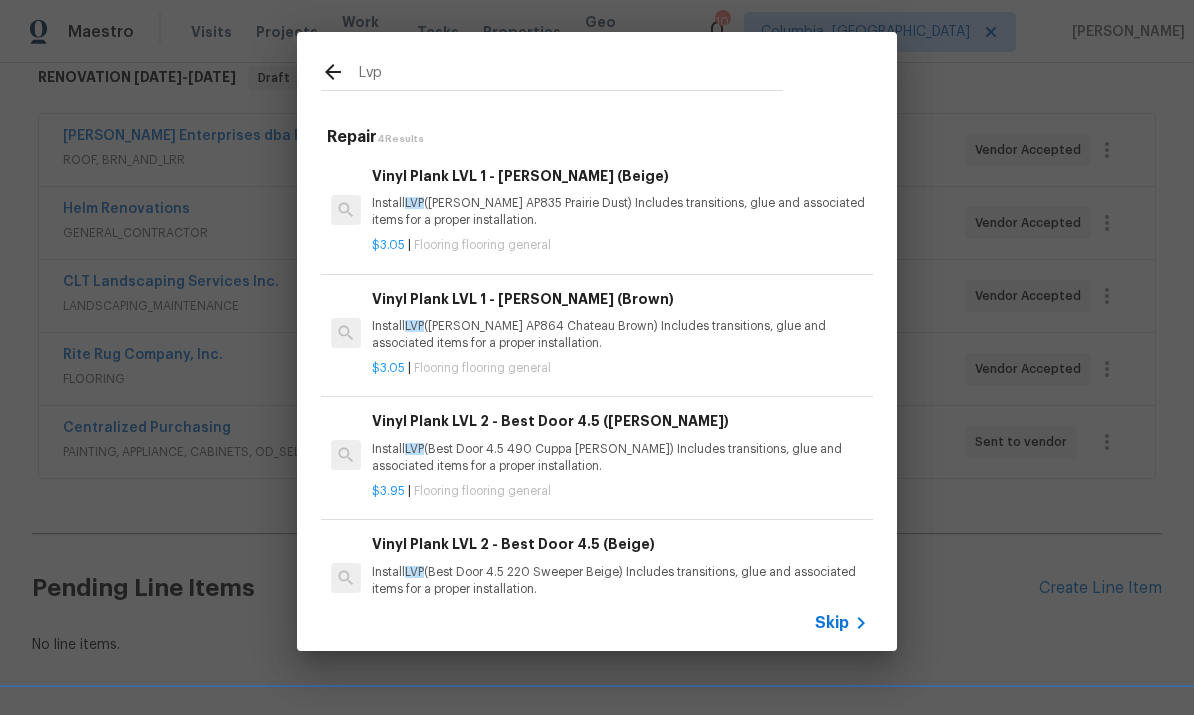 click 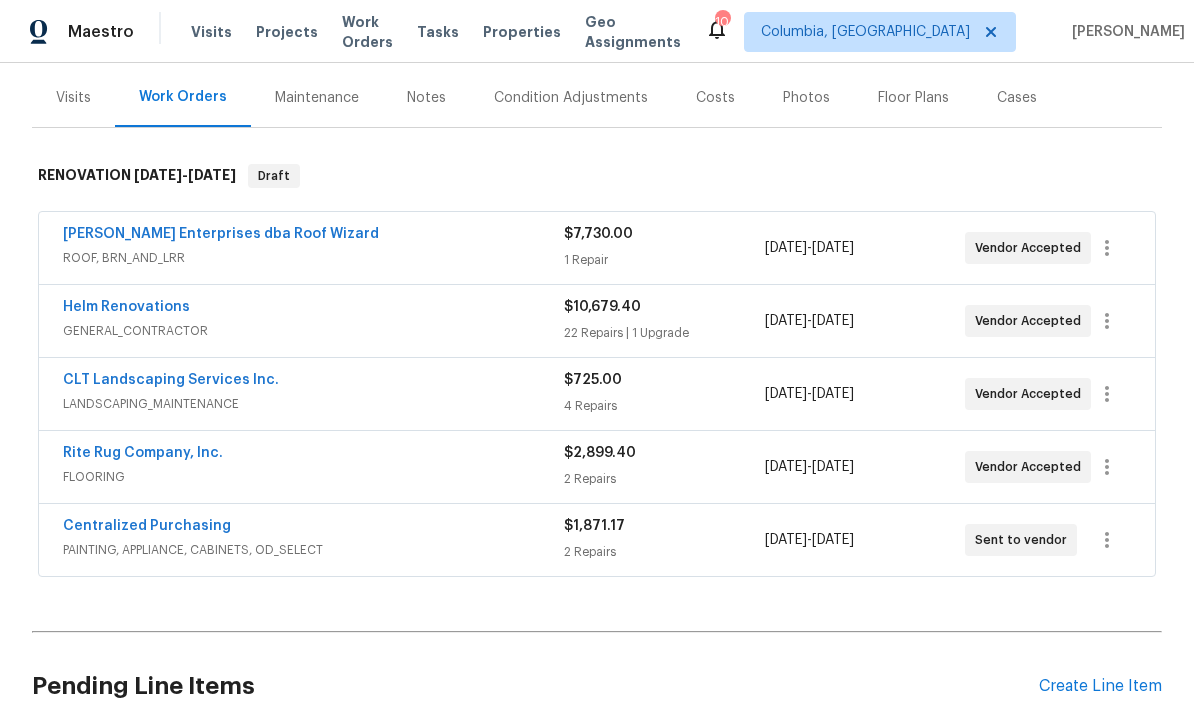scroll, scrollTop: 223, scrollLeft: 0, axis: vertical 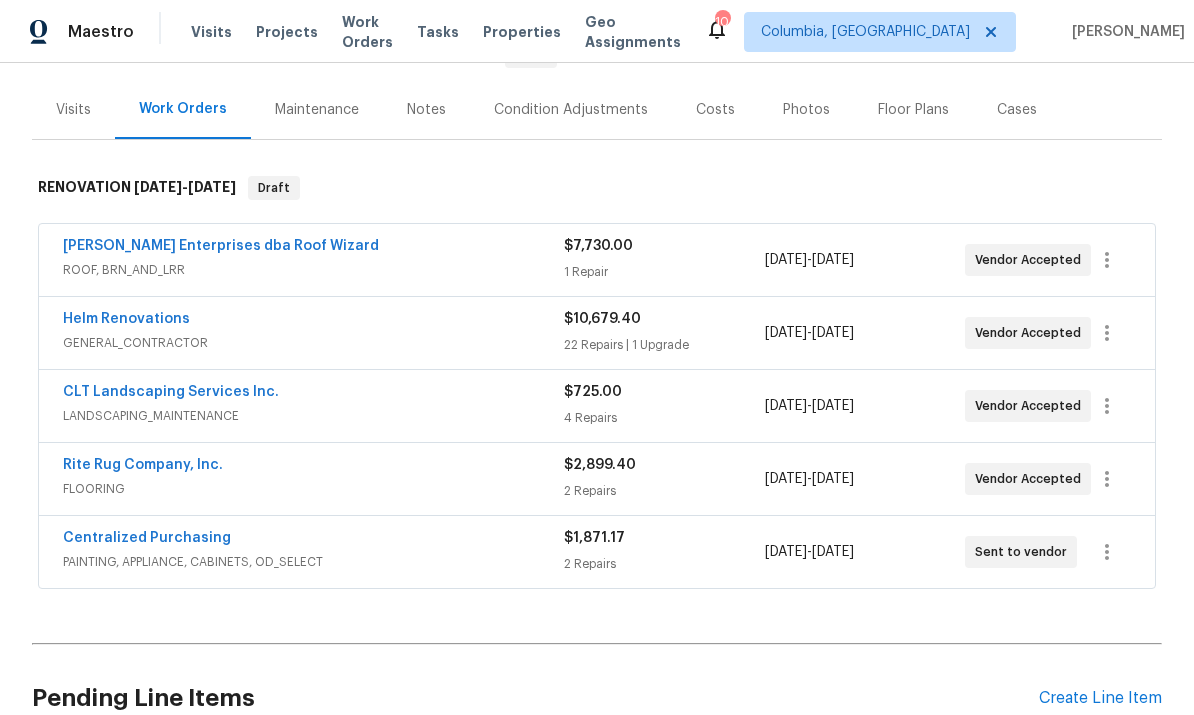 click on "Notes" at bounding box center (426, 109) 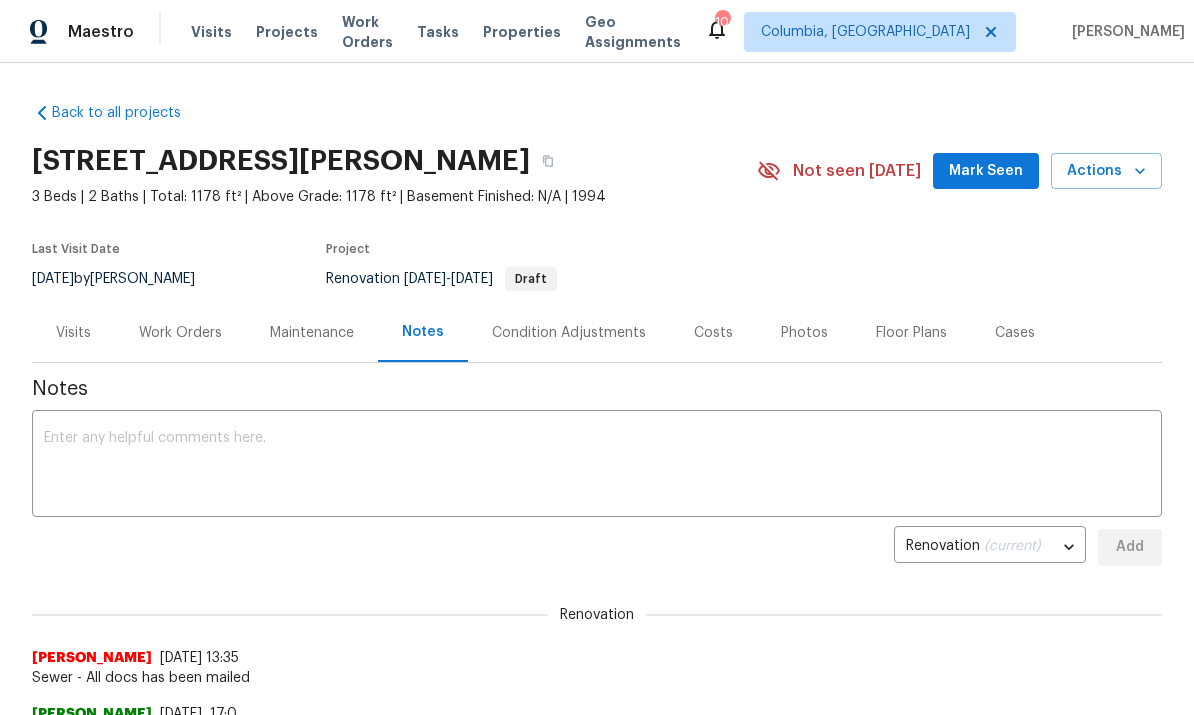 scroll, scrollTop: 0, scrollLeft: 0, axis: both 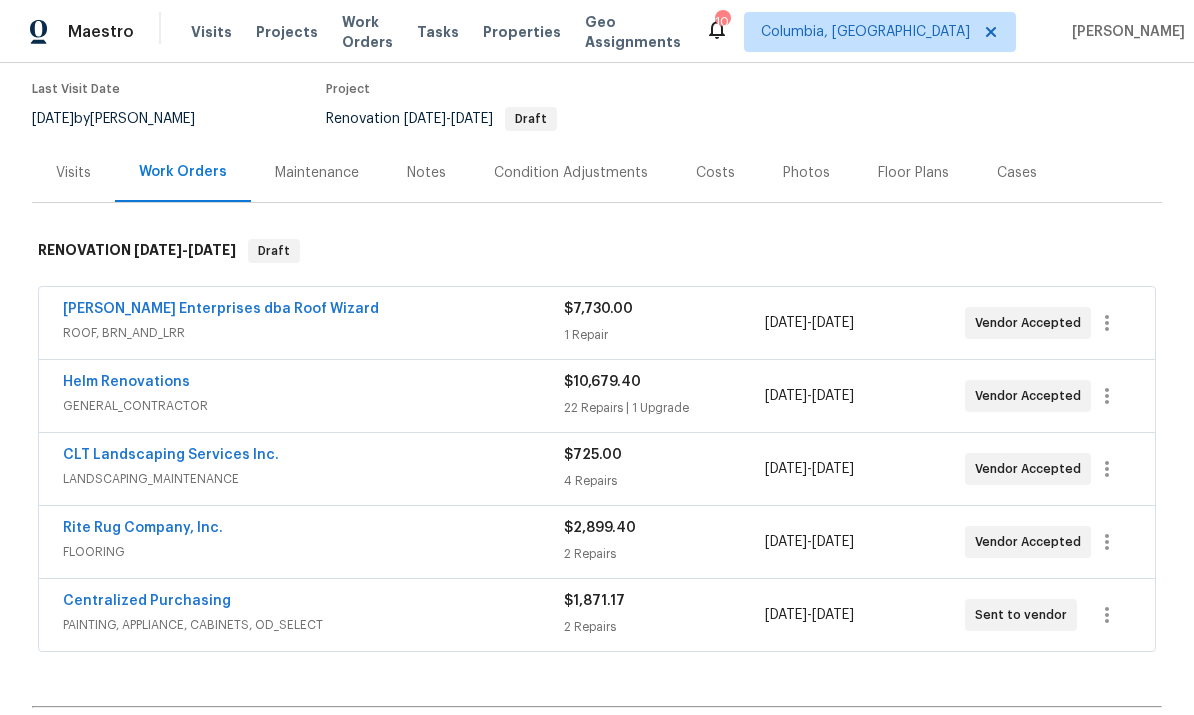 click on "Helm Renovations" at bounding box center [126, 382] 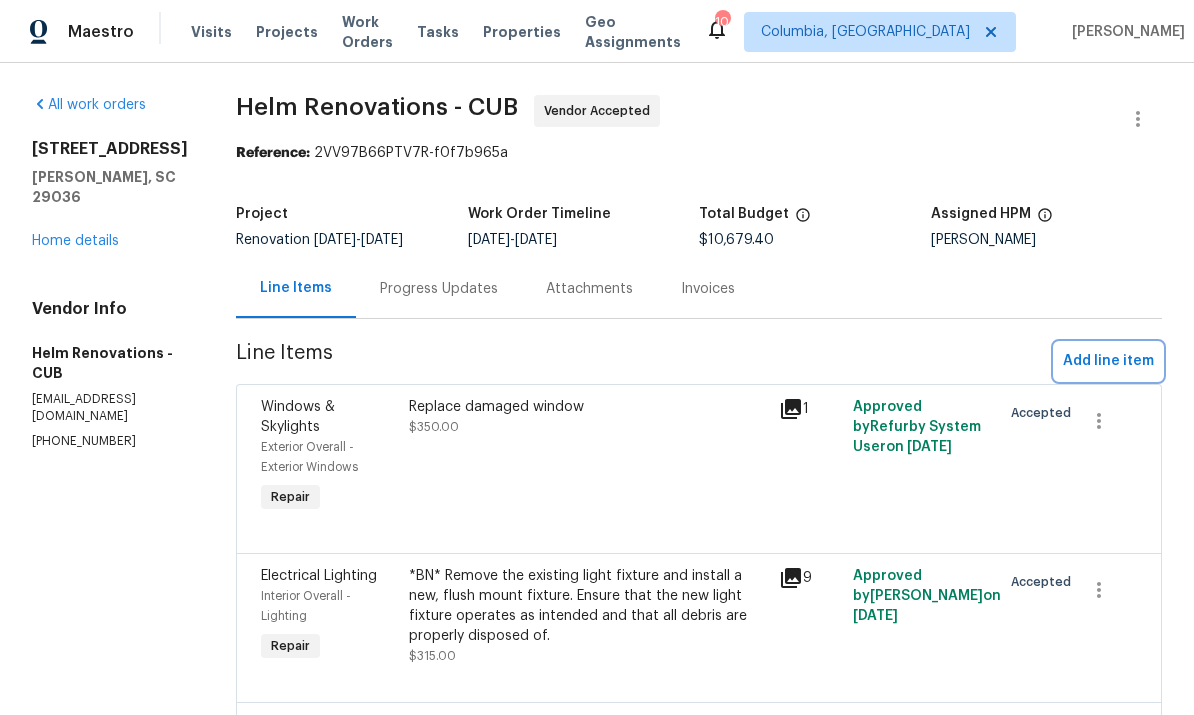 click on "Add line item" at bounding box center [1108, 361] 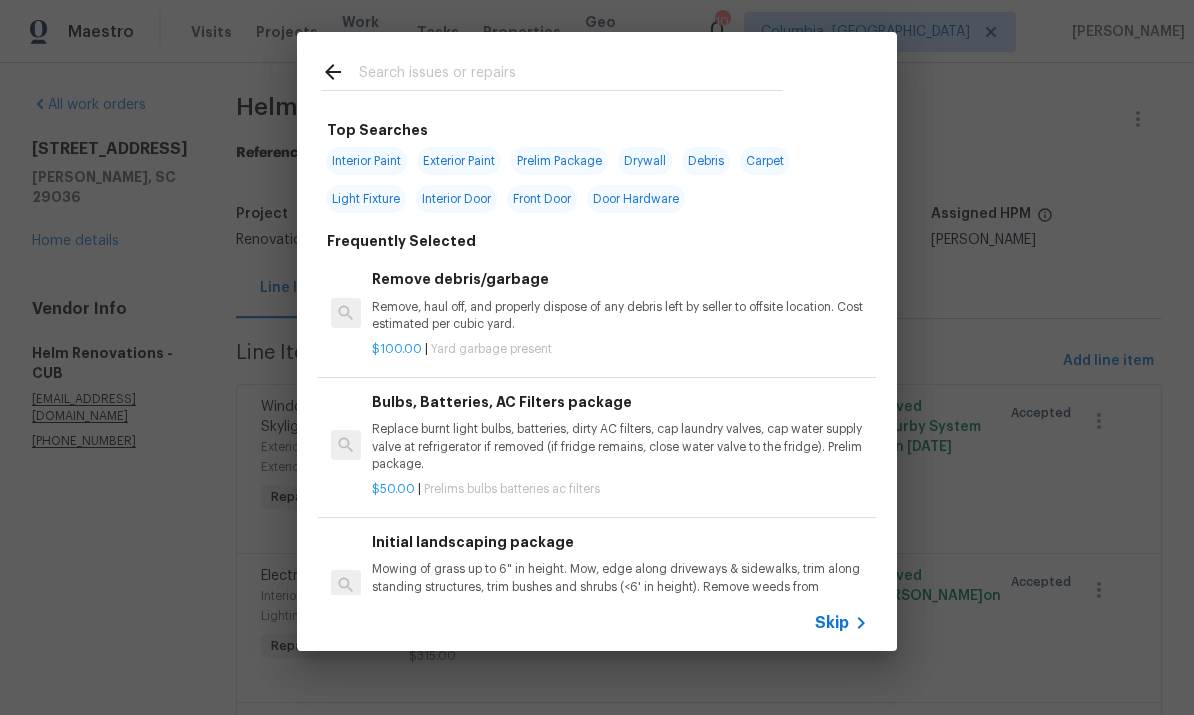 click at bounding box center (571, 75) 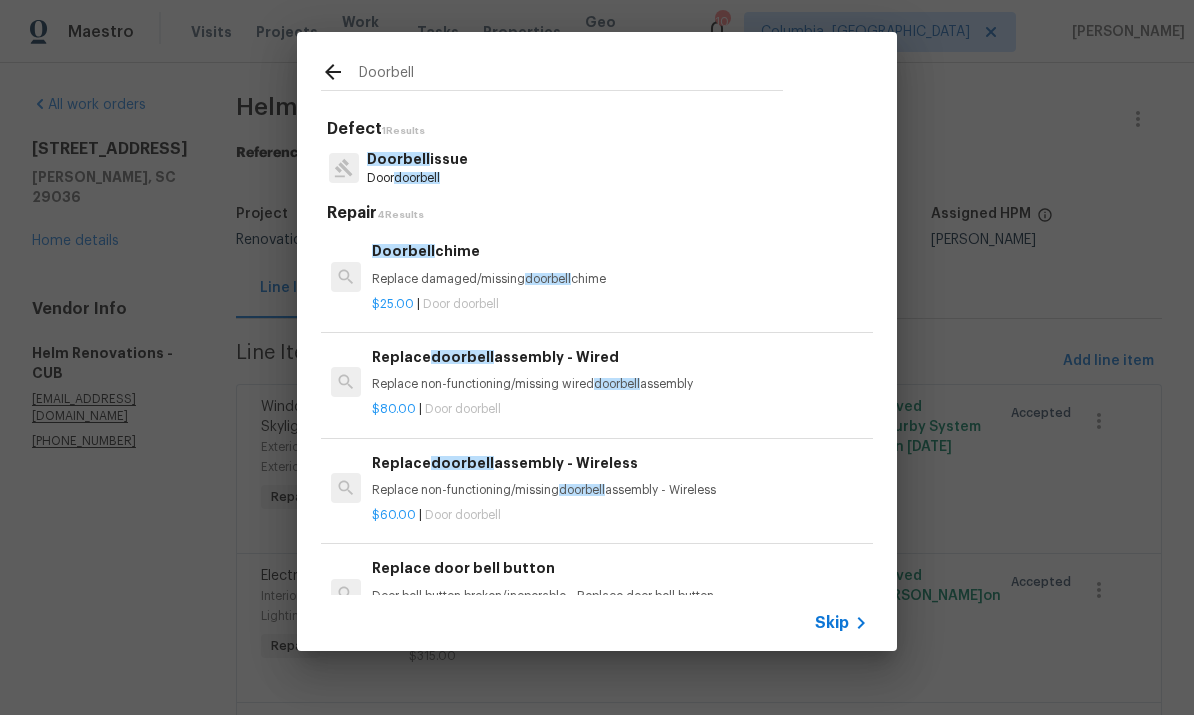 type on "Doorbell" 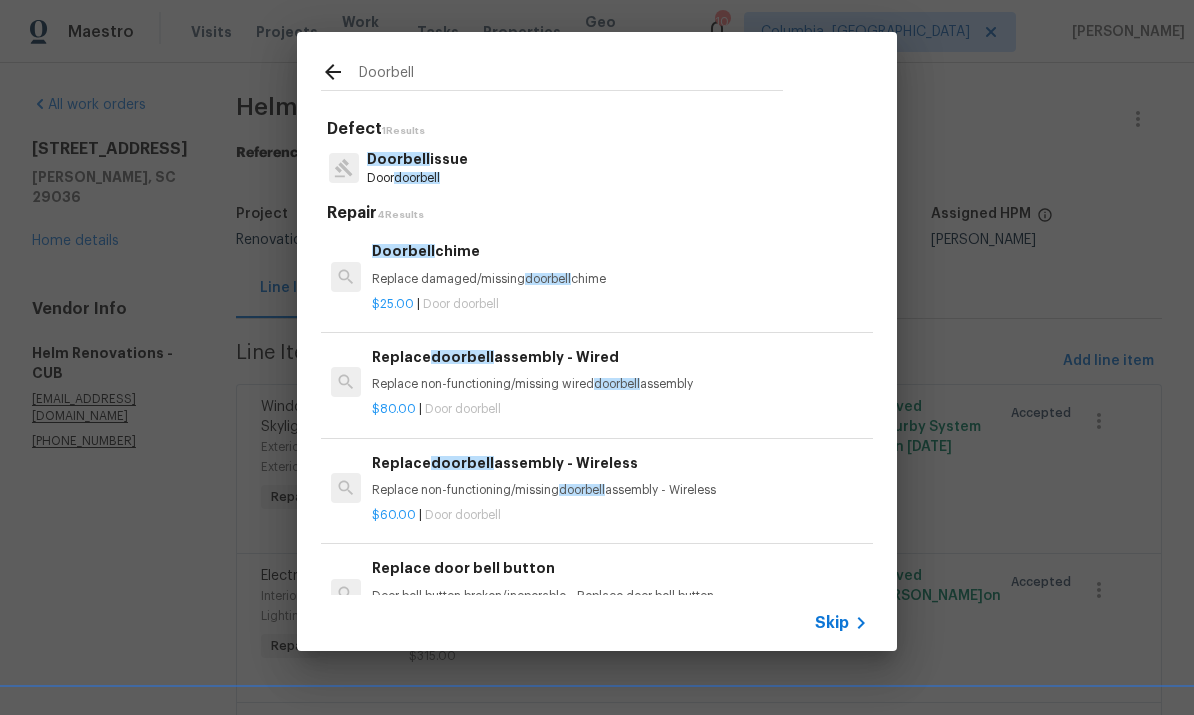 click on "Doorbell  issue Door  doorbell" at bounding box center [597, 168] 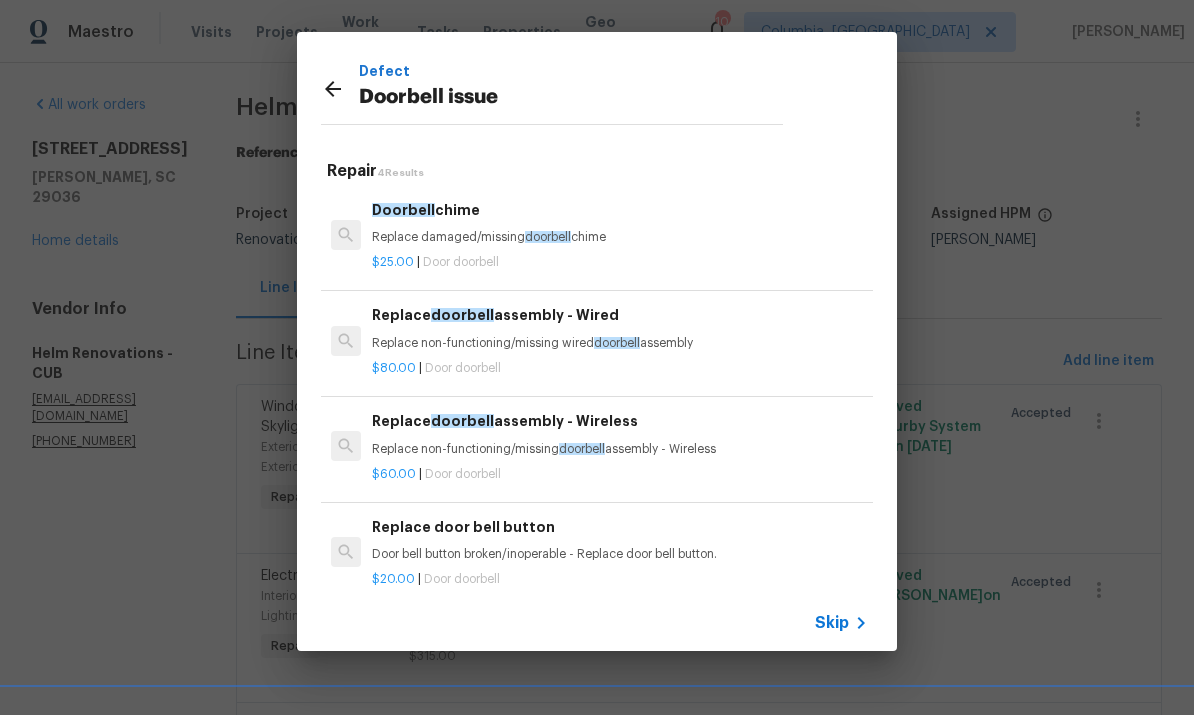 click on "Replace  doorbell  assembly - Wireless" at bounding box center [620, 421] 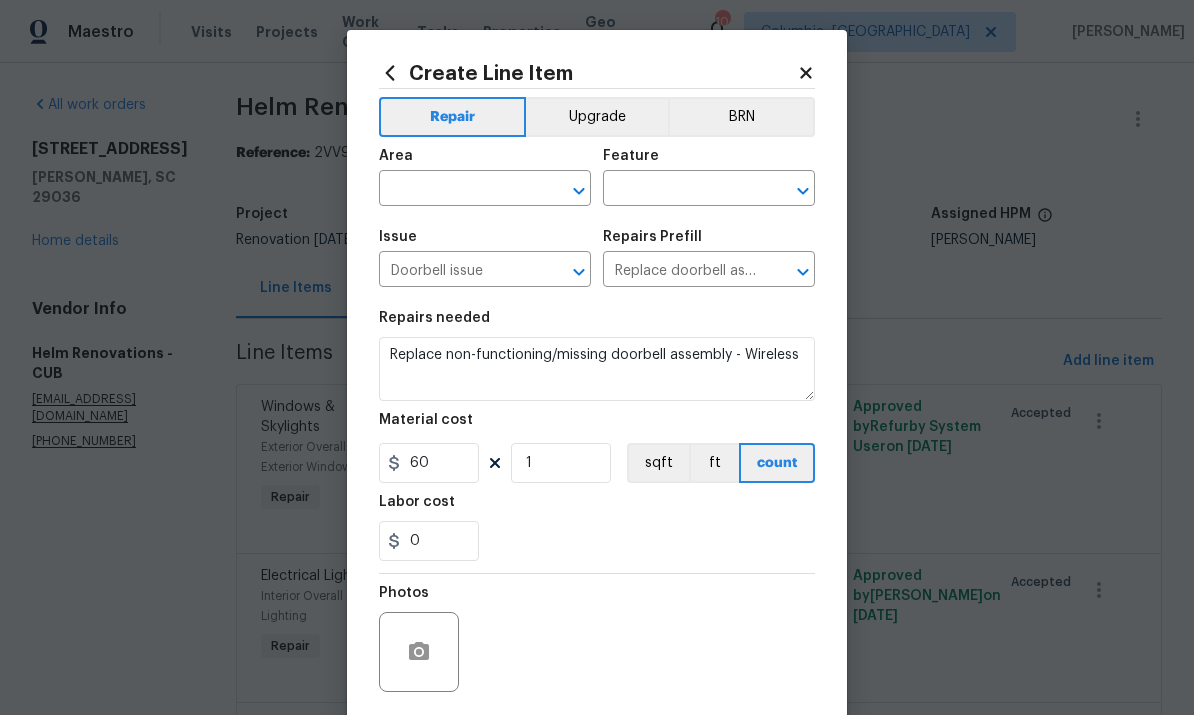 click at bounding box center [457, 190] 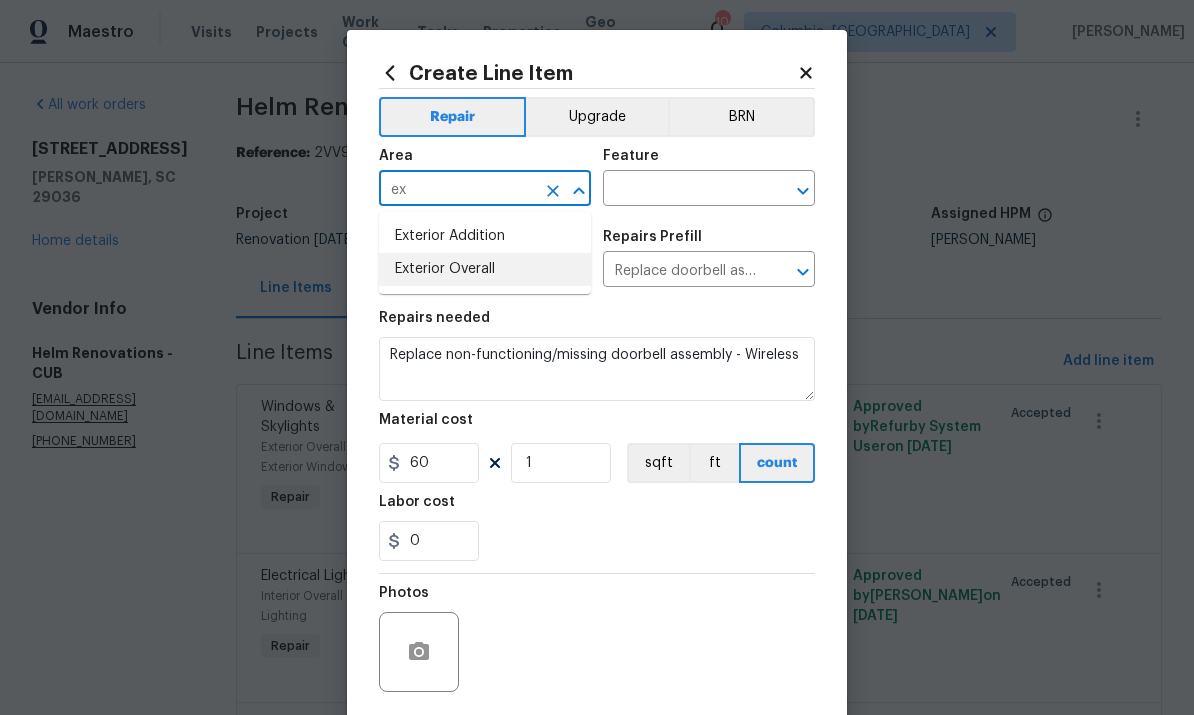 click on "Exterior Overall" at bounding box center (485, 269) 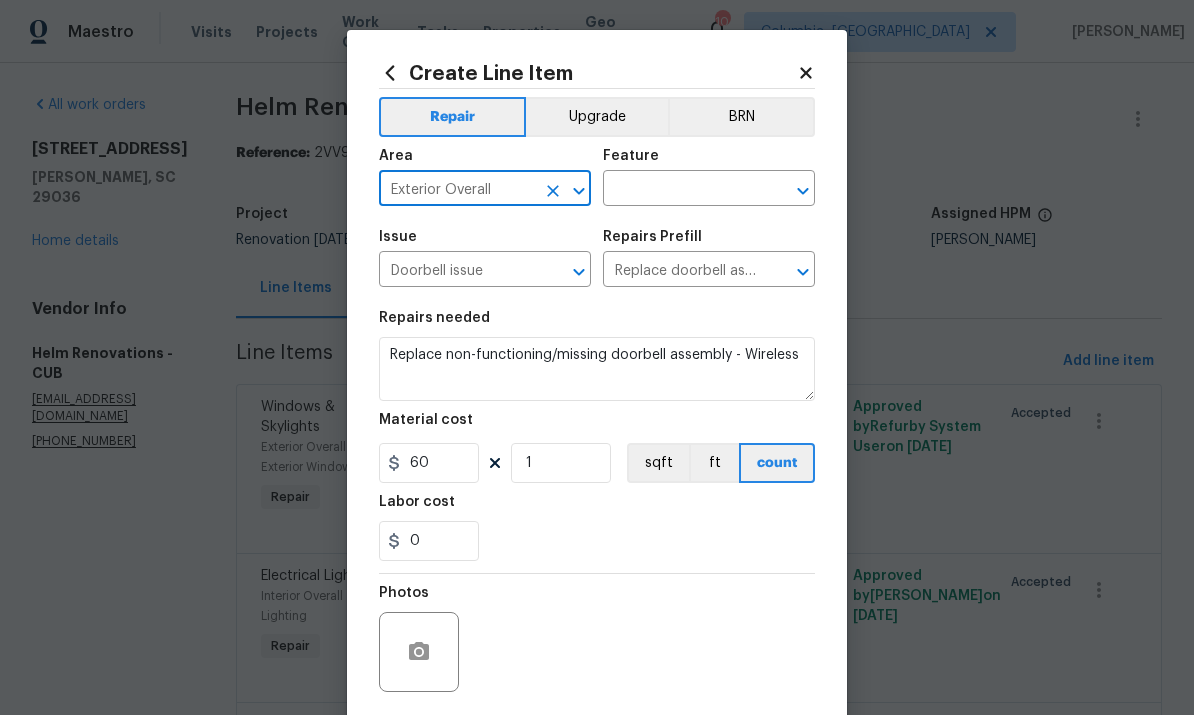 click at bounding box center (681, 190) 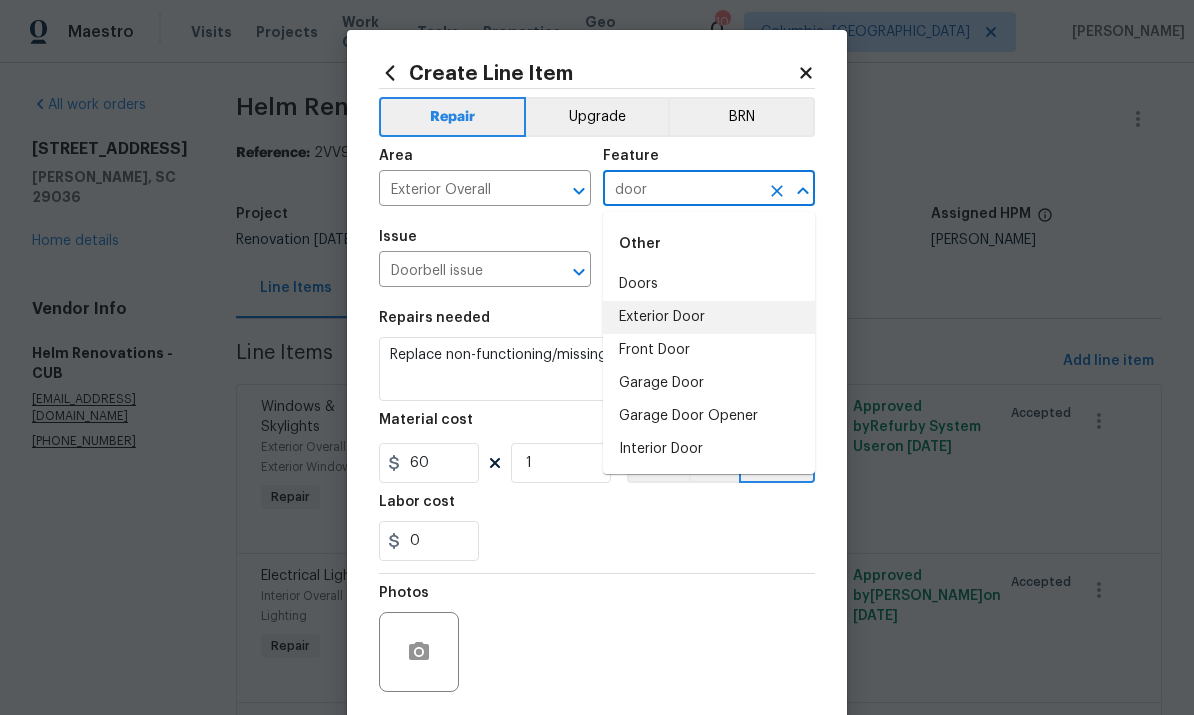 click on "Exterior Door" at bounding box center [709, 317] 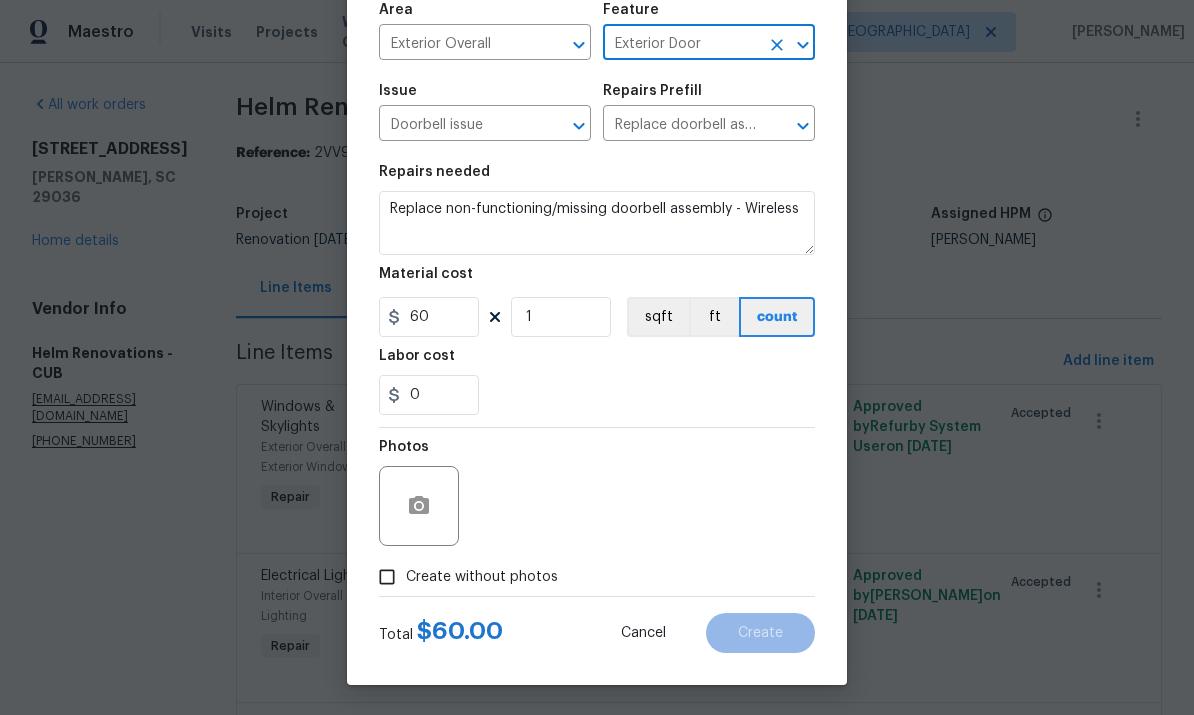 scroll, scrollTop: 150, scrollLeft: 0, axis: vertical 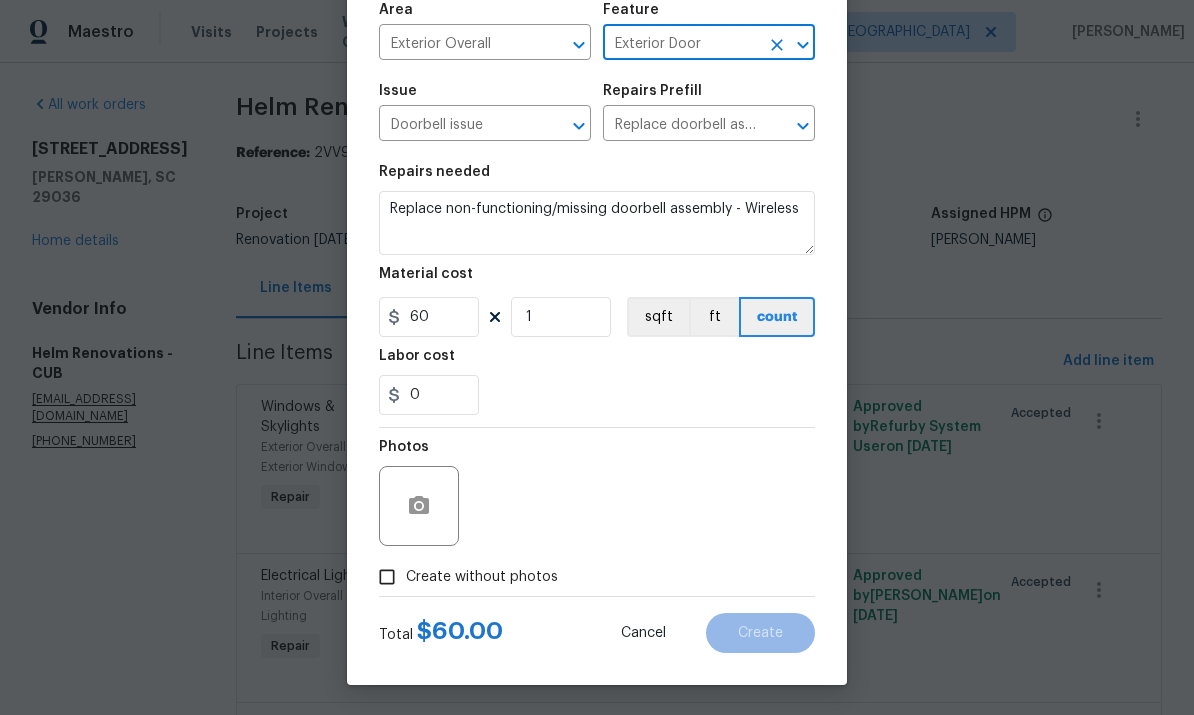 click on "Create without photos" at bounding box center (387, 577) 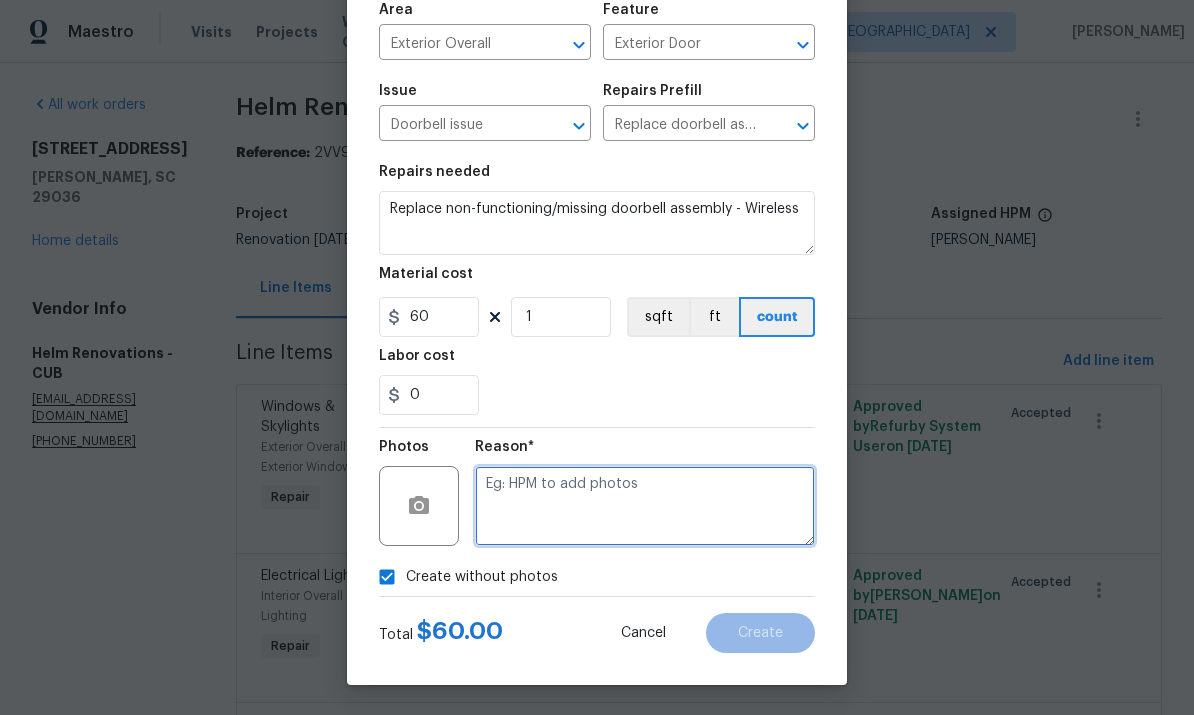click at bounding box center (645, 506) 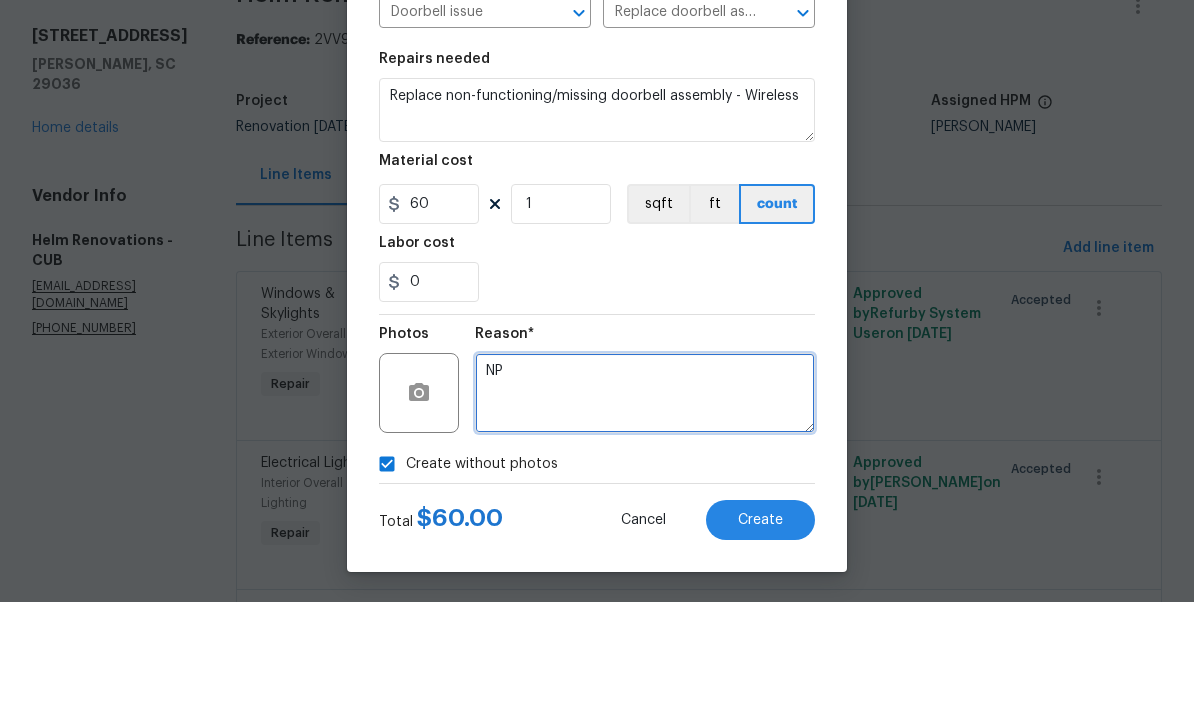 scroll, scrollTop: 75, scrollLeft: 0, axis: vertical 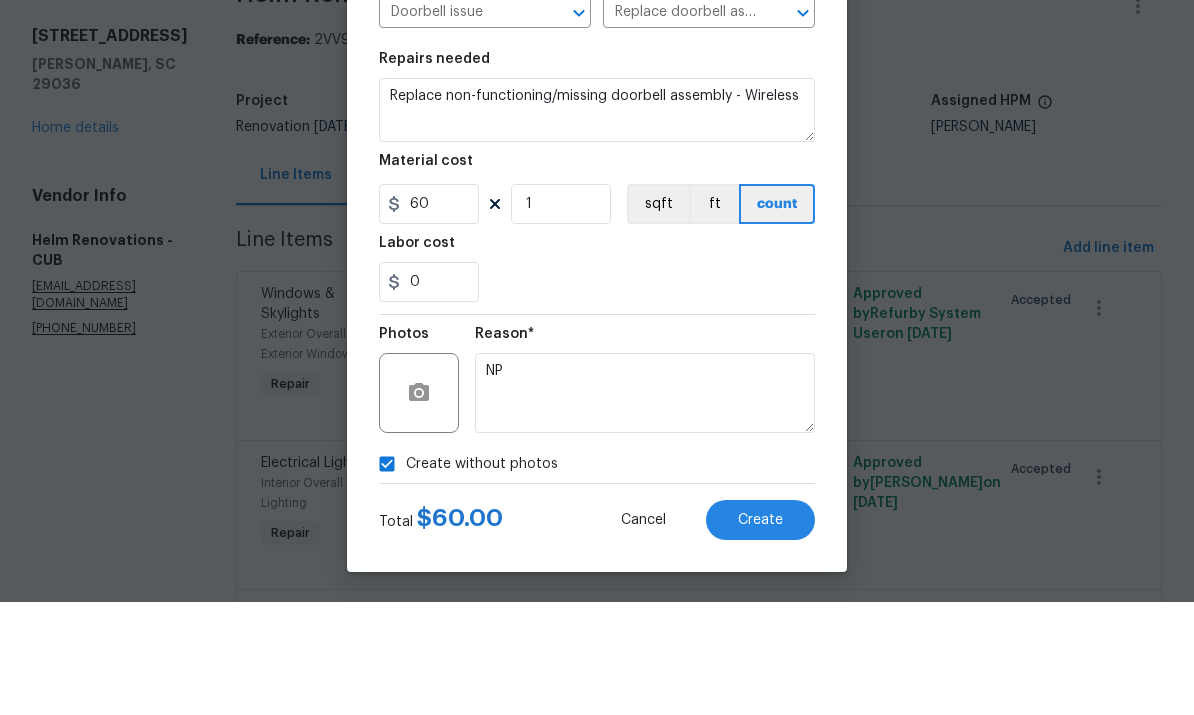 click on "Create" at bounding box center [760, 633] 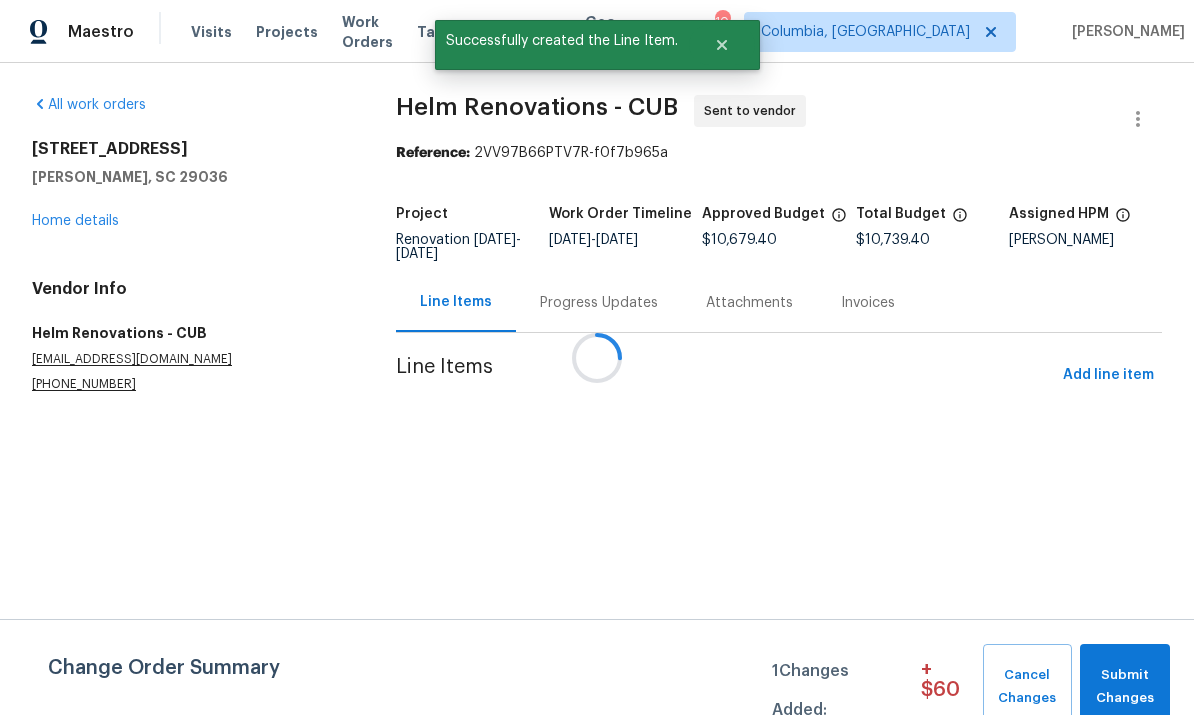 scroll, scrollTop: 0, scrollLeft: 0, axis: both 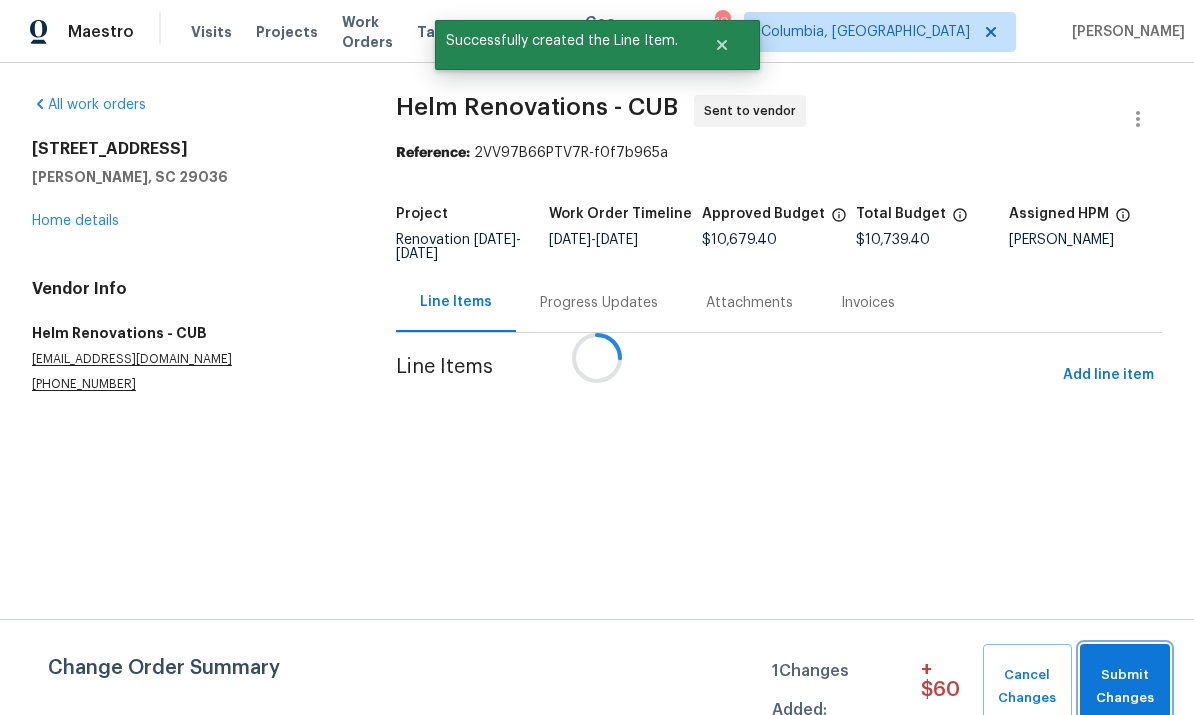 click on "Submit Changes" at bounding box center [1125, 687] 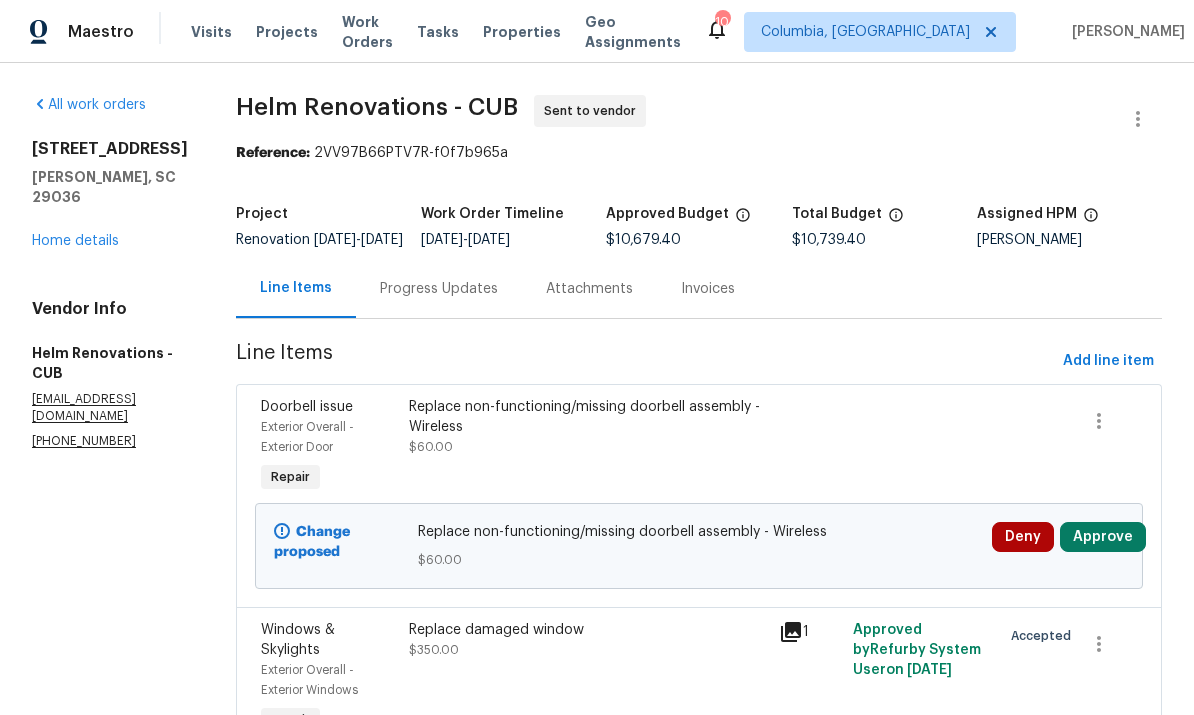 click on "Home details" at bounding box center [75, 241] 